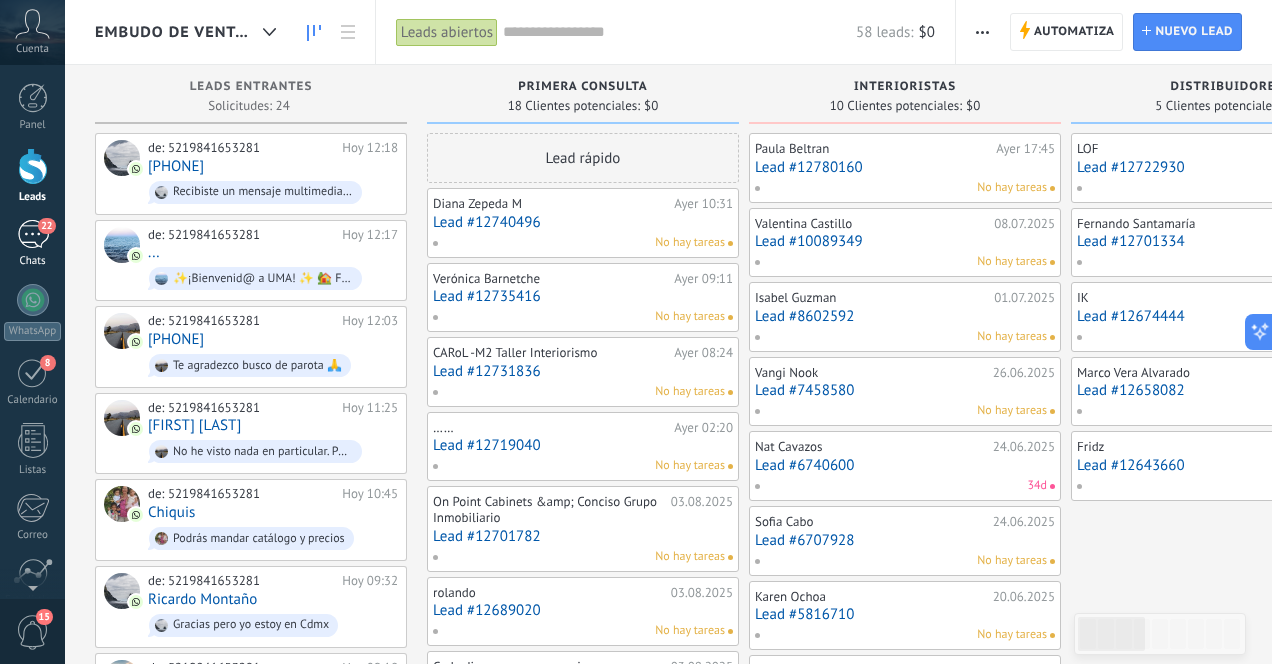 scroll, scrollTop: 0, scrollLeft: 0, axis: both 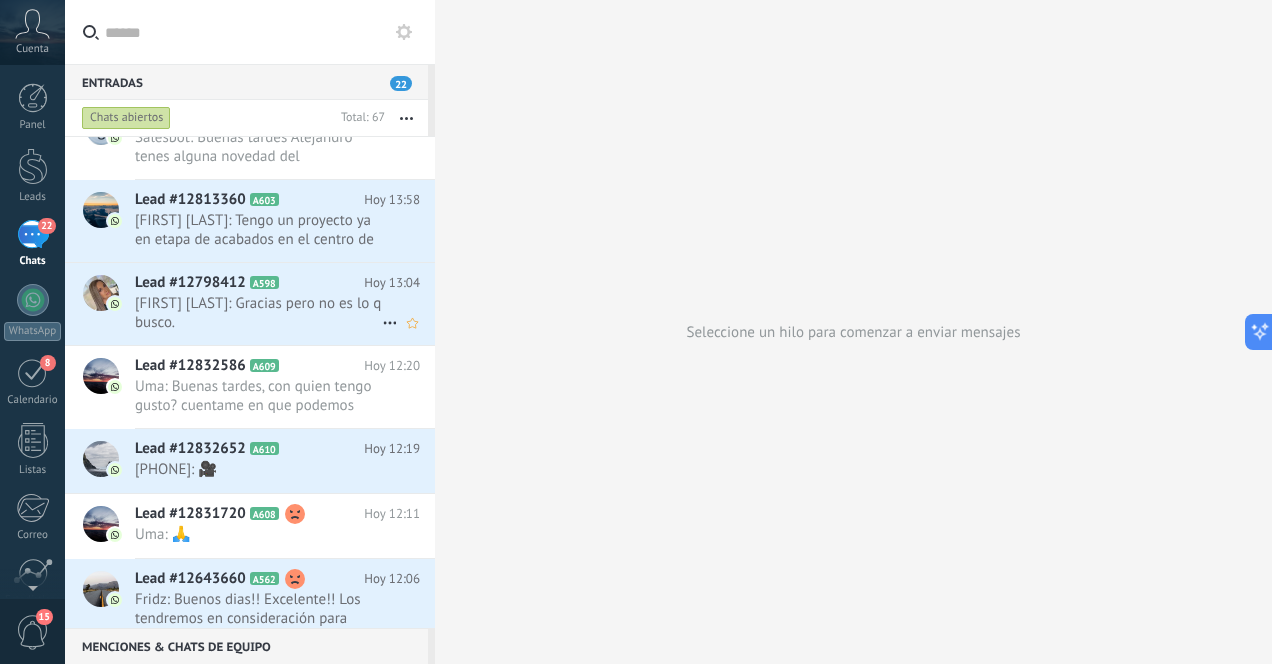 click on "[FIRST] [LAST]: Gracias pero no es lo q busco." at bounding box center (258, 313) 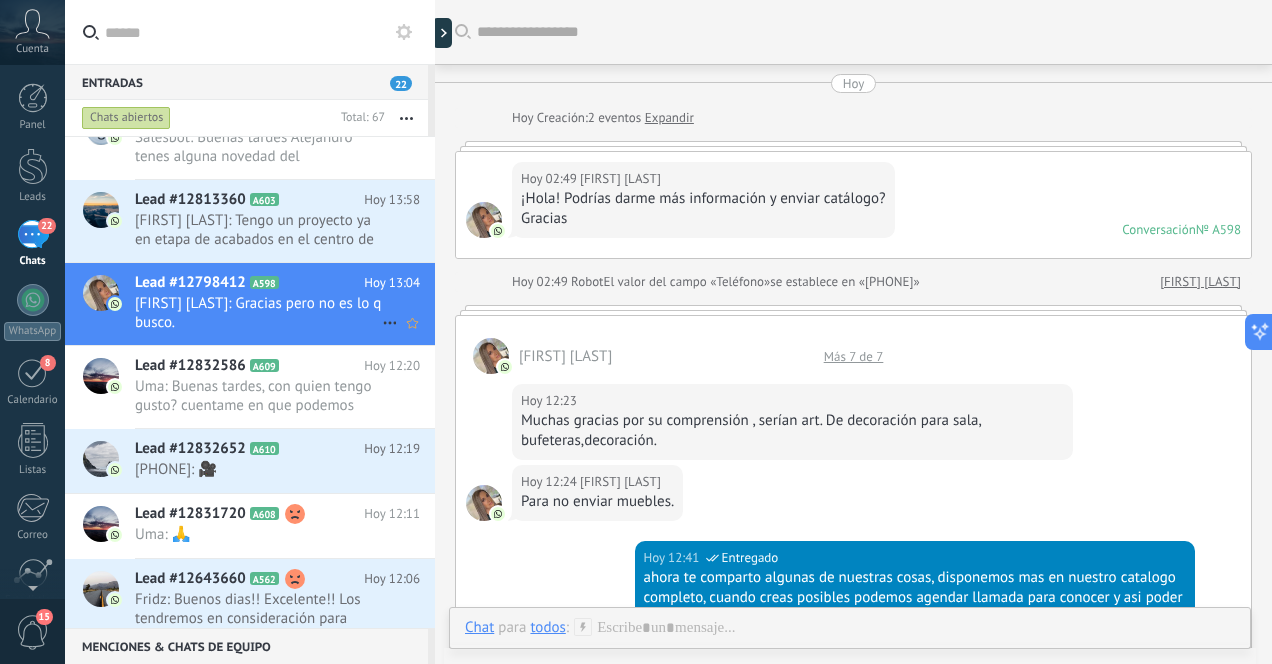 scroll, scrollTop: 1253, scrollLeft: 0, axis: vertical 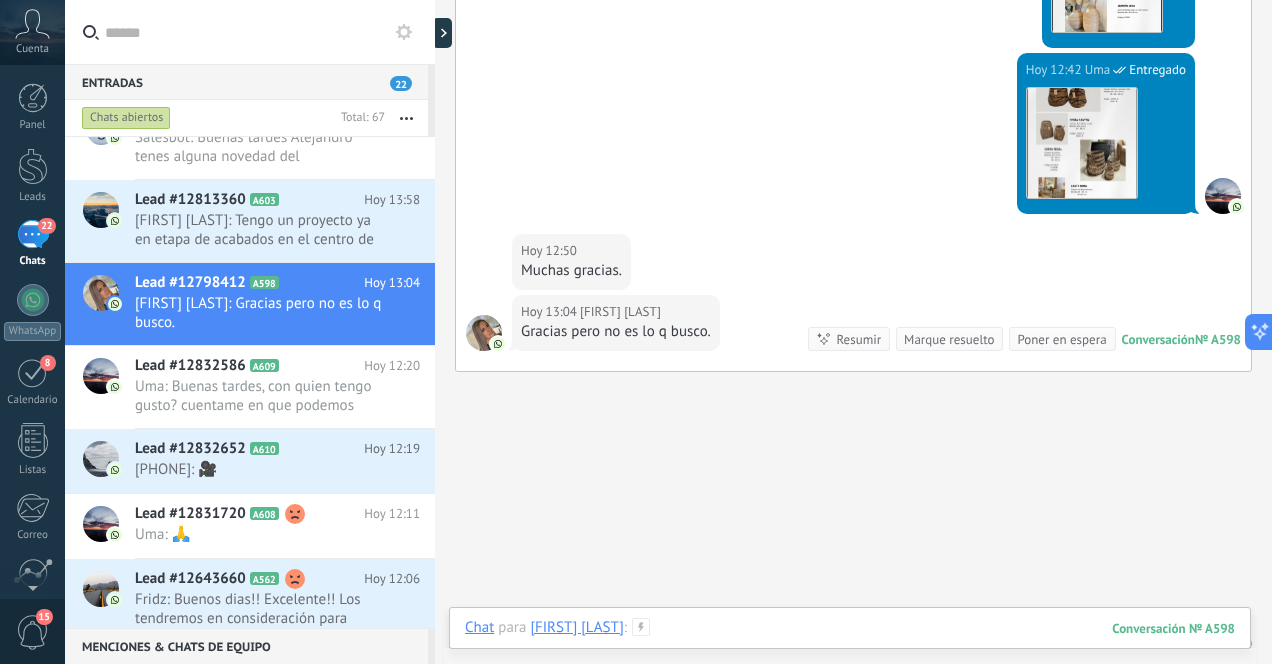 click at bounding box center [850, 648] 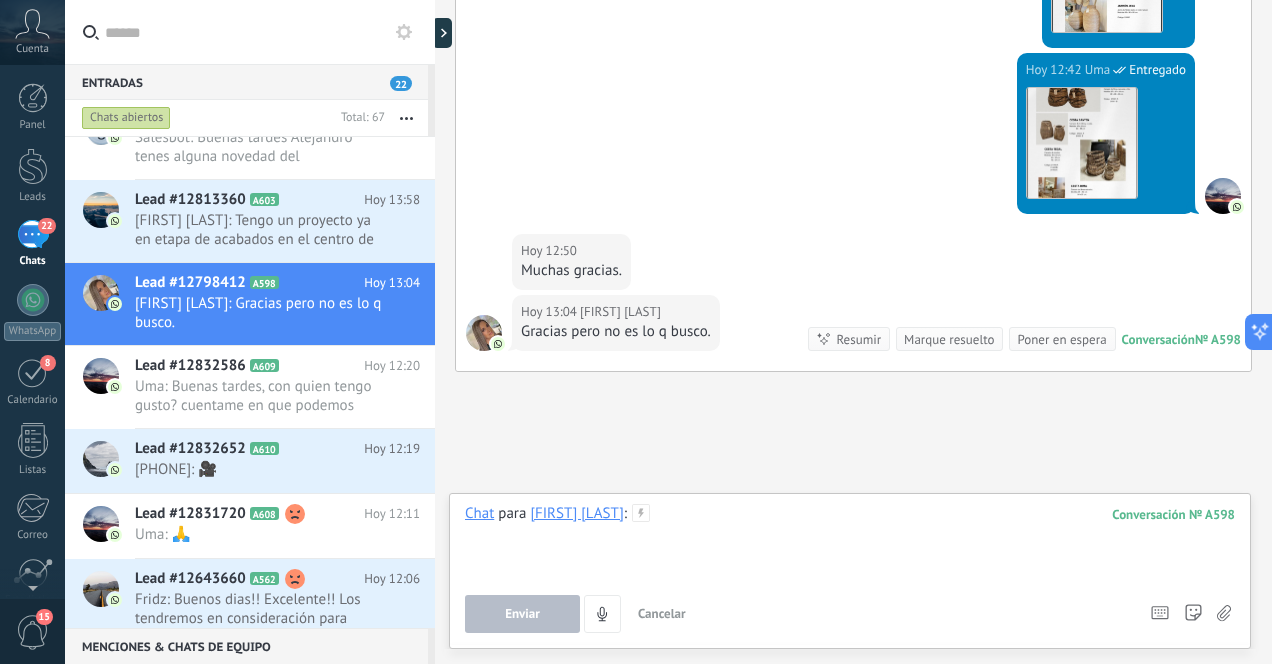 type 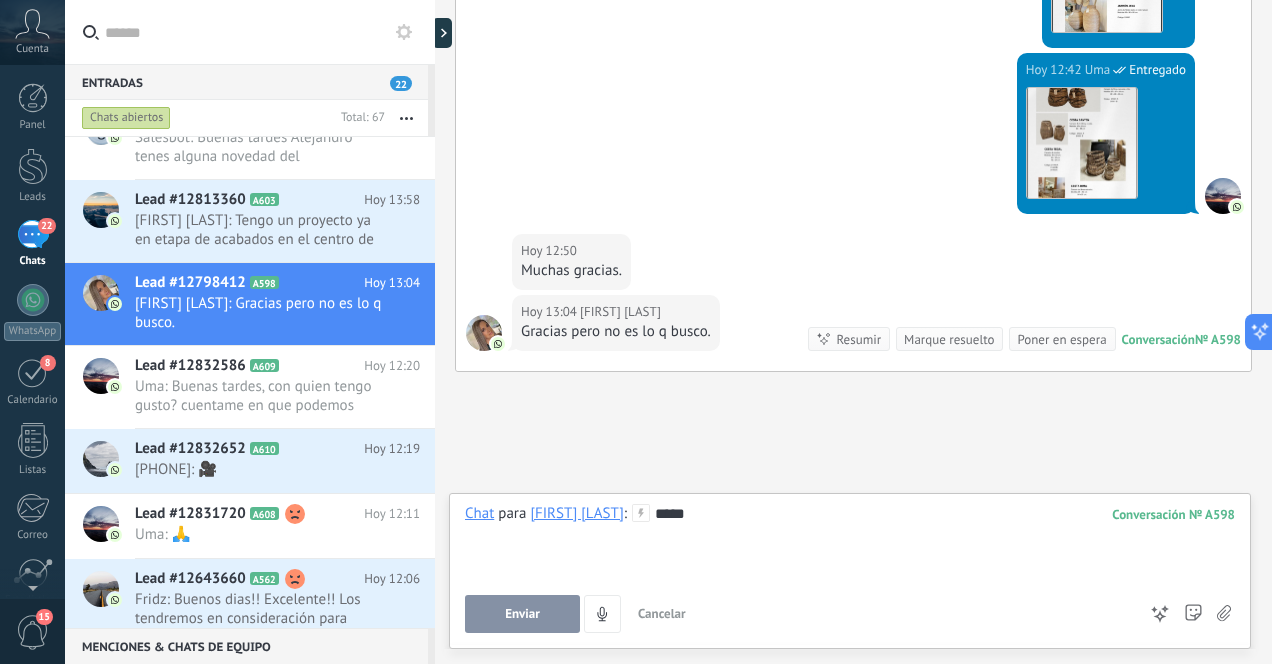 click on "Enviar" at bounding box center (522, 614) 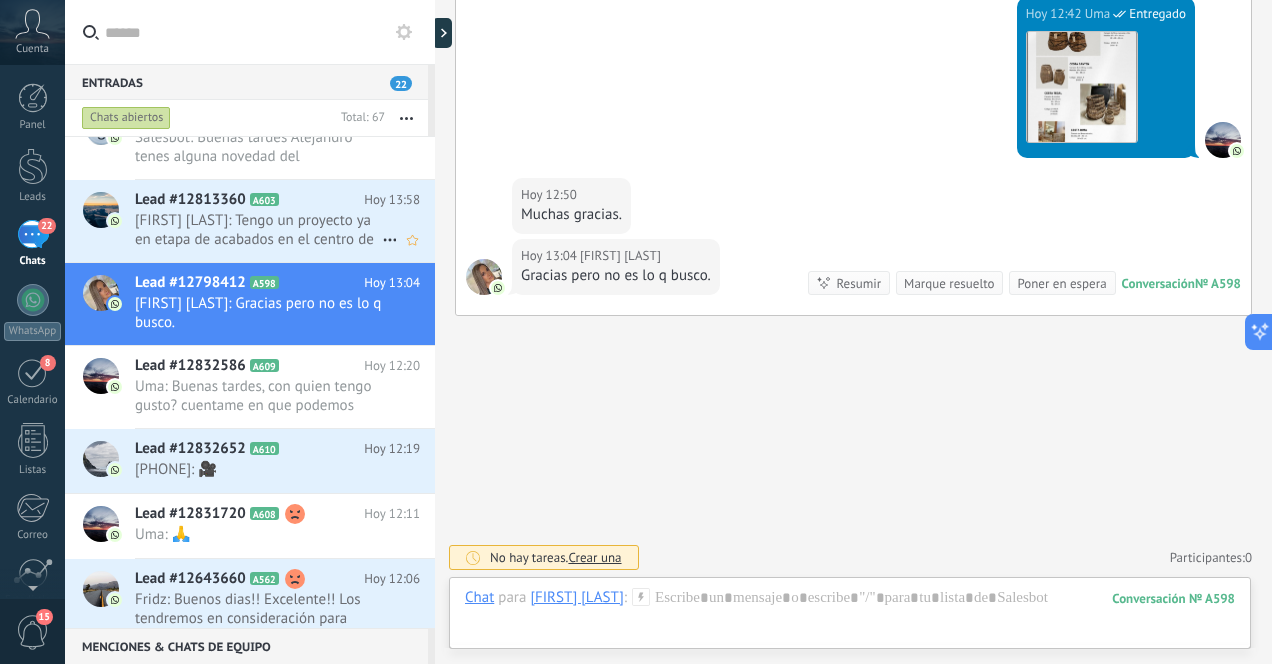 scroll, scrollTop: 1422, scrollLeft: 0, axis: vertical 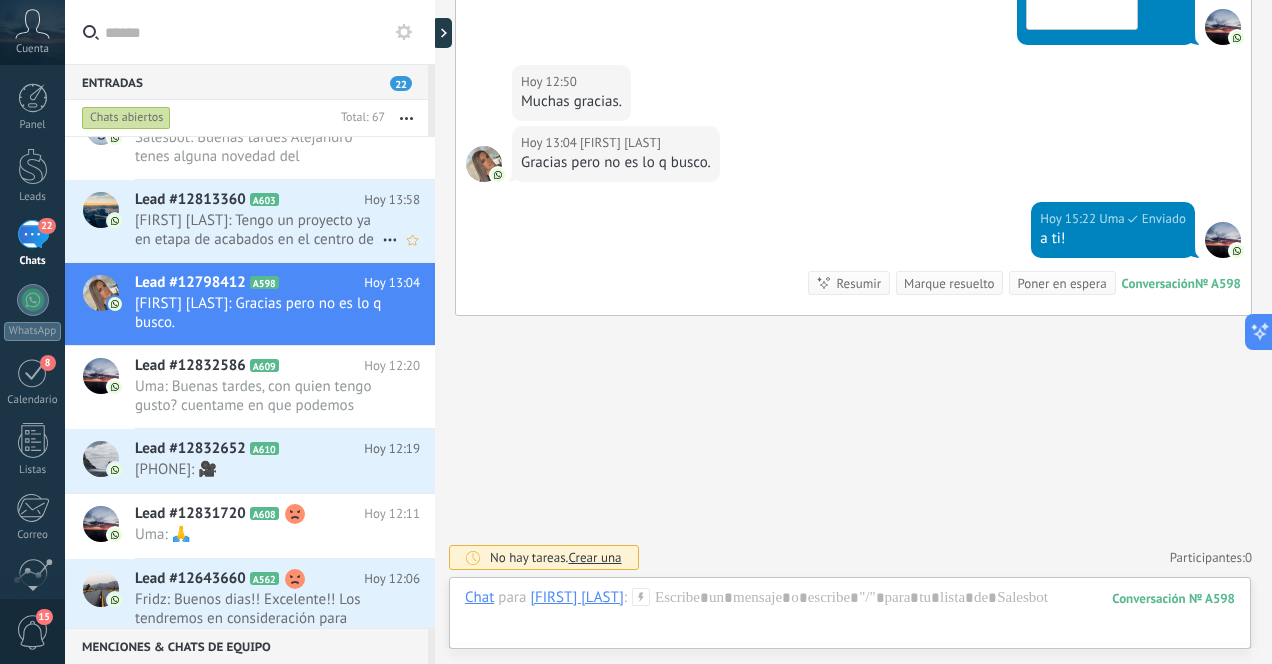 click on "[FIRST] [LAST]: Tengo un proyecto ya en etapa de acabados en el centro de Merida y estoy buscando mobiliario" at bounding box center (258, 230) 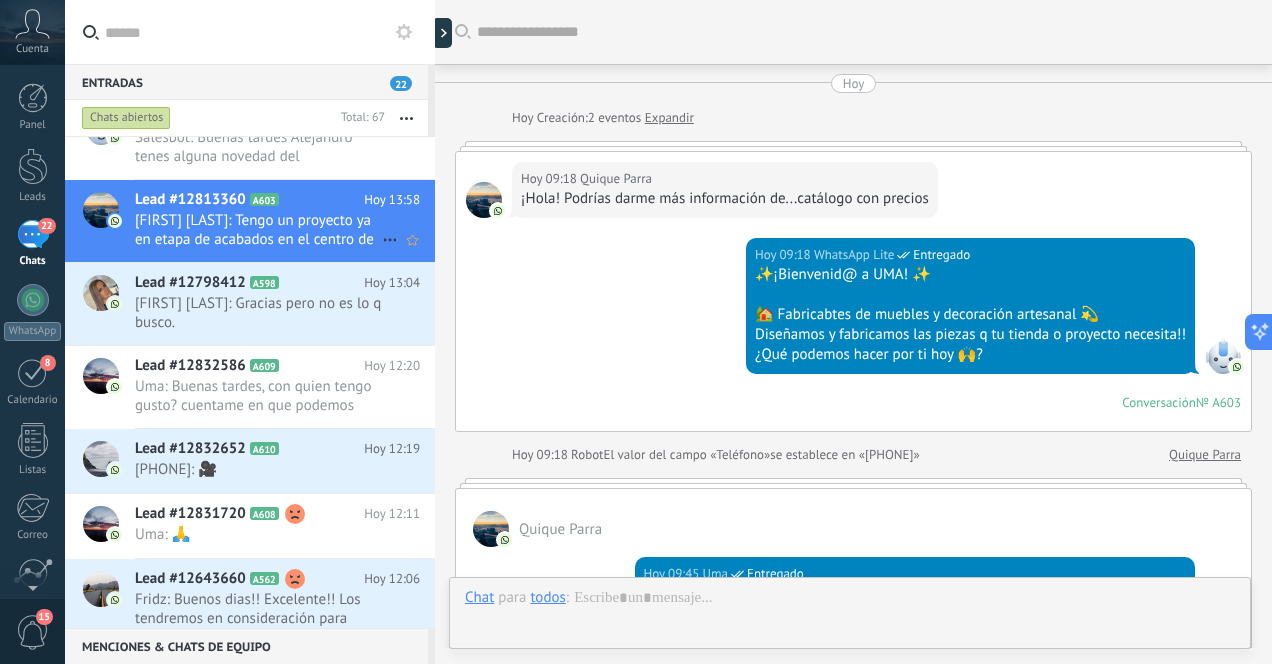 scroll, scrollTop: 512, scrollLeft: 0, axis: vertical 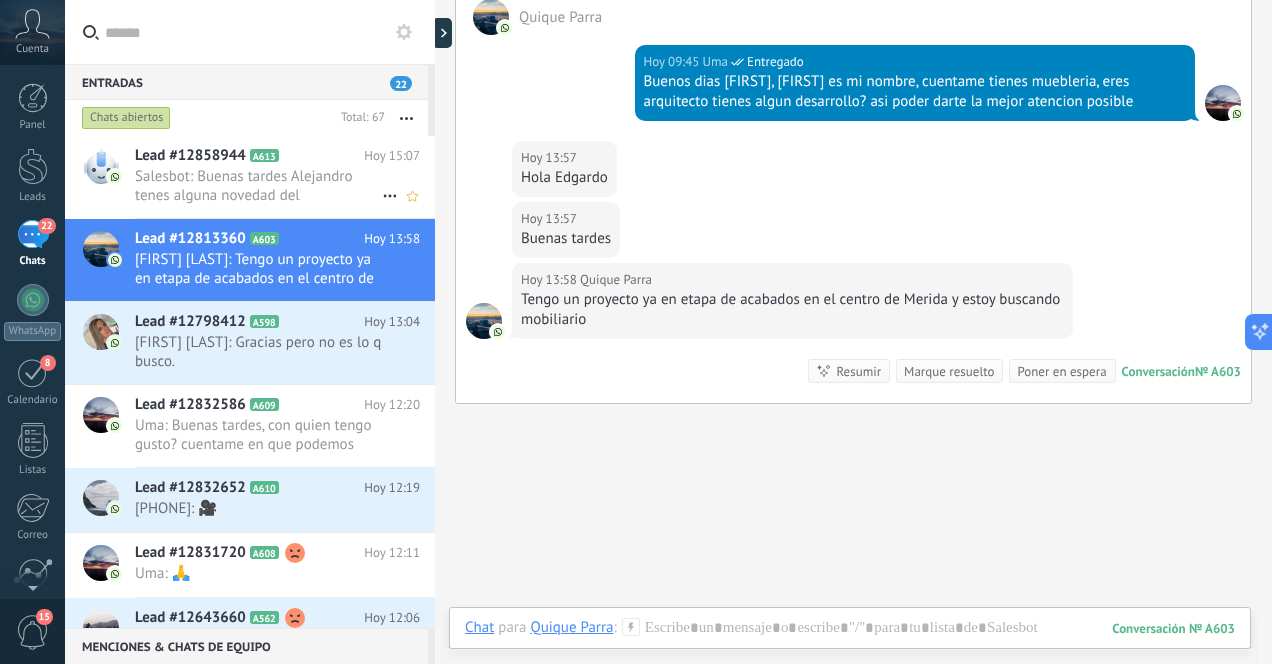 click on "Salesbot: Buenas tardes Alejandro tenes alguna novedad del mosquitero?" at bounding box center (258, 186) 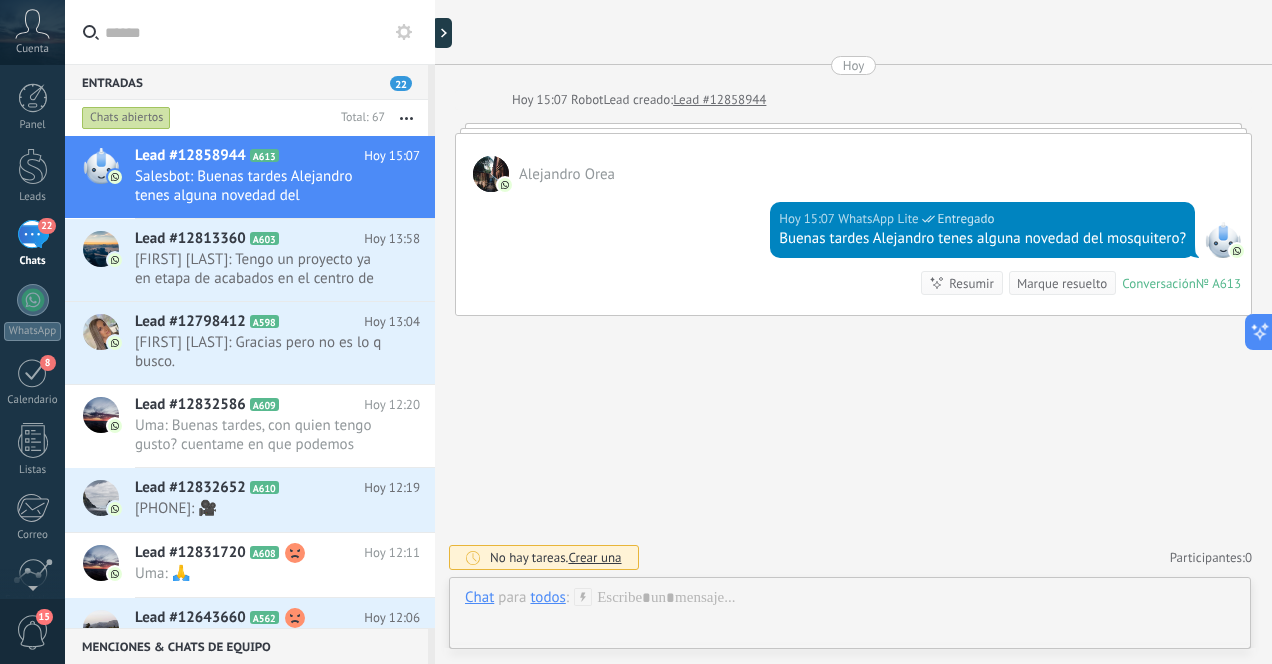 scroll, scrollTop: 18, scrollLeft: 0, axis: vertical 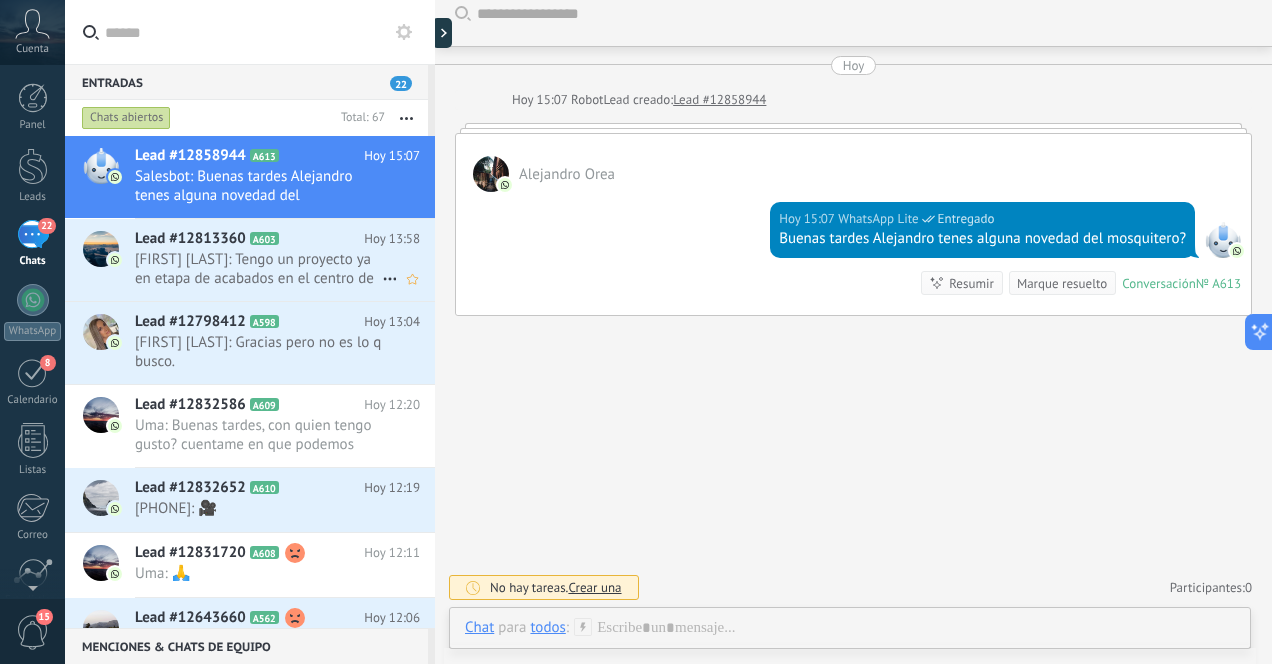 click on "[FIRST] [LAST]: Tengo un proyecto ya en etapa de acabados en el centro de Merida y estoy buscando mobiliario" at bounding box center [258, 269] 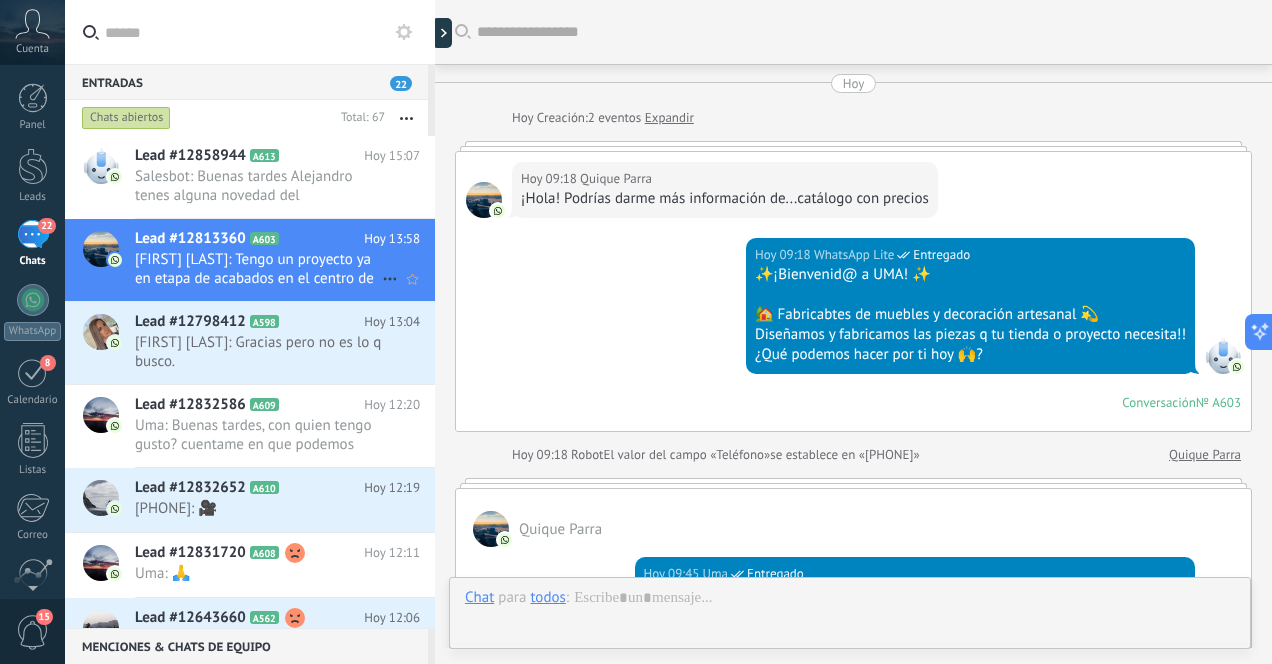 scroll, scrollTop: 600, scrollLeft: 0, axis: vertical 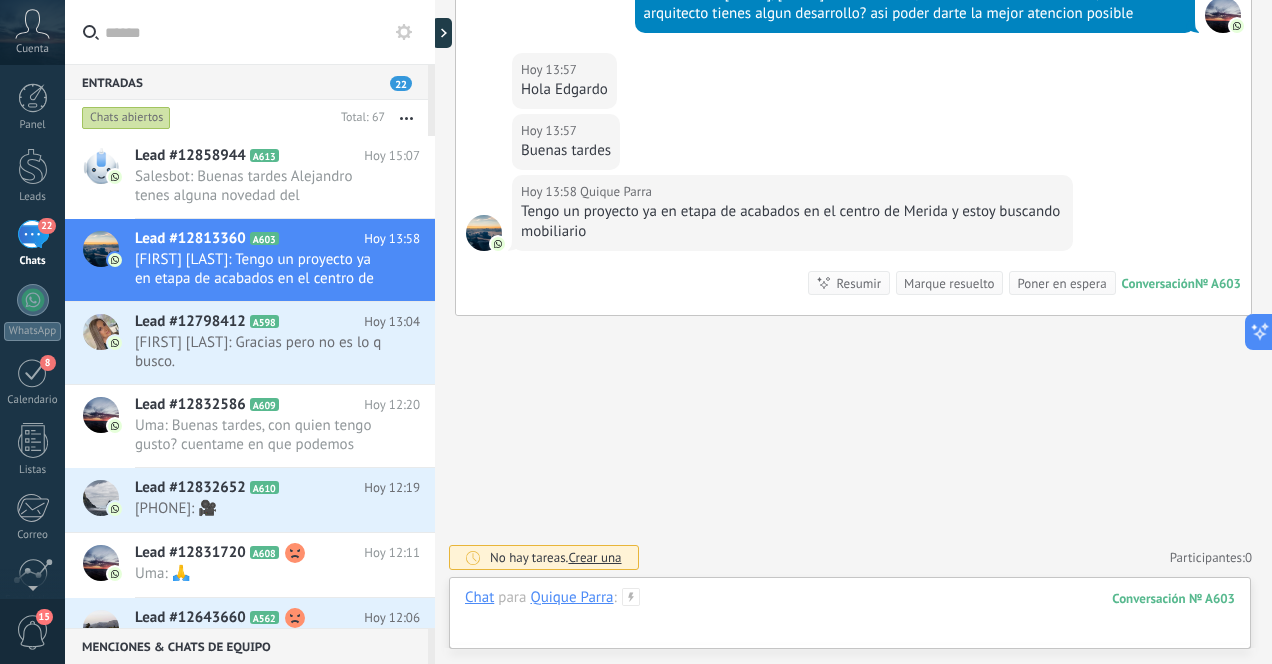 click at bounding box center (850, 618) 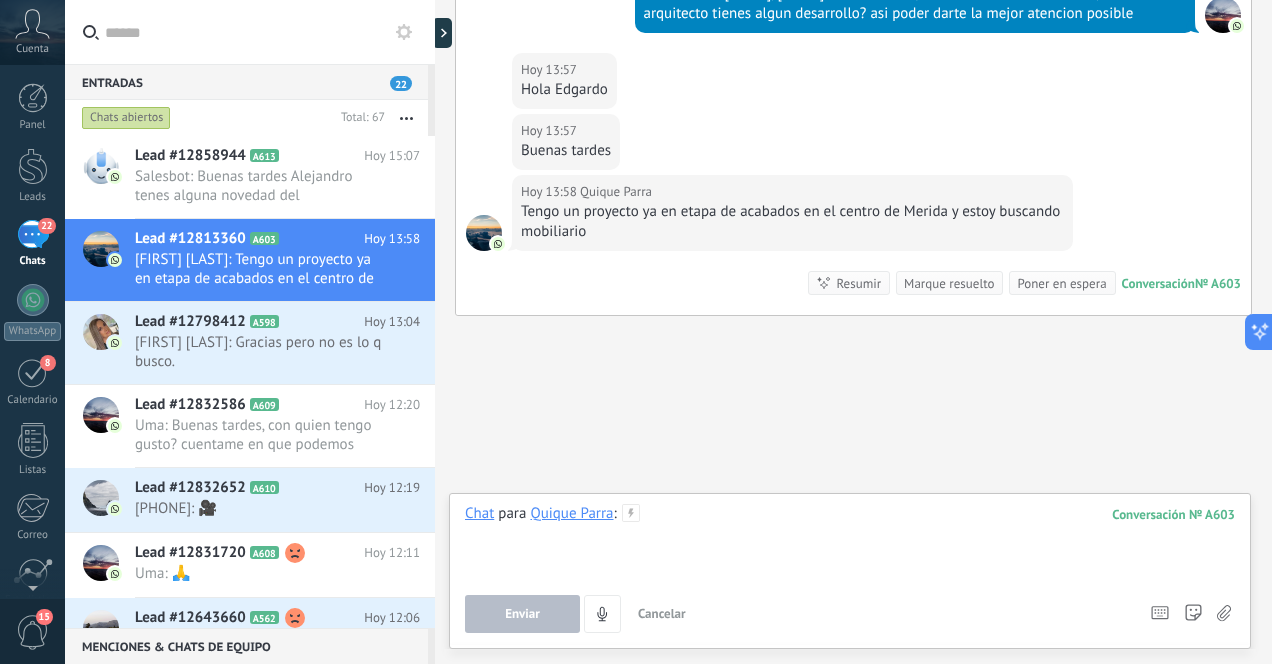 type 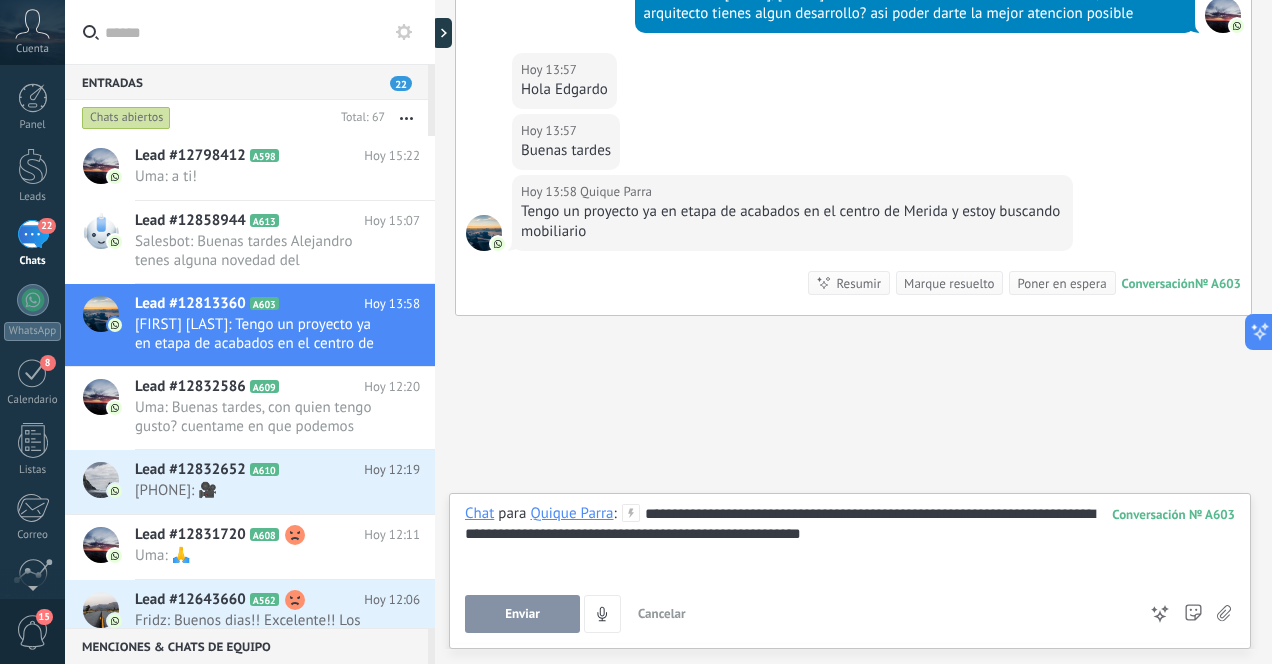 click on "Enviar" at bounding box center [522, 614] 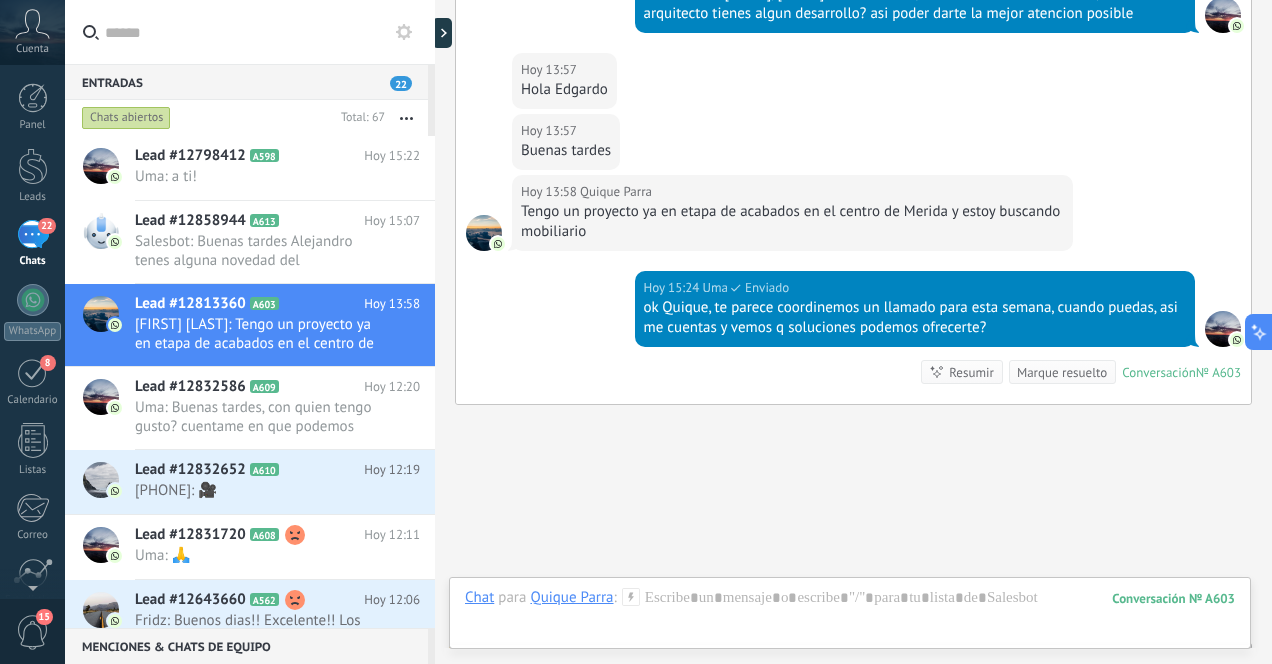 scroll, scrollTop: 689, scrollLeft: 0, axis: vertical 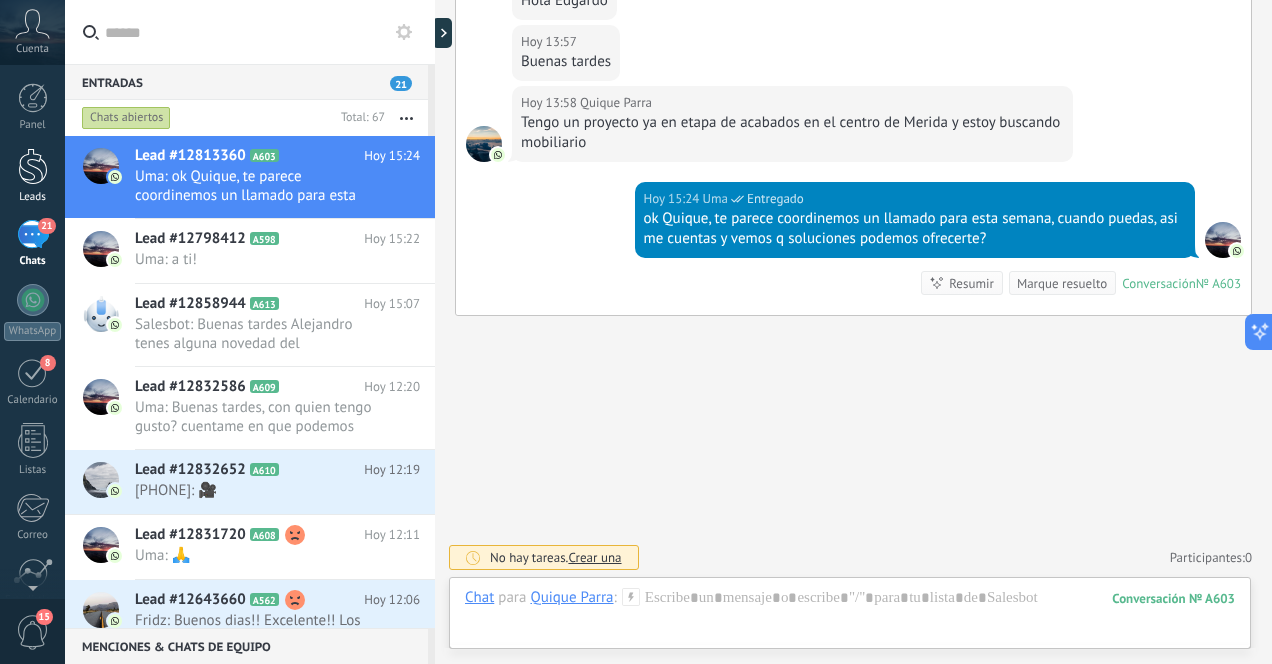 click at bounding box center [33, 166] 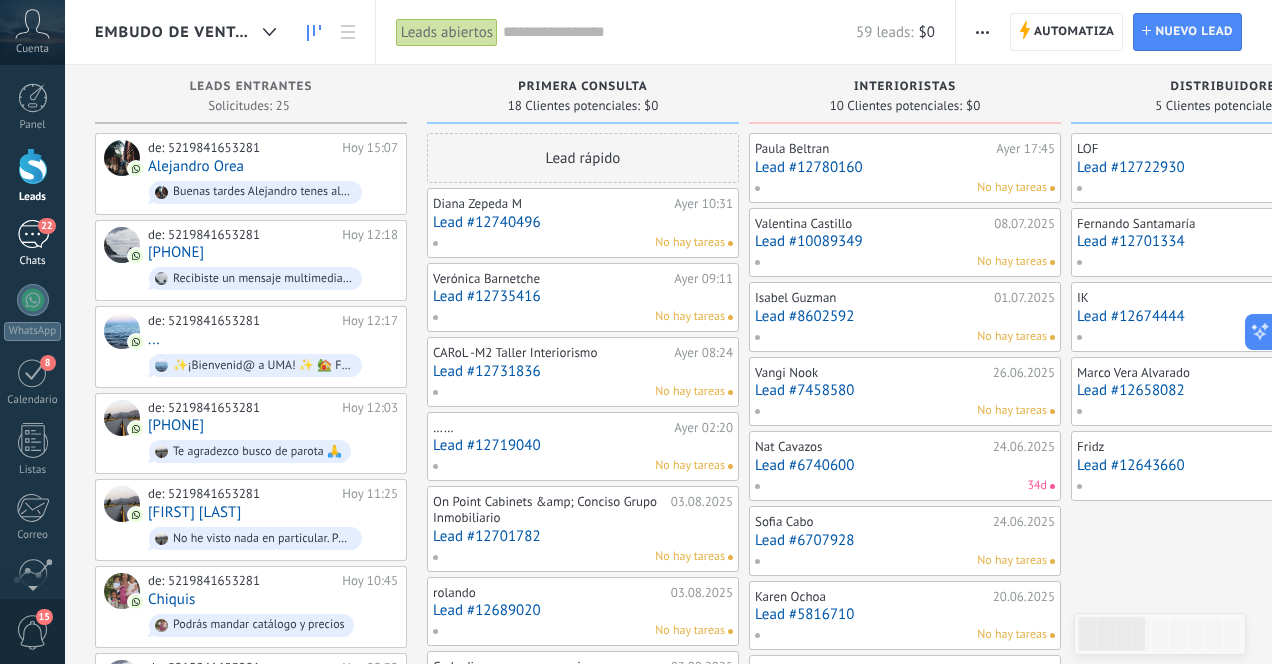 click on "22" at bounding box center (33, 234) 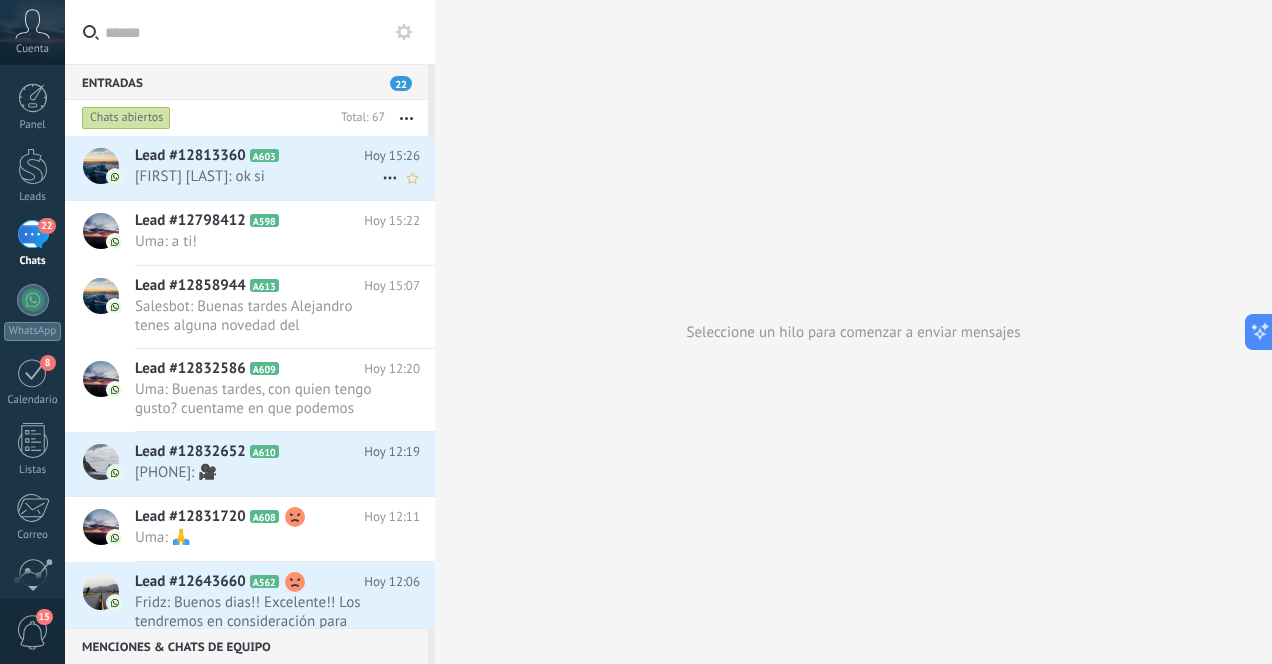 click on "[FIRST] [LAST]: ok si" at bounding box center (258, 176) 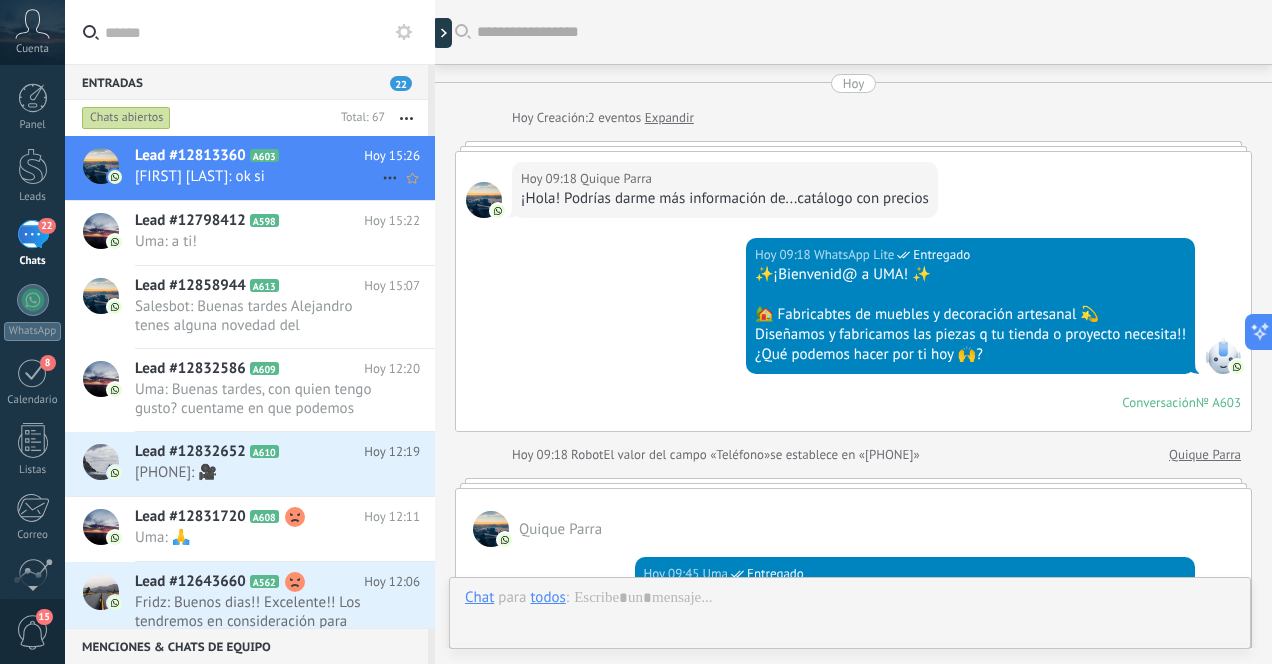 scroll, scrollTop: 728, scrollLeft: 0, axis: vertical 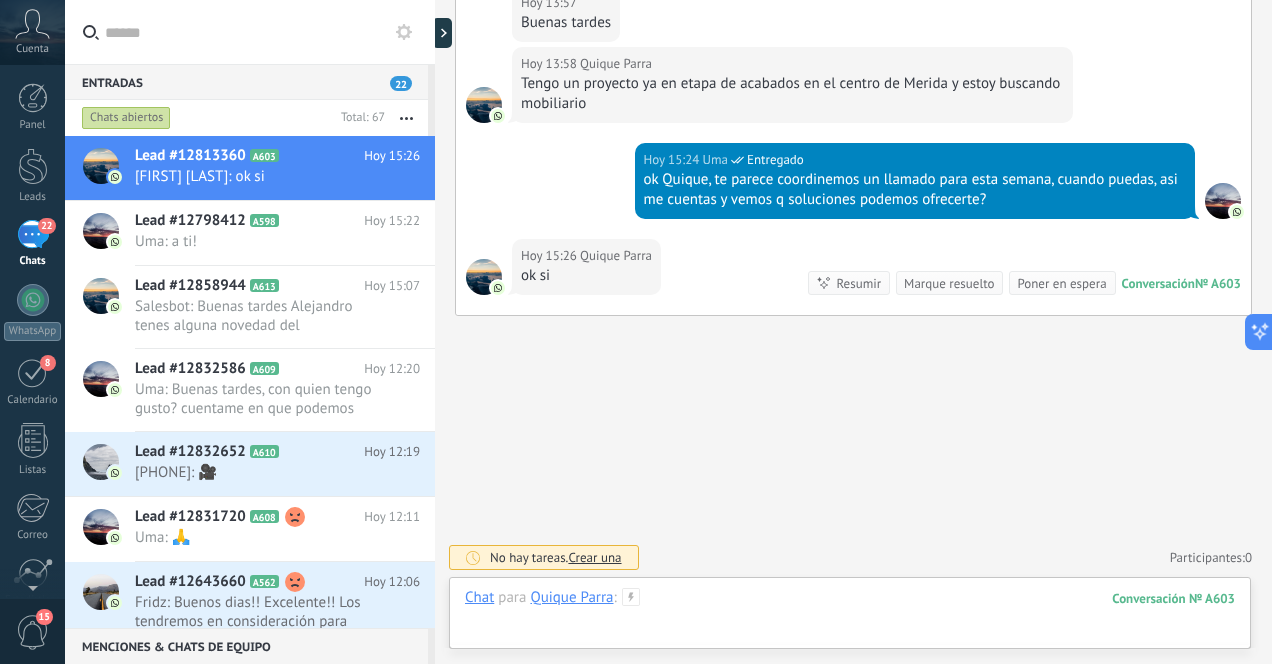 click at bounding box center [850, 618] 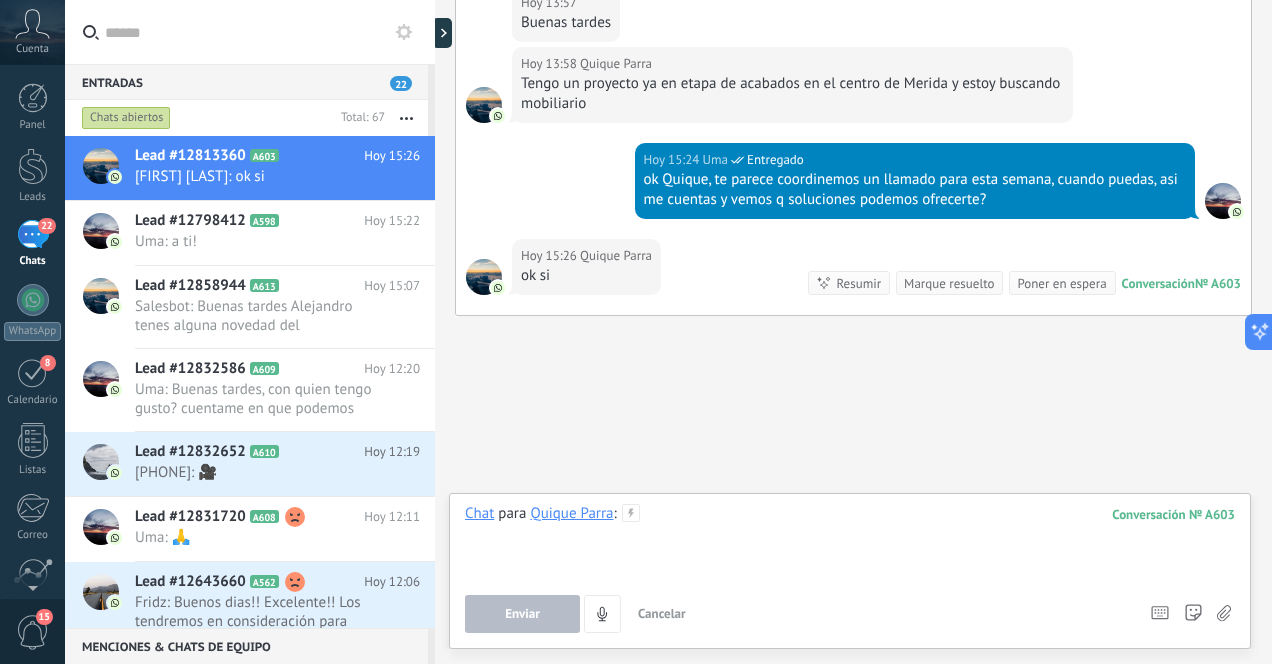 type 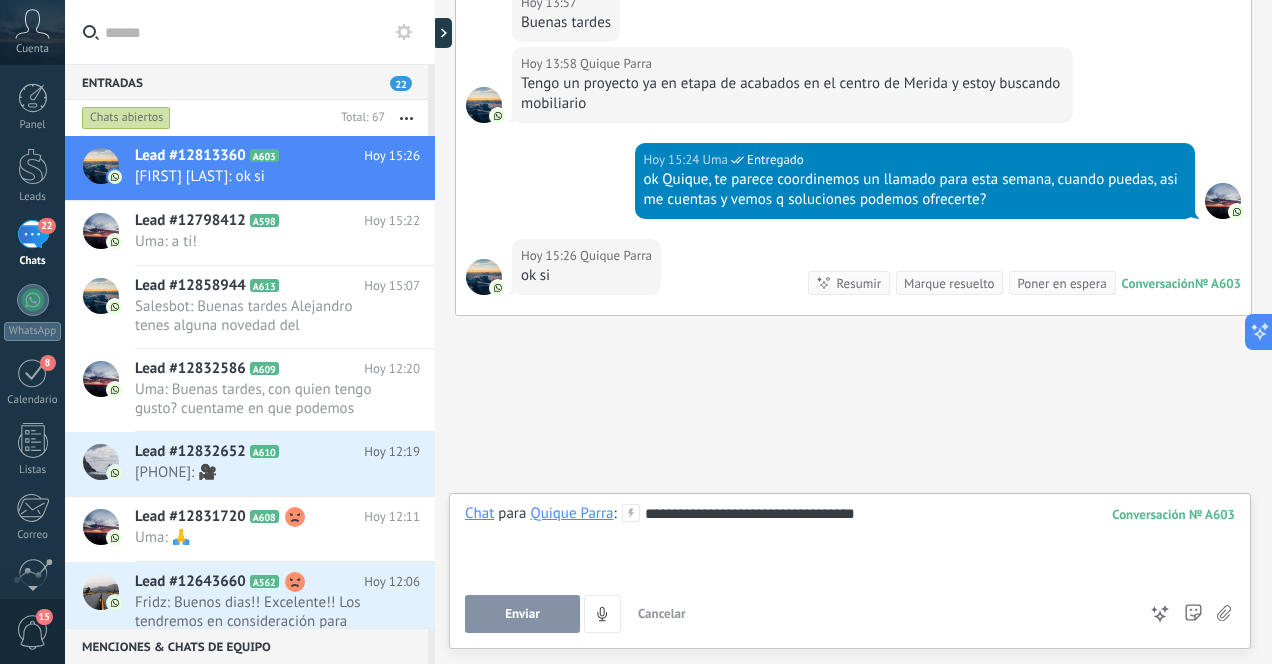 click on "Enviar" at bounding box center [522, 614] 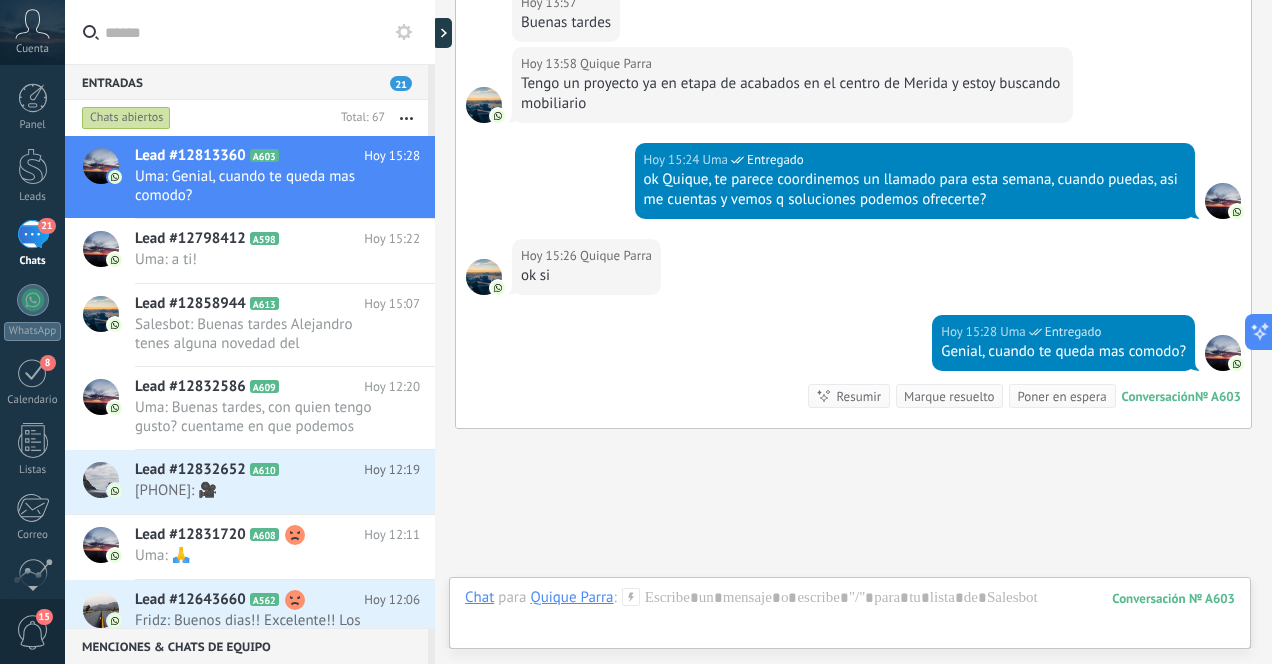 scroll, scrollTop: 841, scrollLeft: 0, axis: vertical 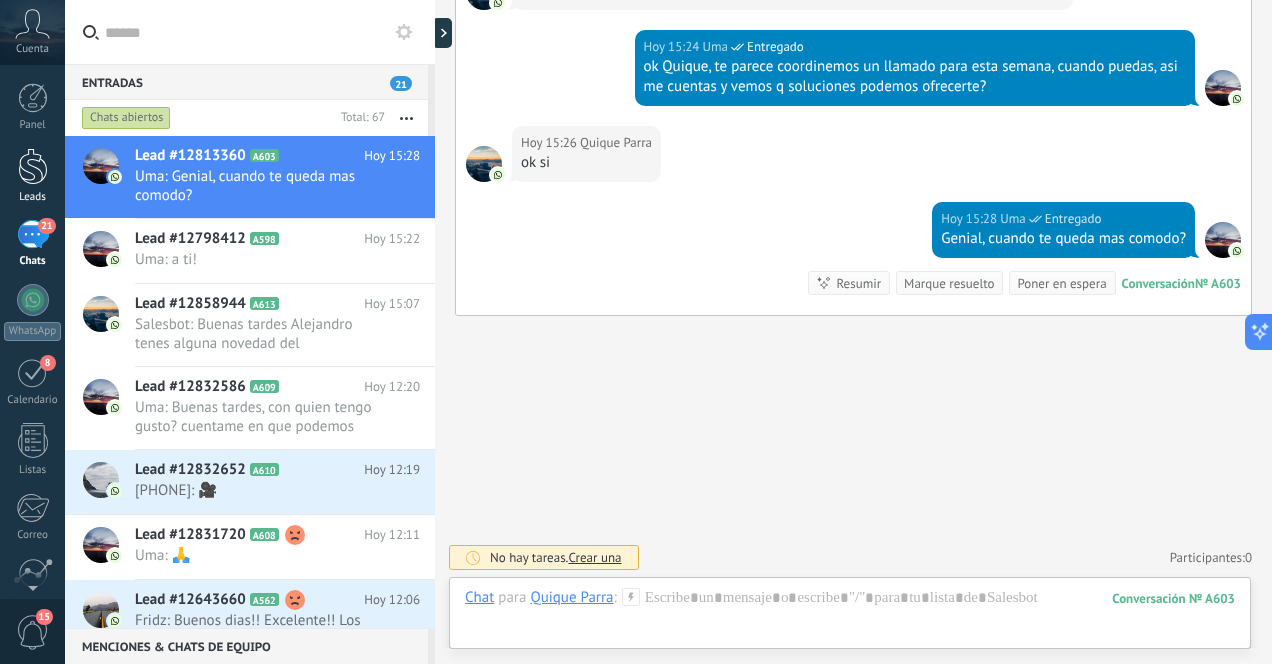 click at bounding box center (33, 166) 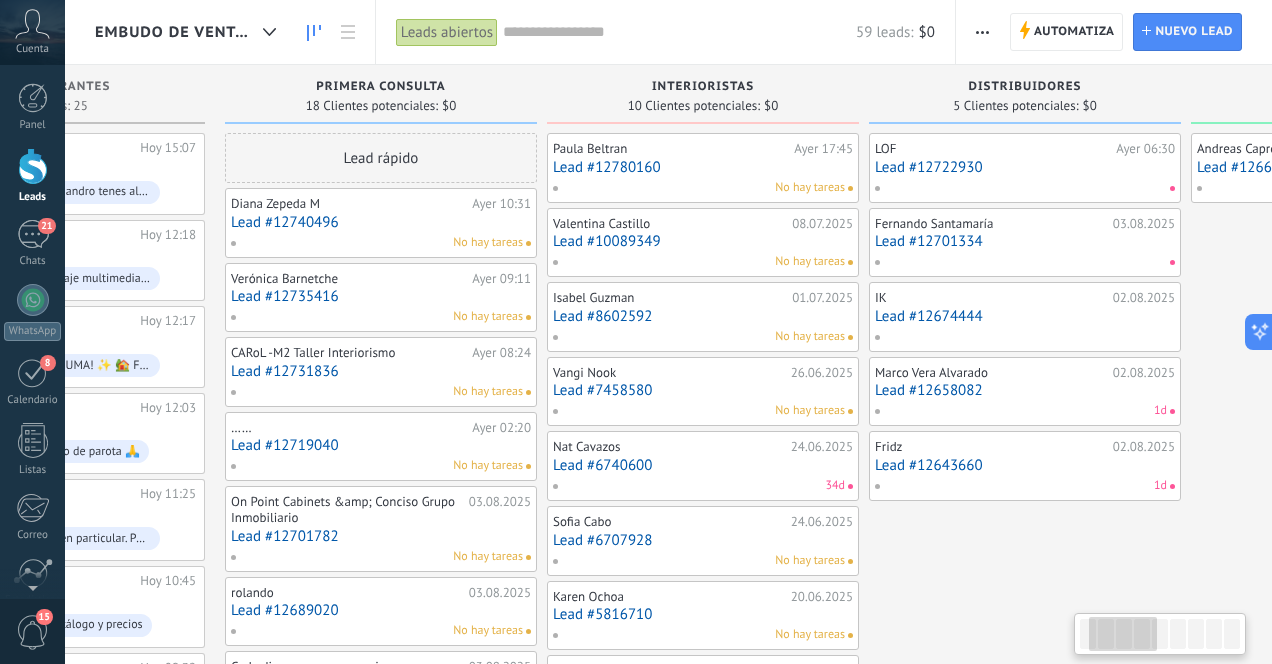 scroll, scrollTop: 0, scrollLeft: 204, axis: horizontal 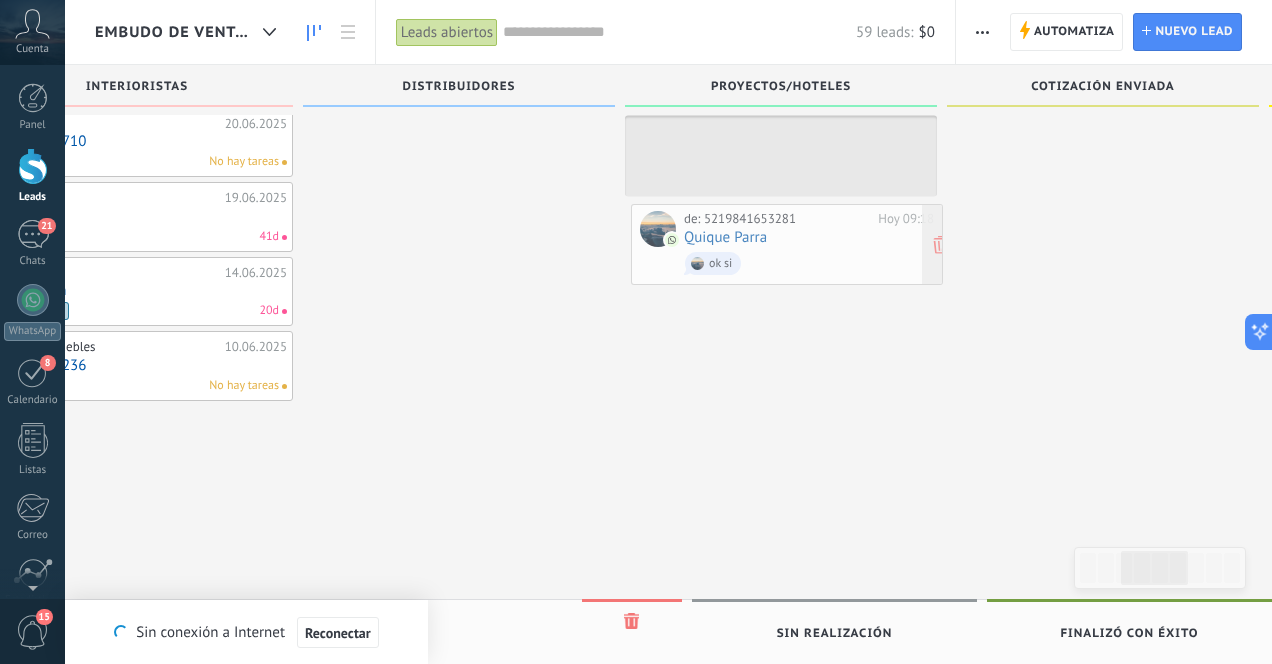 drag, startPoint x: 276, startPoint y: 294, endPoint x: 812, endPoint y: 239, distance: 538.81445 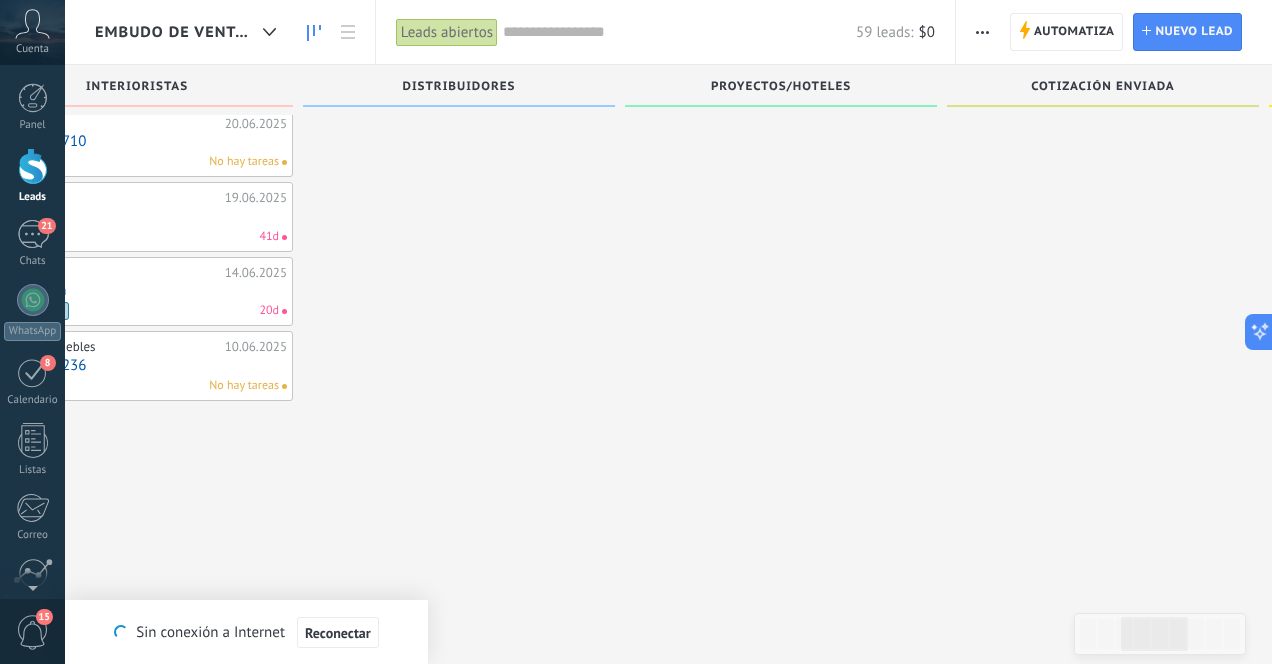 scroll, scrollTop: 0, scrollLeft: 0, axis: both 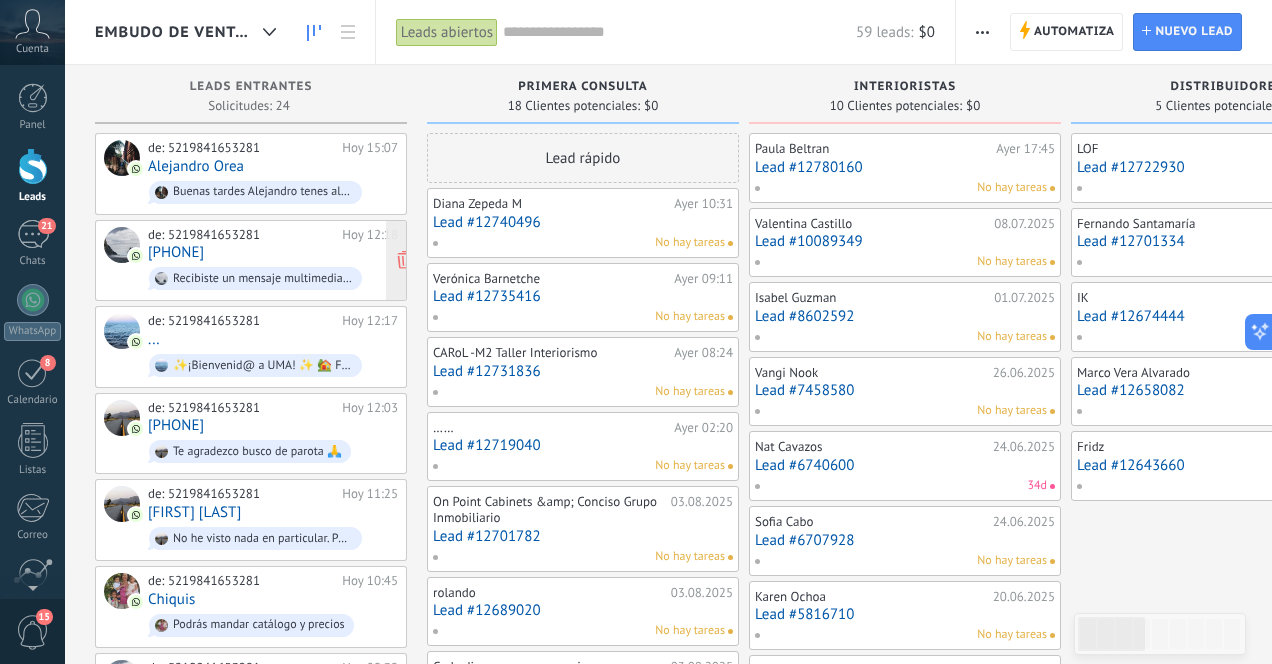 click on "de: [PHONE] Hoy 12:18 [PHONE] Recibiste un mensaje multimedia (id del mensaje: 3ADE945F443D7460E75D). Espera a que se cargue o se visualice en tu aplicación móvil WhatsApp conectada." at bounding box center [273, 261] 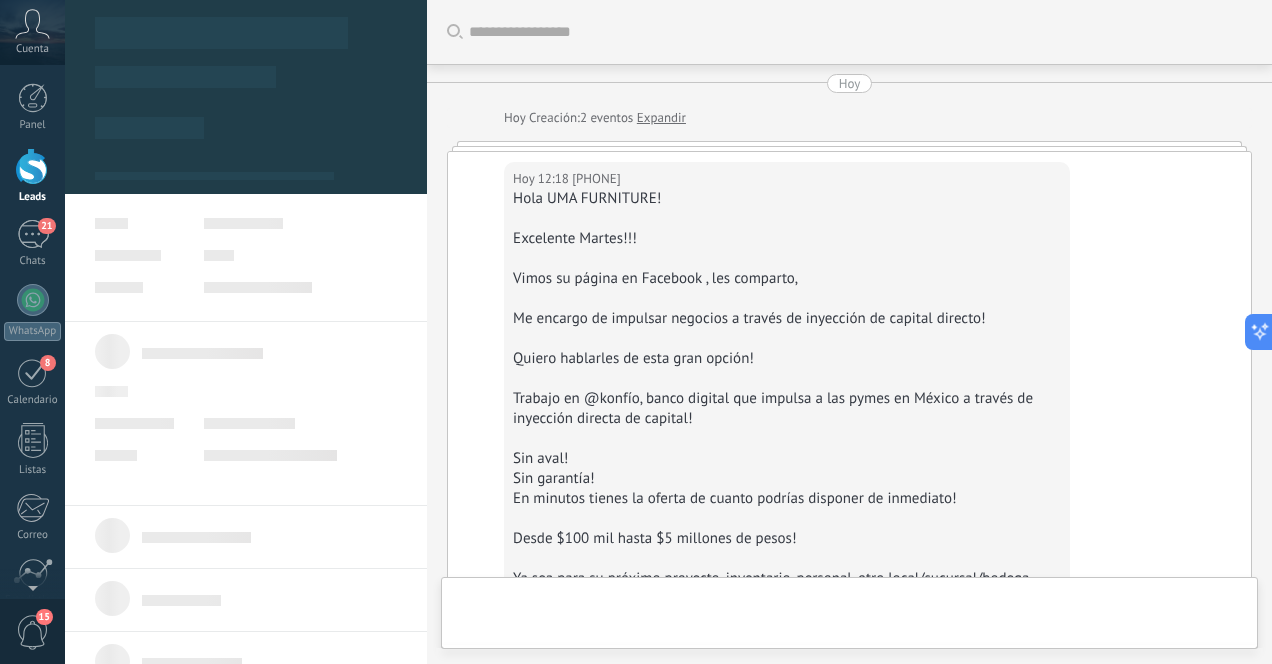 scroll, scrollTop: 30, scrollLeft: 0, axis: vertical 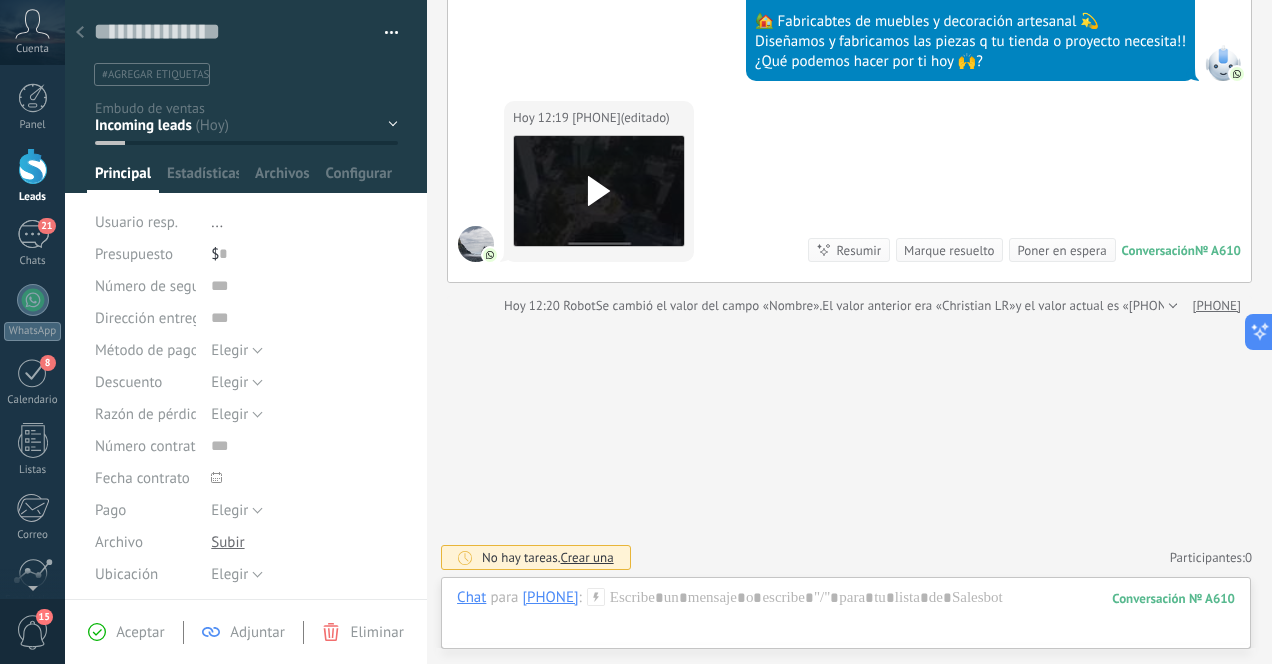 click 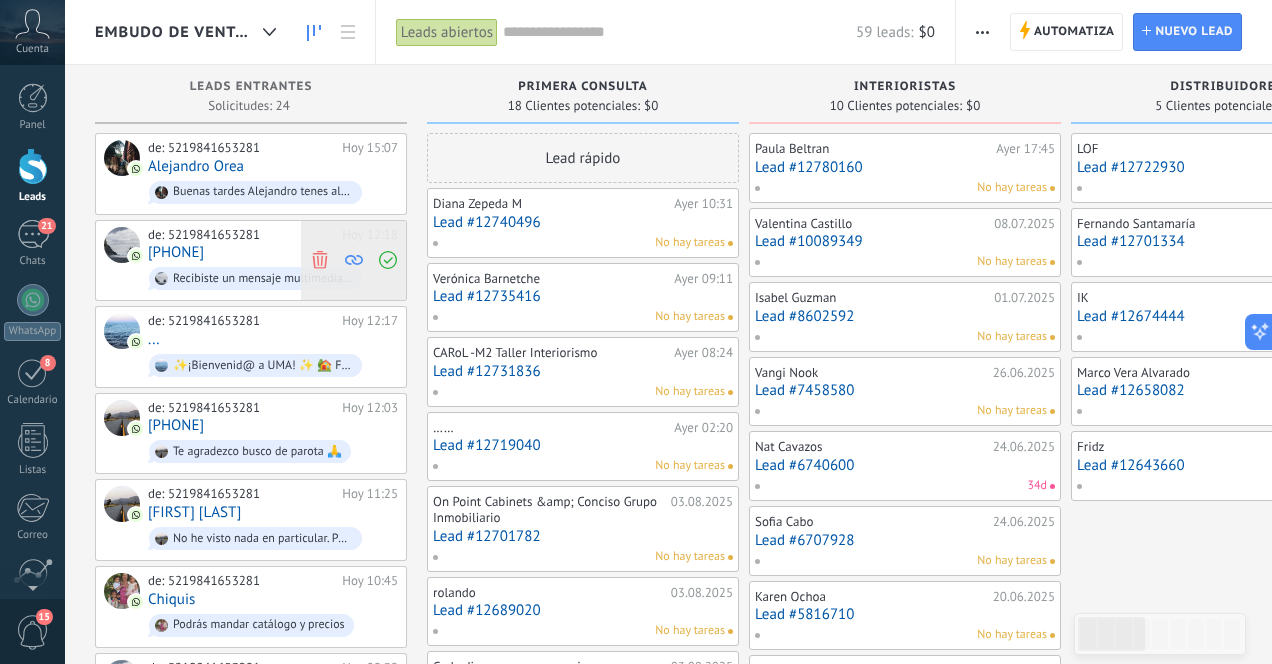 click 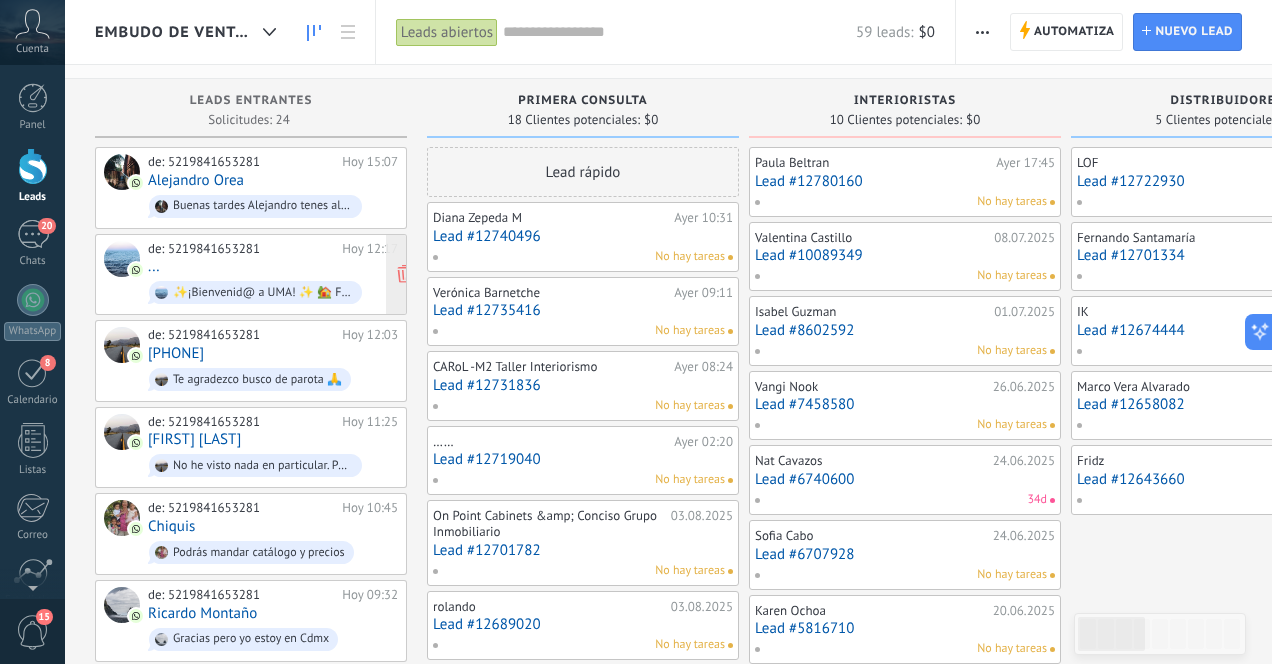 scroll, scrollTop: 0, scrollLeft: 0, axis: both 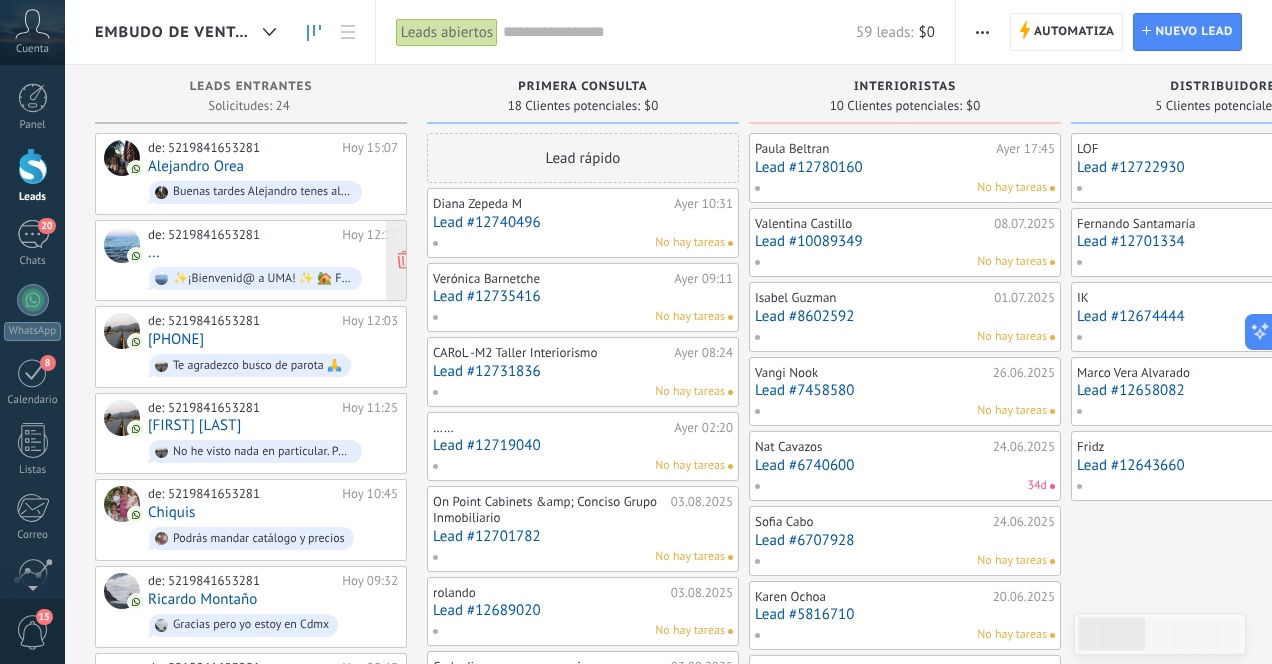 click on "de: [PHONE] Hoy 12:17 ... ✨¡Bienvenid@ a UMA! ✨
🏡 Fabricabtes de muebles y decoración artesanal 💫
Diseñamos y fabricamos las piezas q tu tienda o proyecto necesita!!
¿Qué podemos hacer por ti hoy 🙌?" at bounding box center [273, 261] 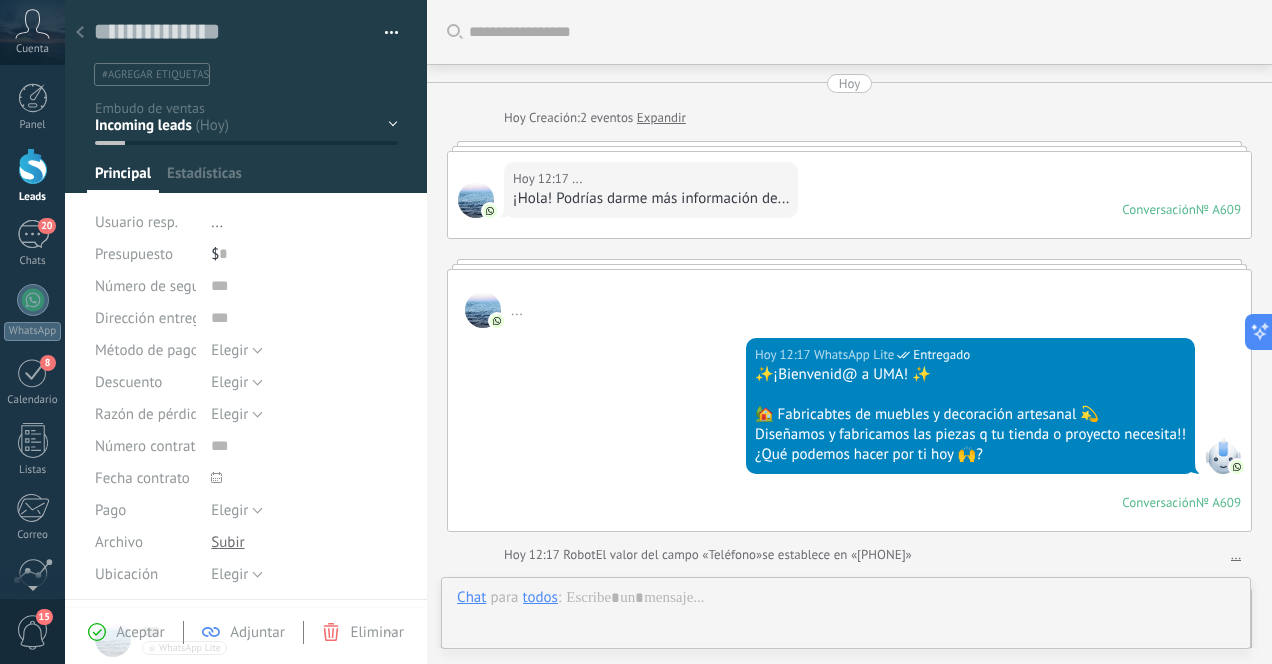 scroll, scrollTop: 455, scrollLeft: 0, axis: vertical 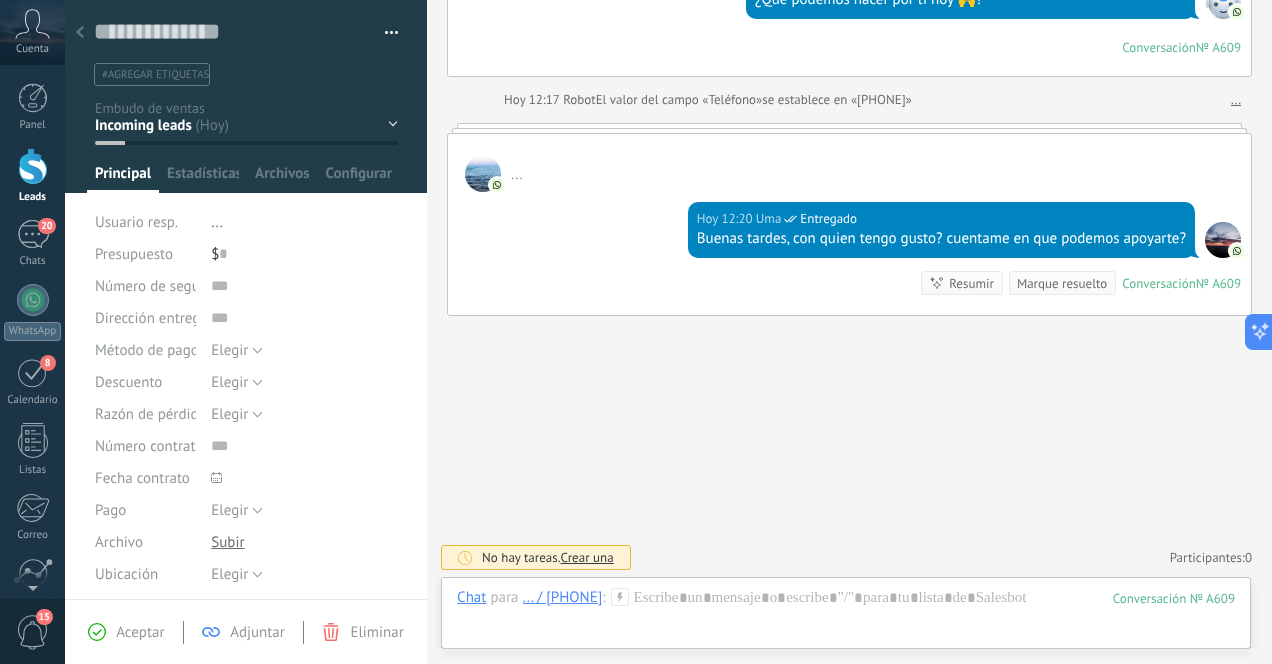 click 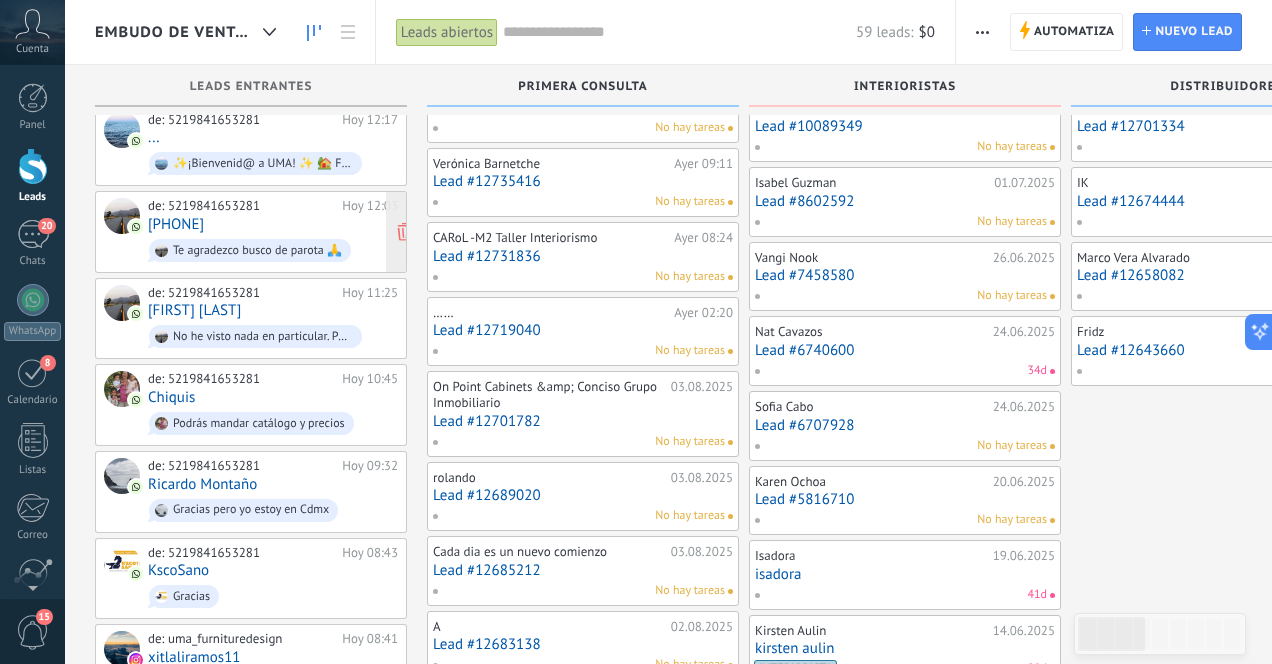 scroll, scrollTop: 117, scrollLeft: 0, axis: vertical 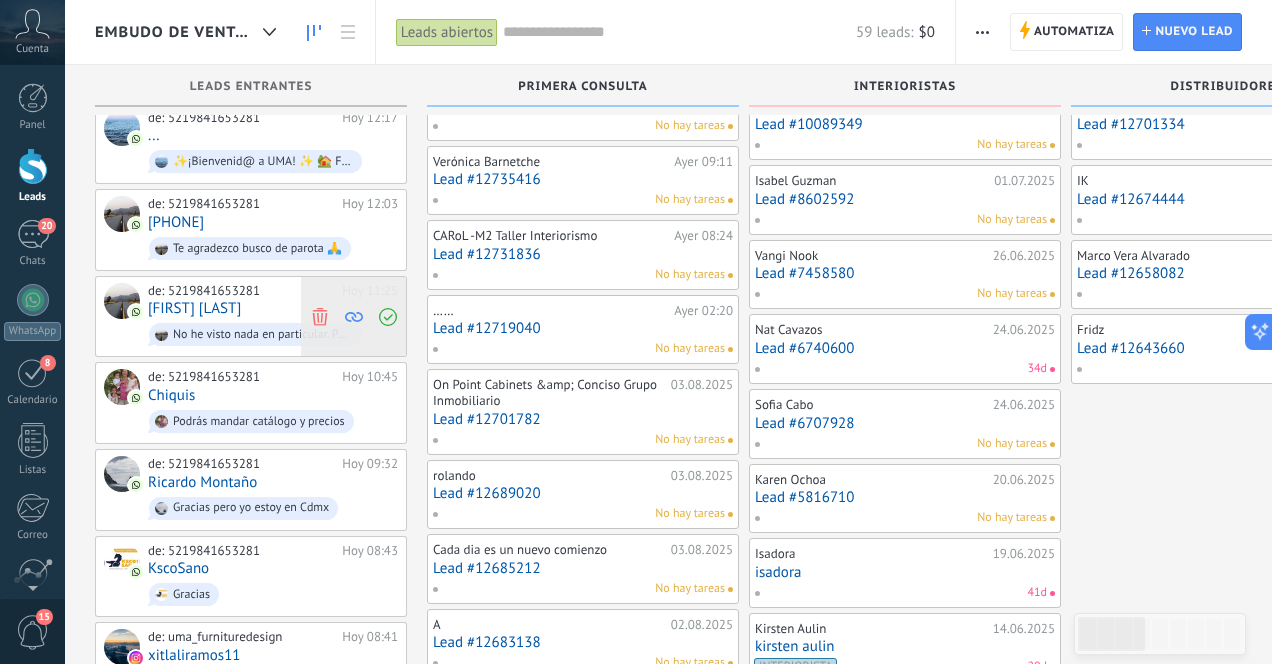 click 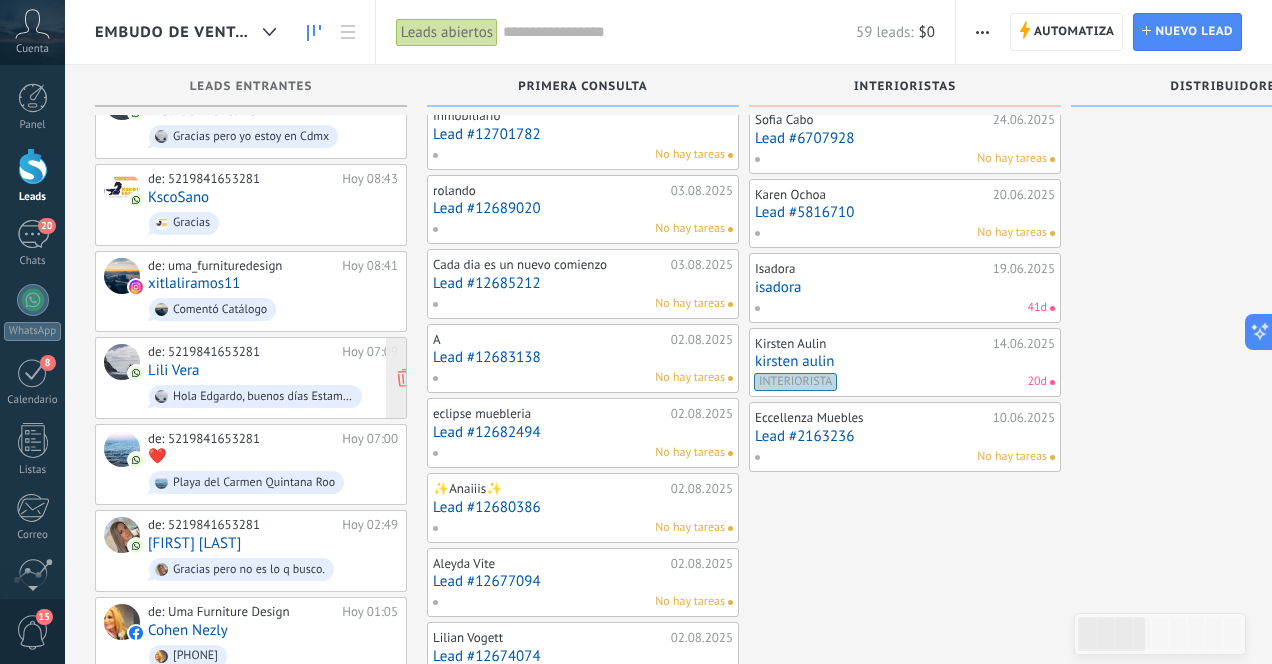 scroll, scrollTop: 404, scrollLeft: 0, axis: vertical 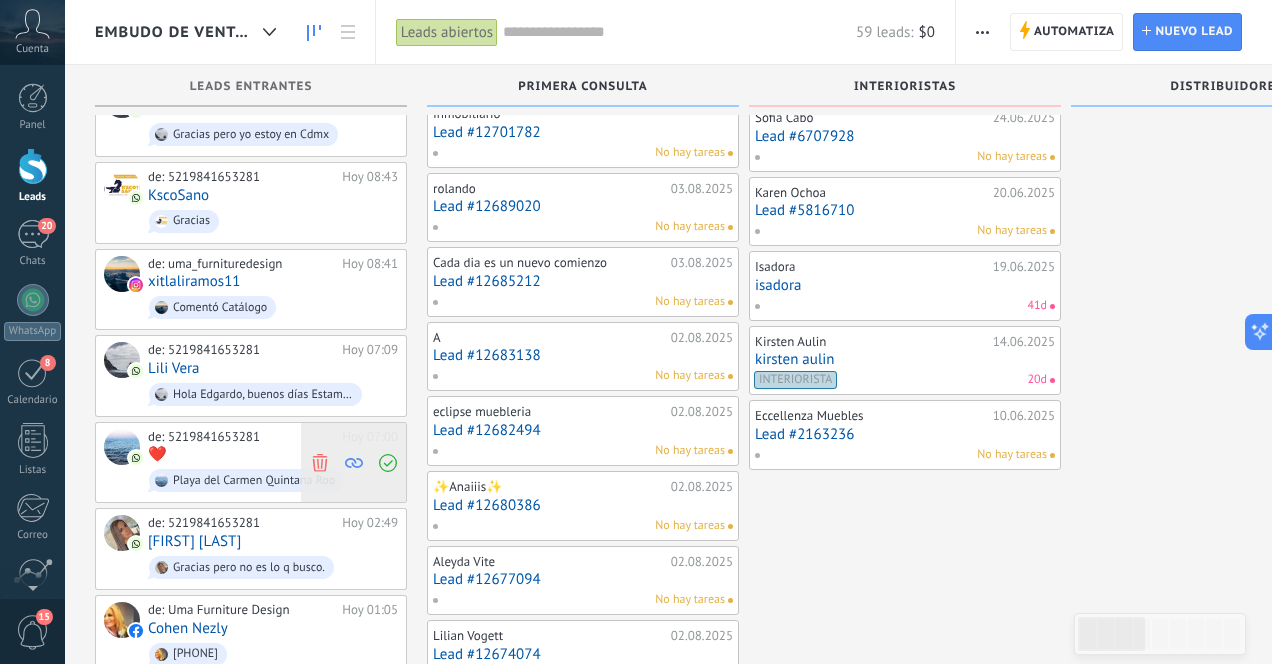 click 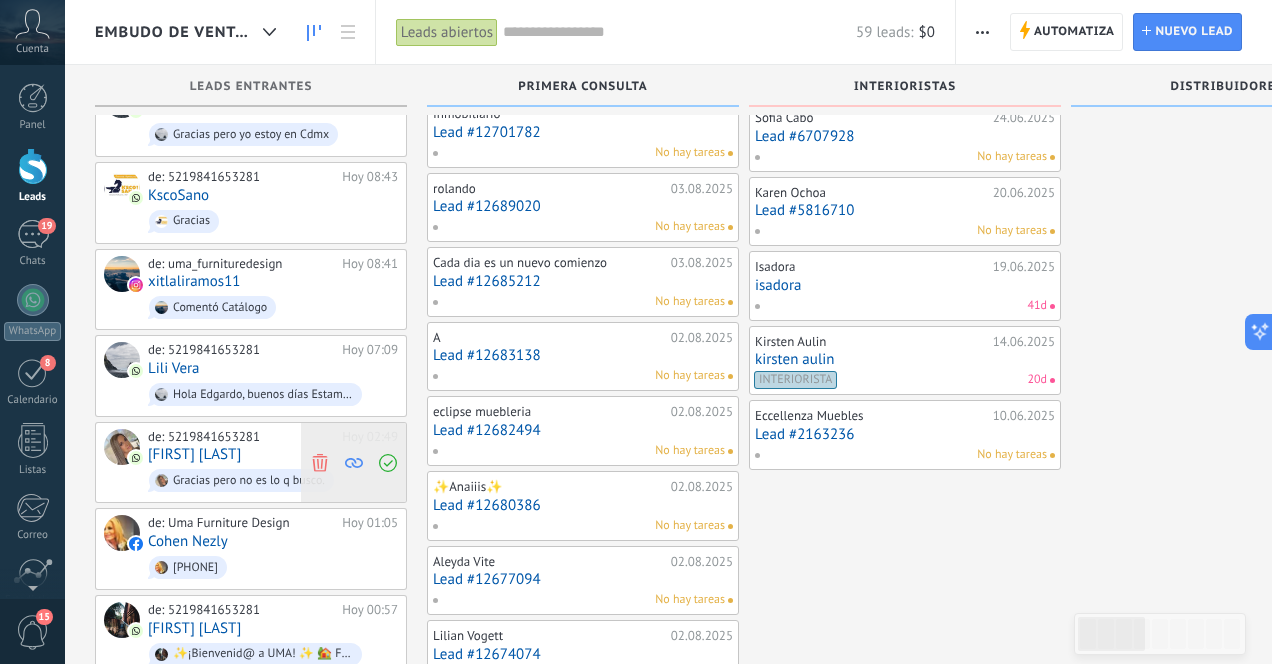click 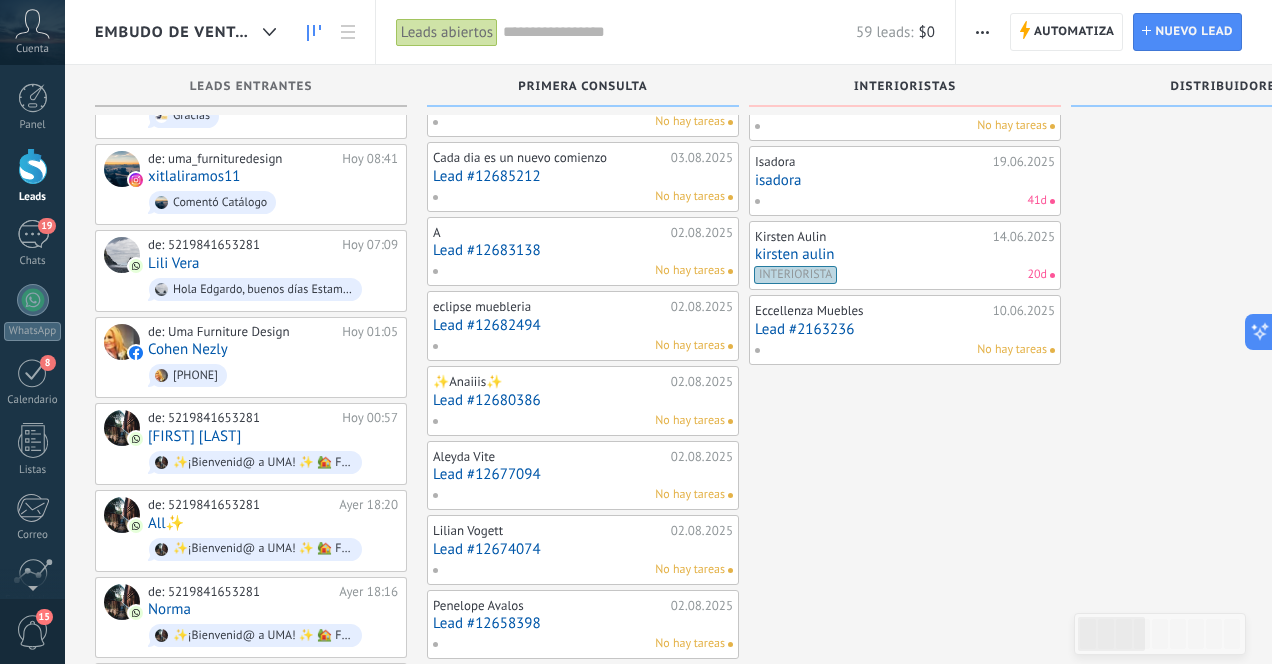 scroll, scrollTop: 518, scrollLeft: 0, axis: vertical 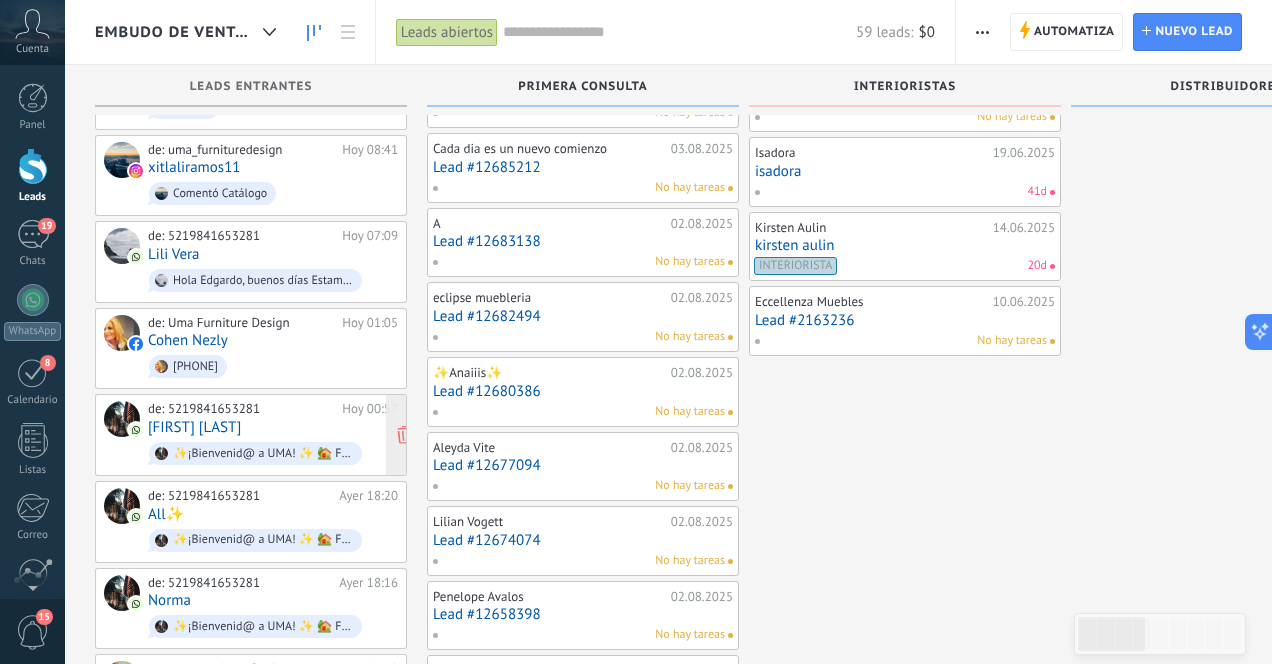 click on "de: [PHONE] Hoy 00:57 [FIRST] [LAST] ✨¡Bienvenid@ a UMA! ✨
🏡 Fabricabtes de muebles y decoración artesanal 💫
Diseñamos y fabricamos las piezas q tu tienda o proyecto necesita!!
¿Qué podemos hacer por ti hoy 🙌?" at bounding box center (273, 435) 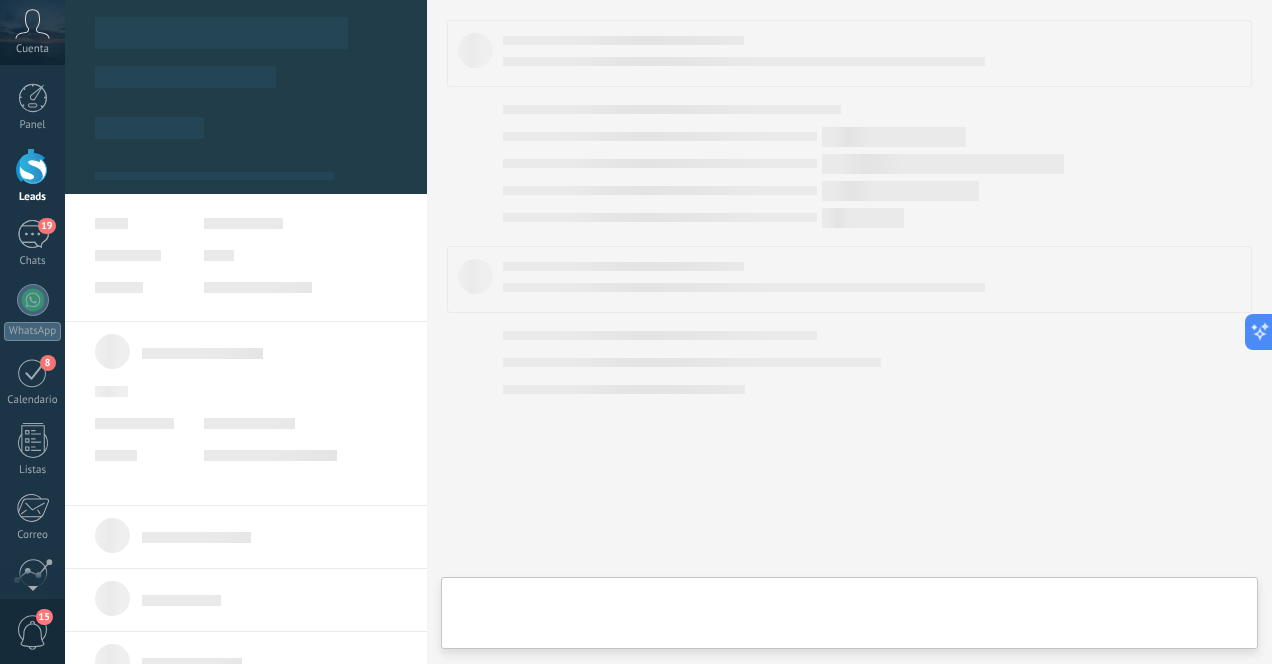 scroll, scrollTop: 0, scrollLeft: 0, axis: both 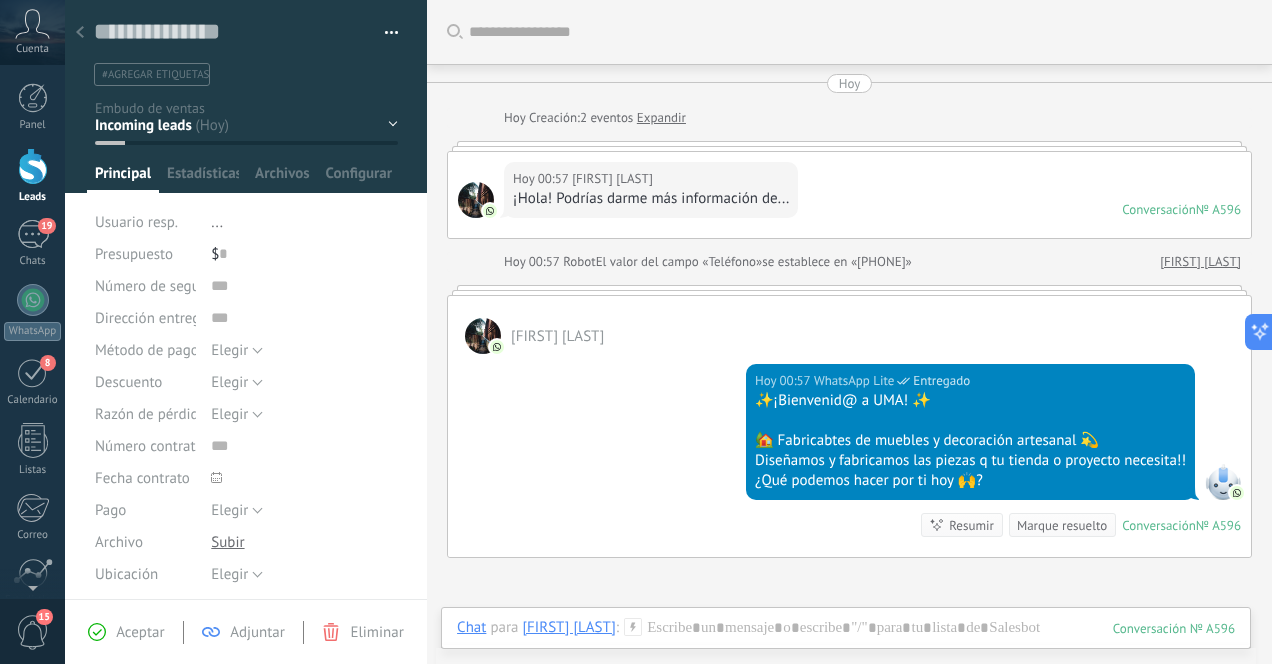 click 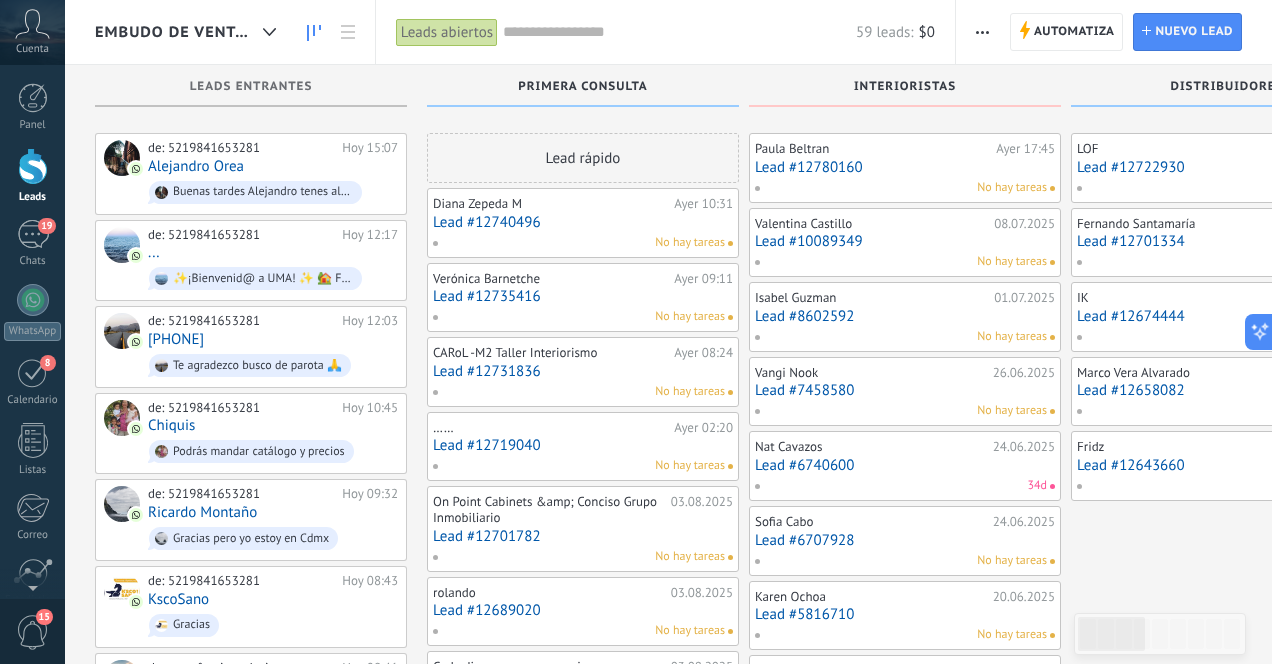 scroll, scrollTop: 518, scrollLeft: 0, axis: vertical 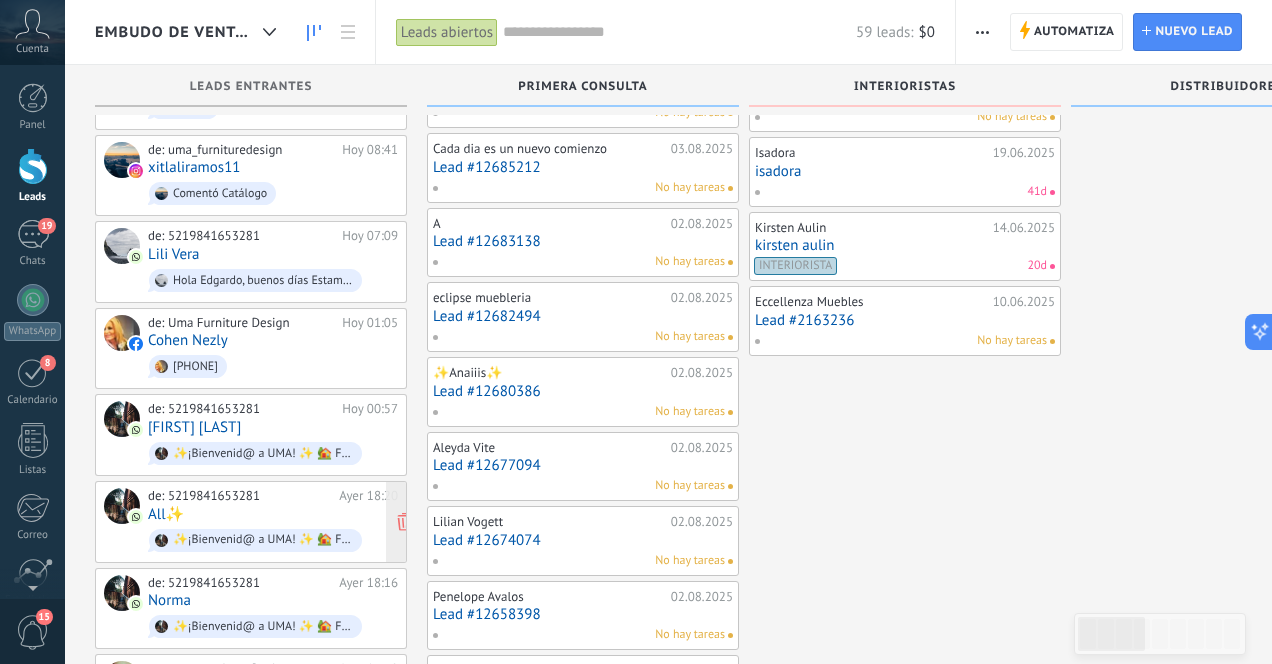 click on "de: [PHONE] Ayer 18:20 All✨ ✨¡Bienvenid@ a UMA! ✨
🏡 Fabricabtes de muebles y decoración artesanal 💫
Diseñamos y fabricamos las piezas q tu tienda o proyecto necesita!!
¿Qué podemos hacer por ti hoy 🙌?" at bounding box center [273, 522] 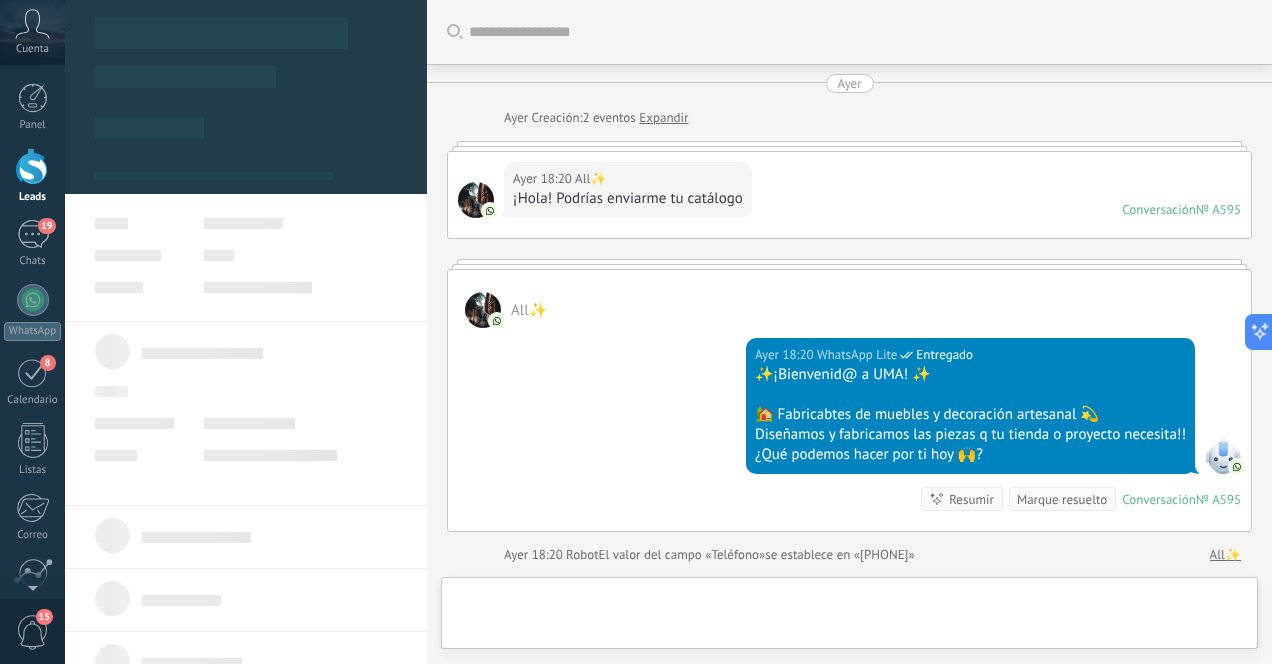 scroll, scrollTop: 0, scrollLeft: 0, axis: both 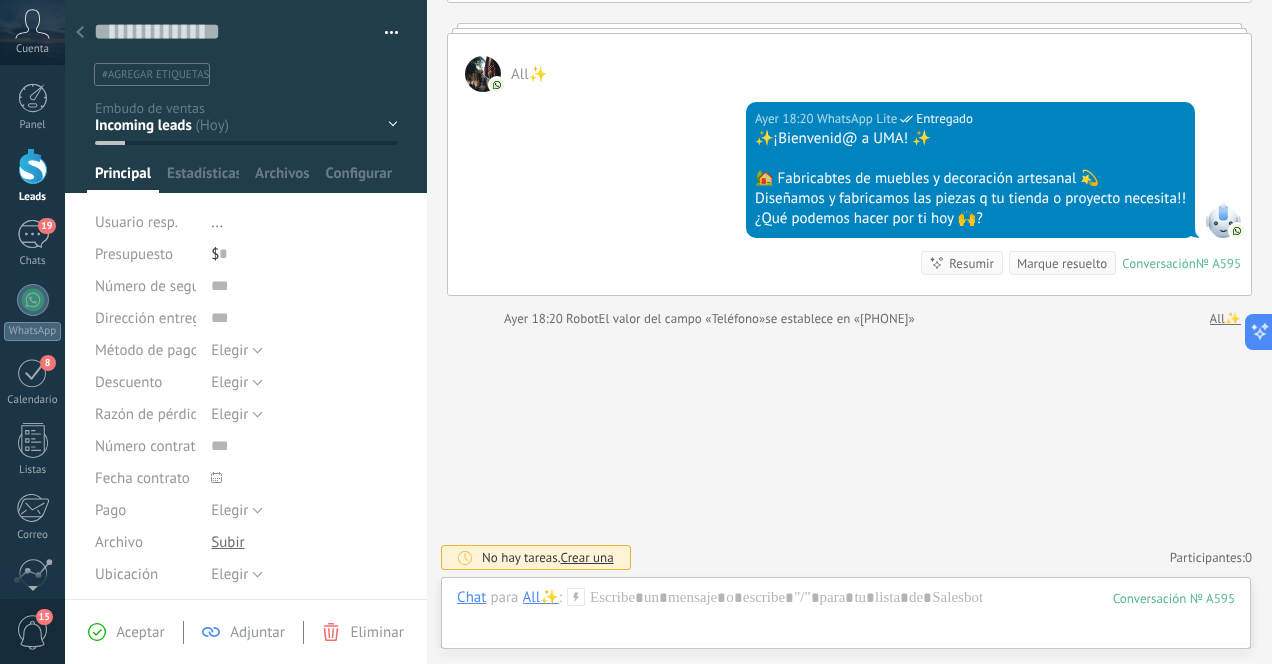 click at bounding box center (80, 33) 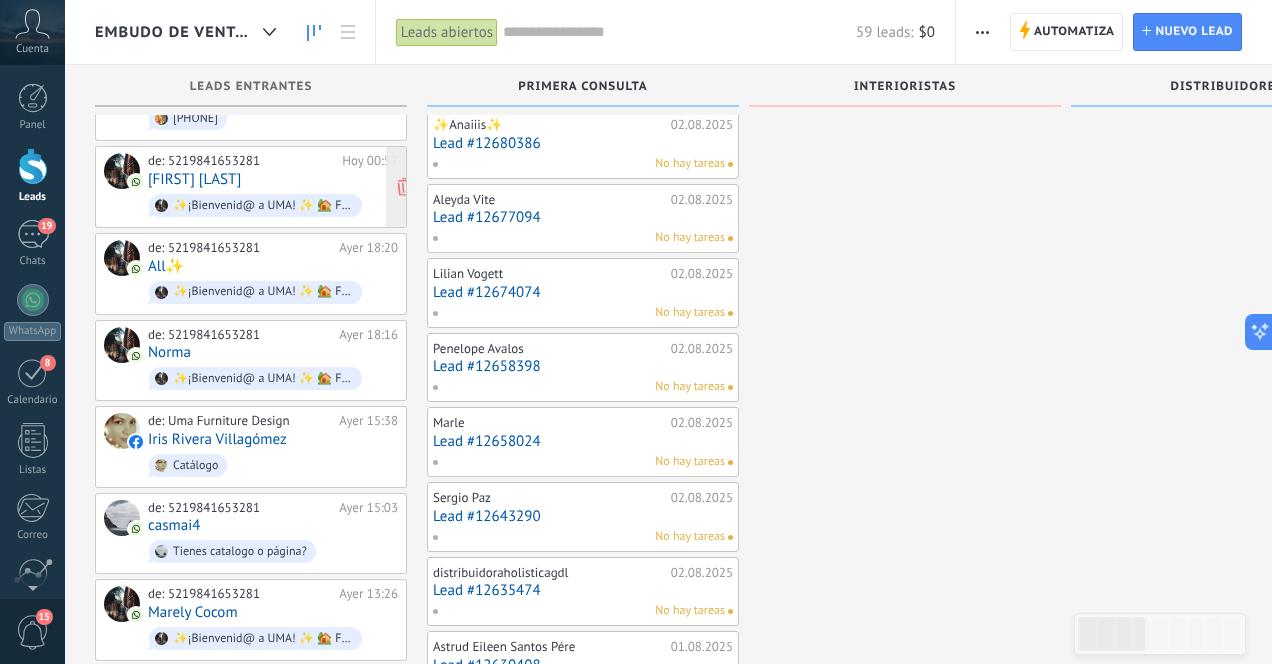 scroll, scrollTop: 765, scrollLeft: 0, axis: vertical 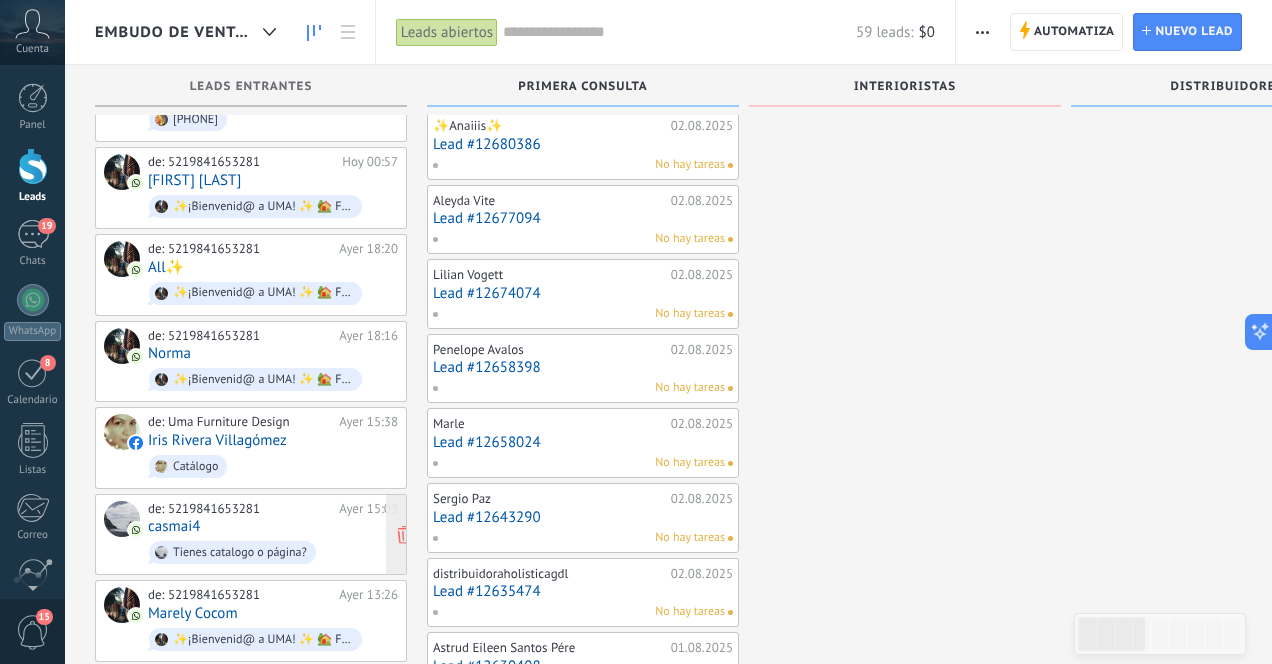 click on "de: 5219841653281" at bounding box center [240, 509] 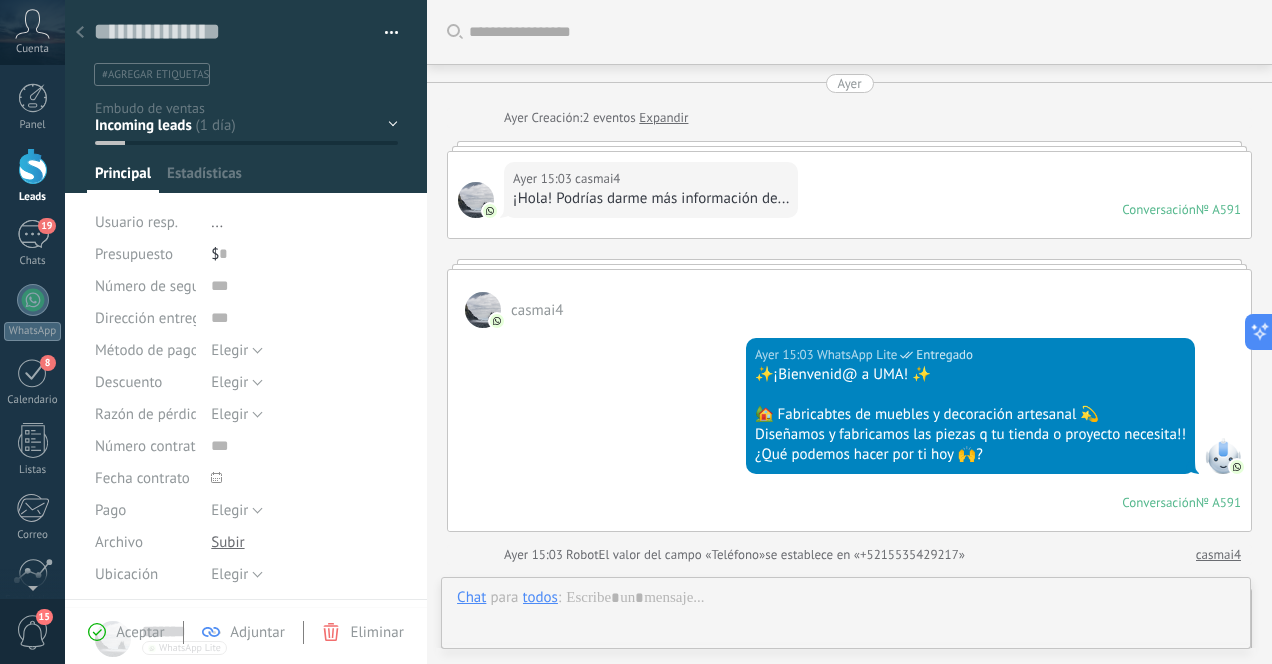 scroll, scrollTop: 0, scrollLeft: 0, axis: both 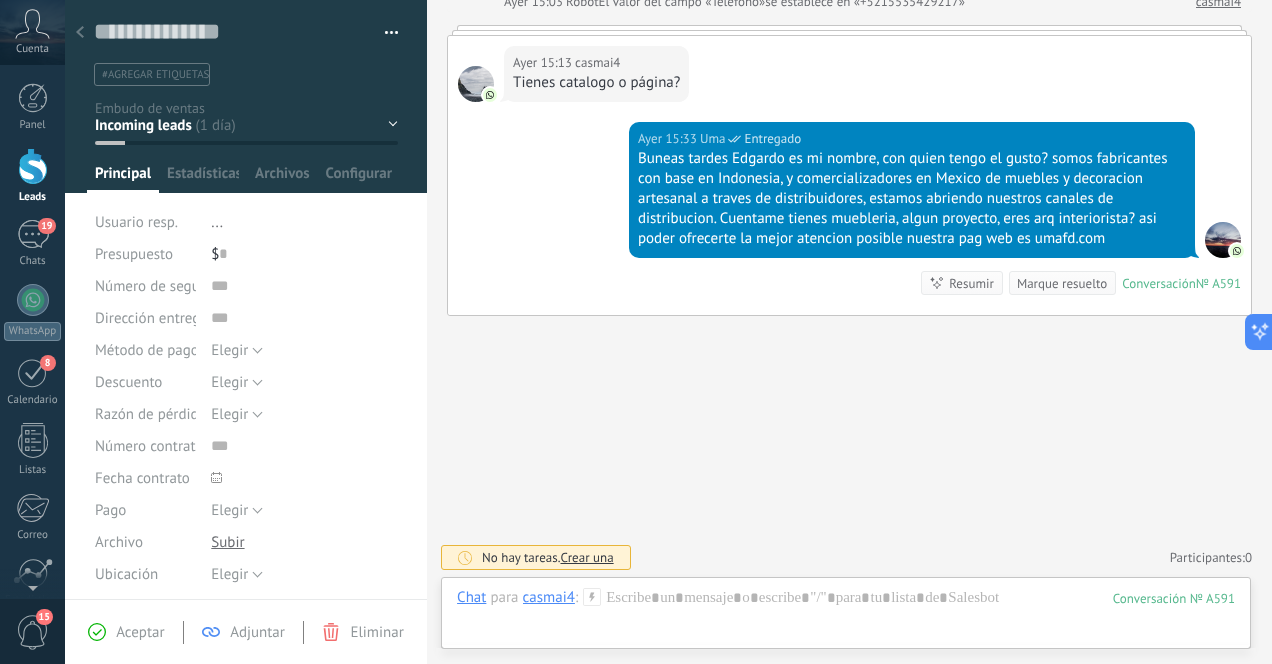 click 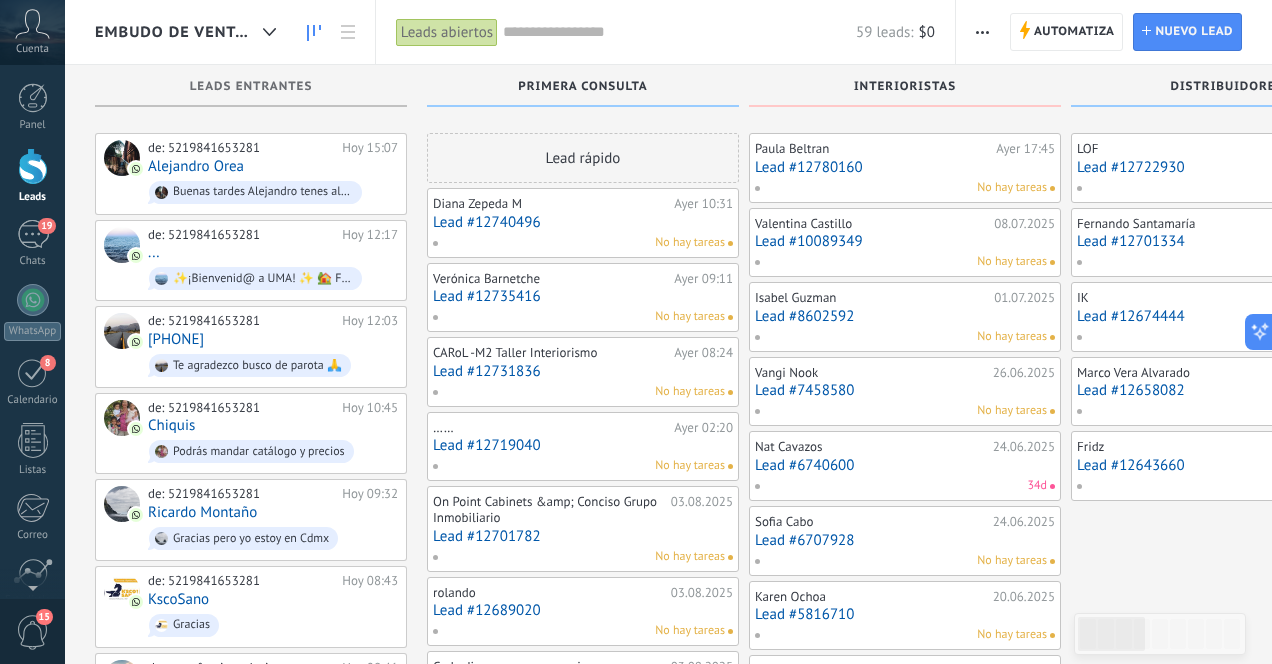 scroll, scrollTop: 765, scrollLeft: 0, axis: vertical 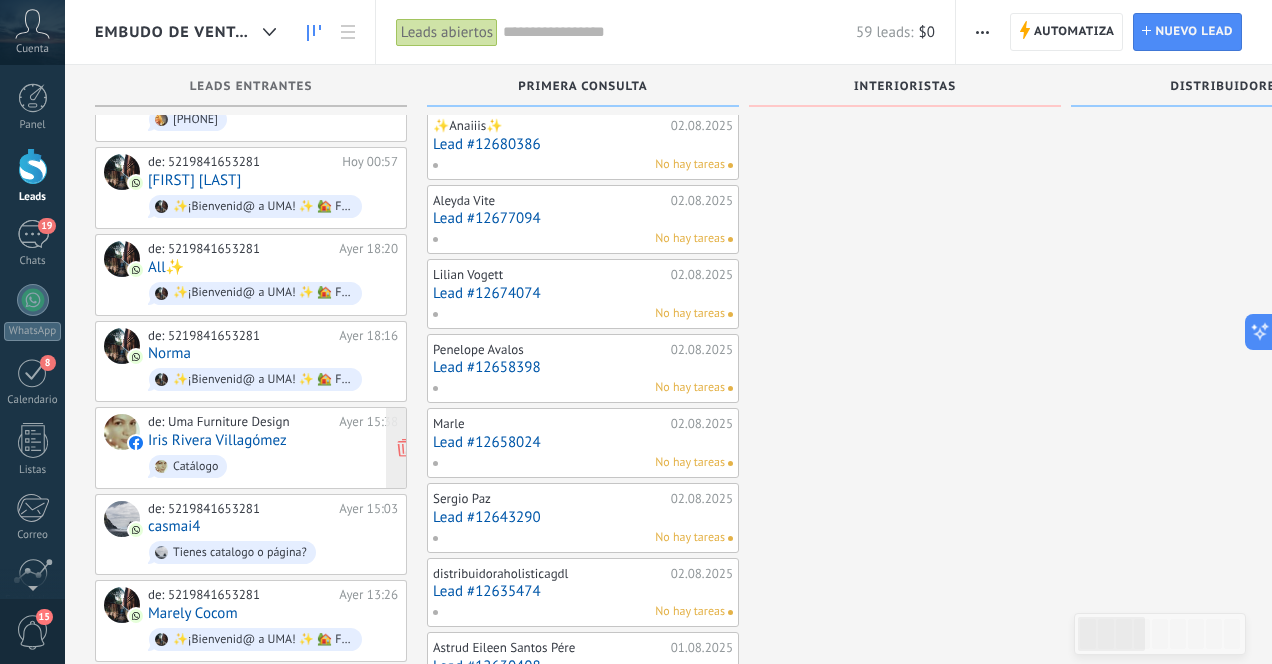 click on "Iris Rivera Villagómez" at bounding box center [217, 440] 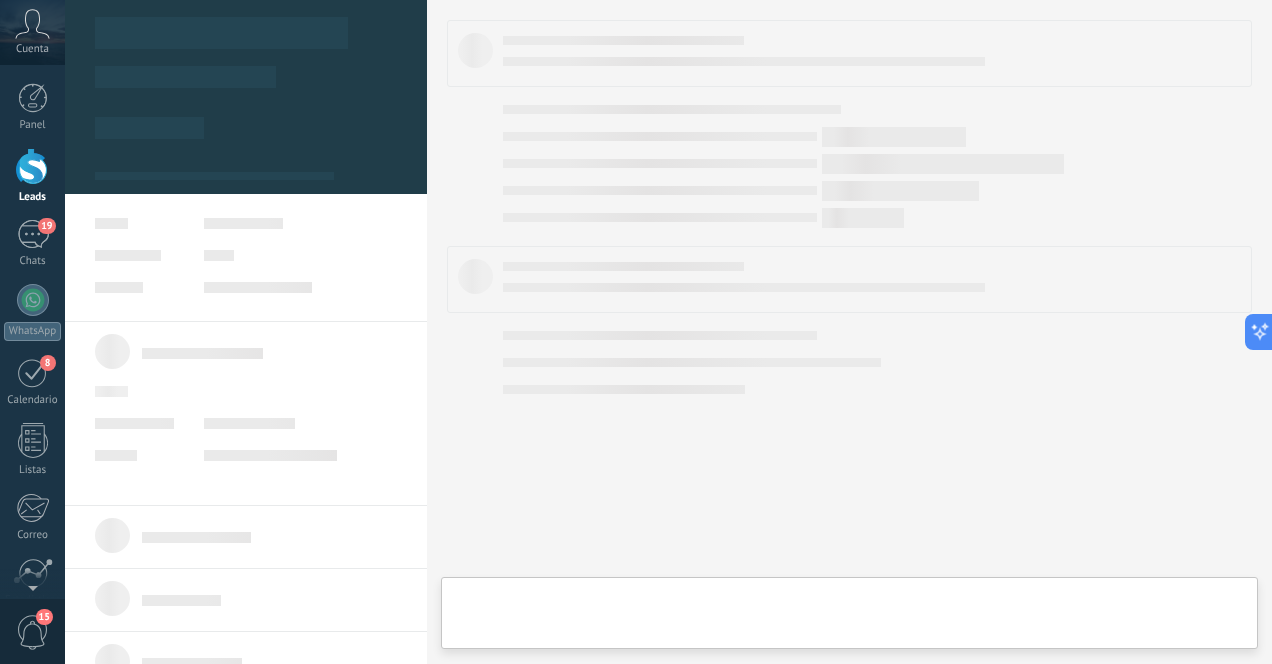 scroll, scrollTop: 0, scrollLeft: 0, axis: both 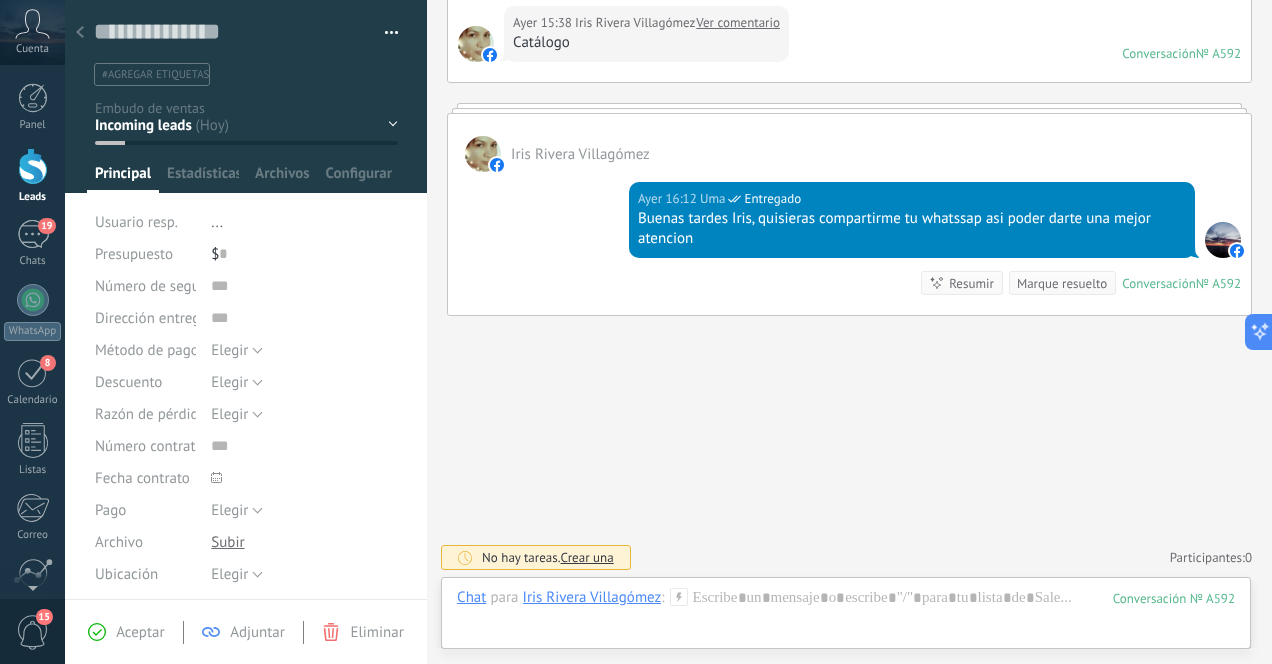 click at bounding box center [80, 33] 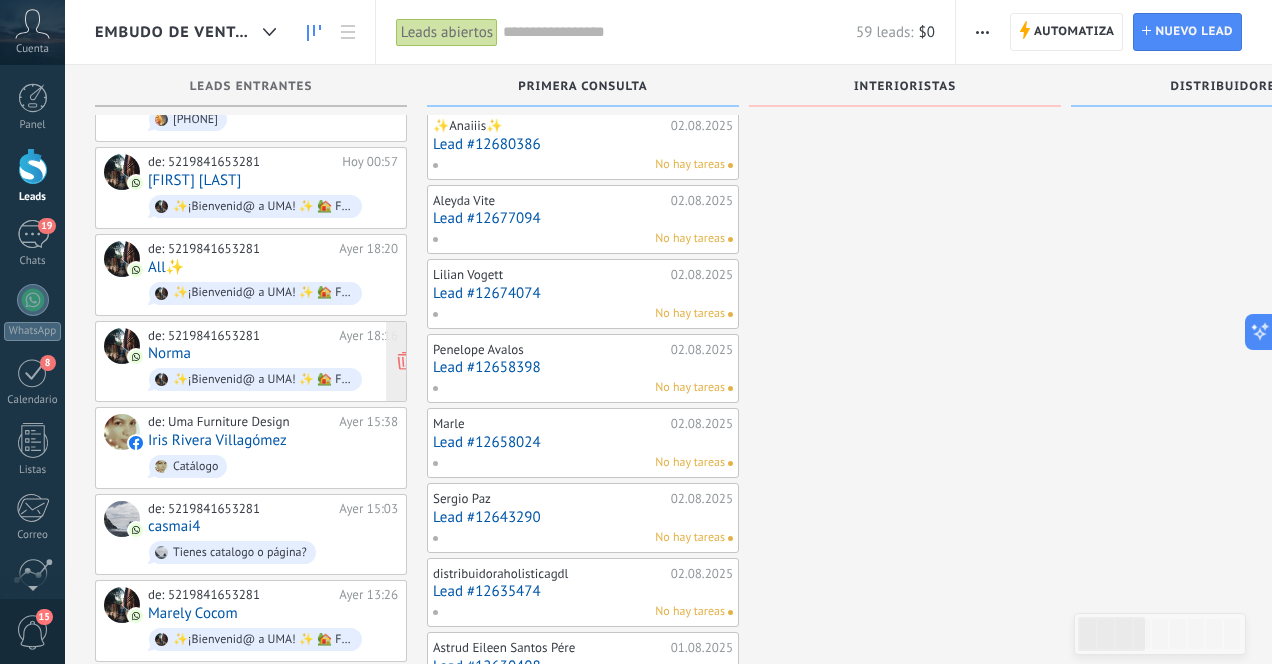 click on "de: [PHONE] Ayer 18:16 [FIRST] ✨¡Bienvenid@ a UMA! ✨
🏡 Fabricabtes de muebles y decoración artesanal 💫
Diseñamos y fabricamos las piezas q tu tienda o proyecto necesita!!
¿Qué podemos hacer por ti hoy 🙌?" at bounding box center (273, 362) 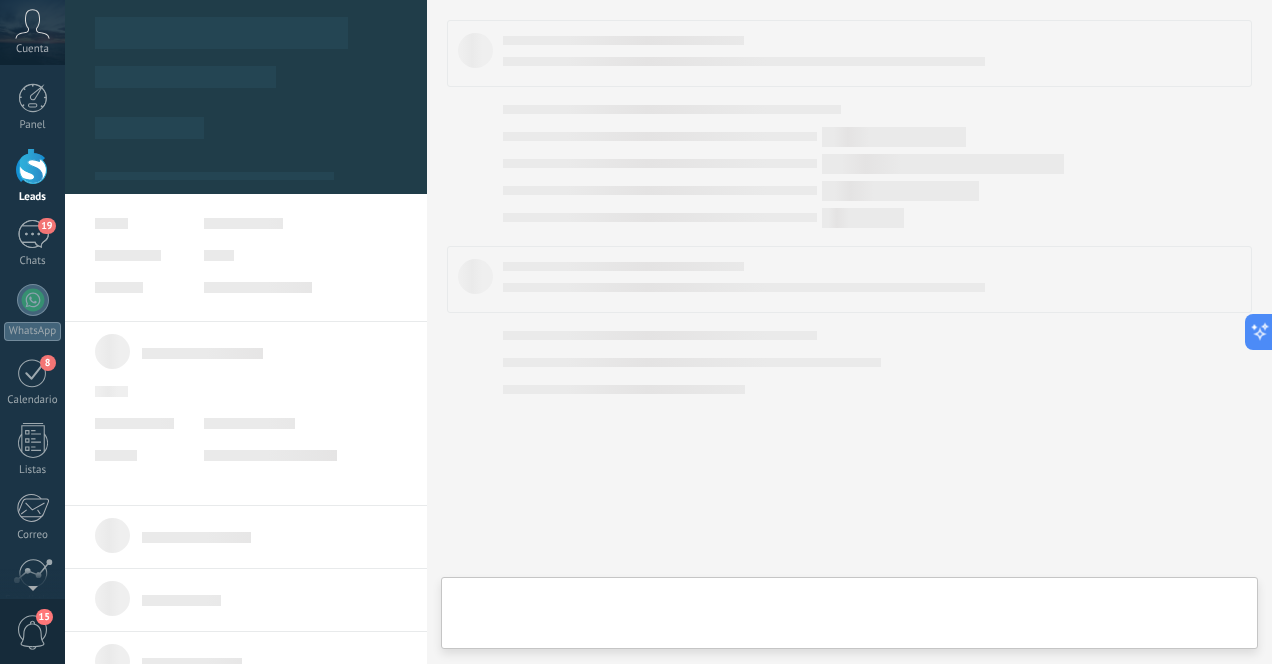 scroll, scrollTop: 0, scrollLeft: 0, axis: both 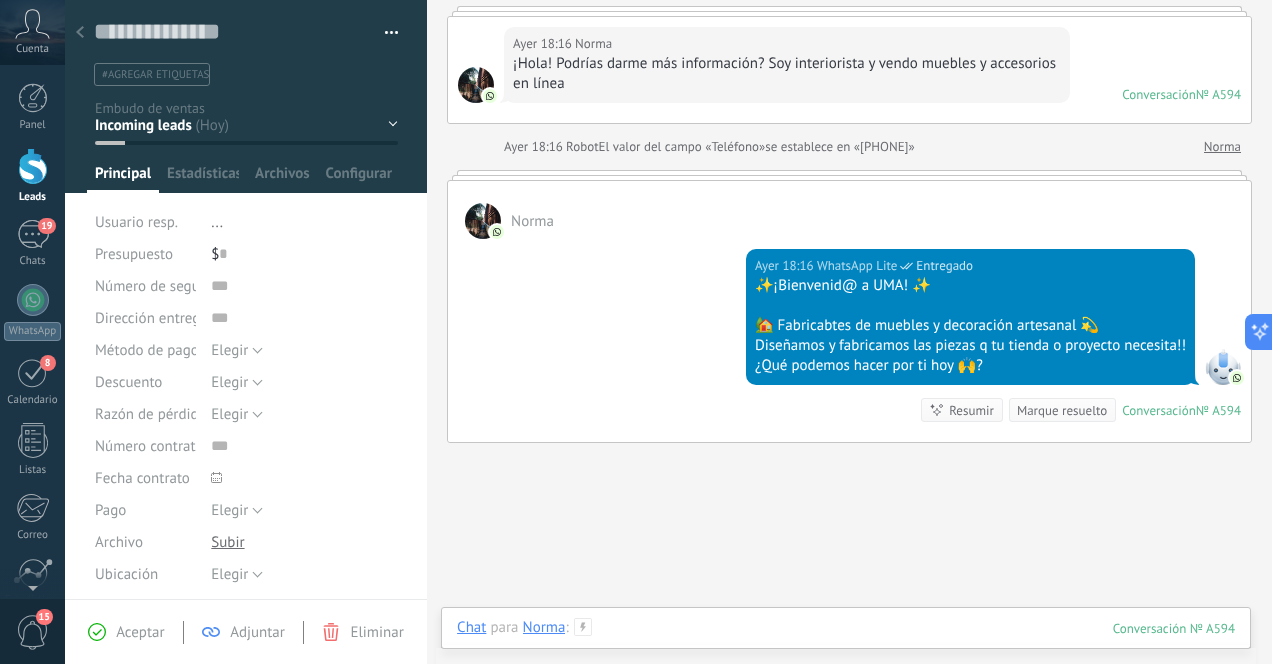 click at bounding box center (846, 648) 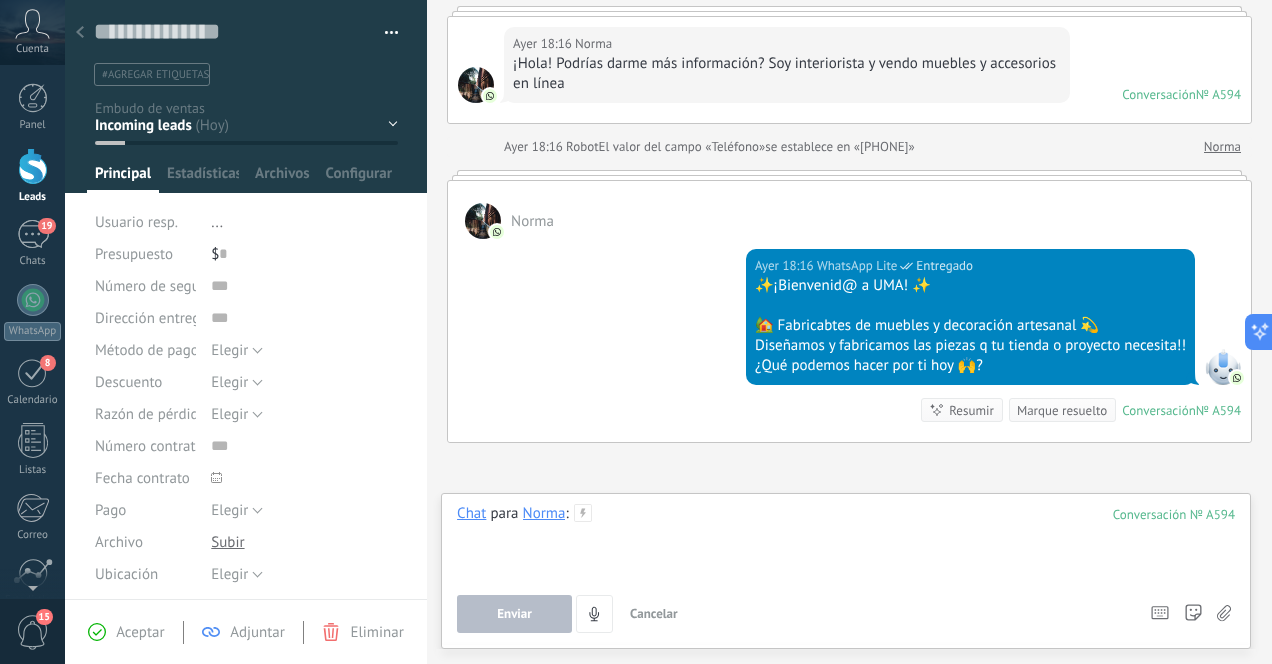 type 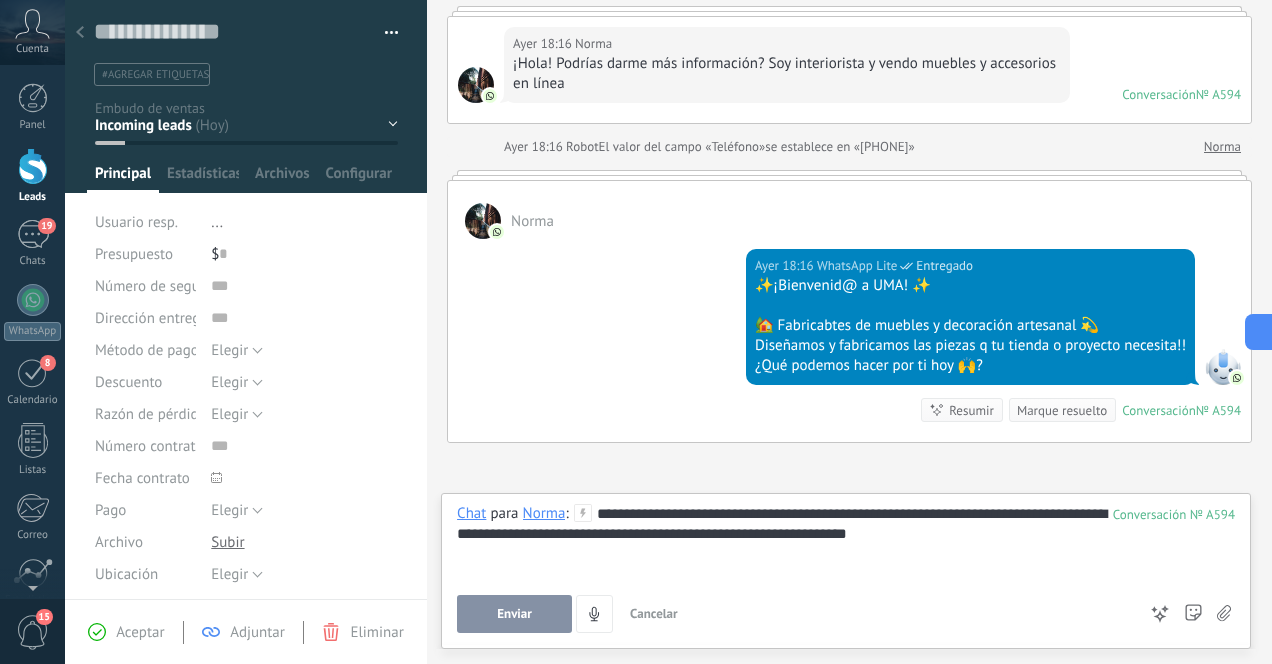 click on "Enviar" at bounding box center (514, 614) 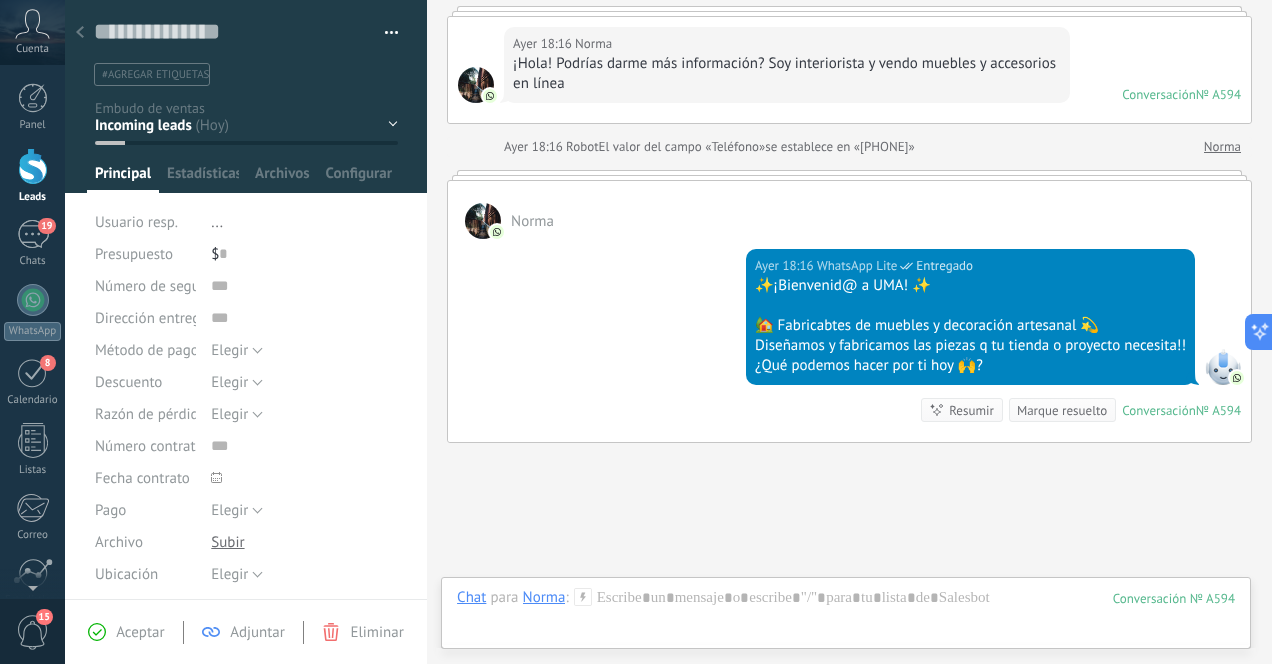 scroll, scrollTop: 262, scrollLeft: 0, axis: vertical 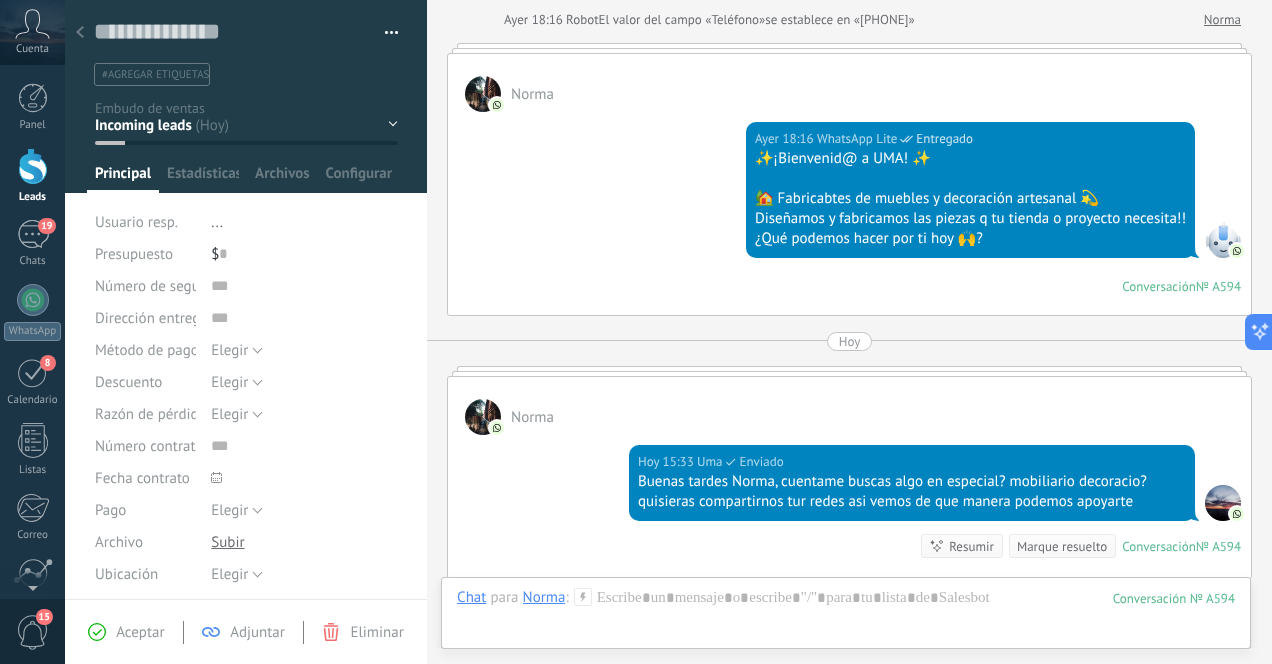 click 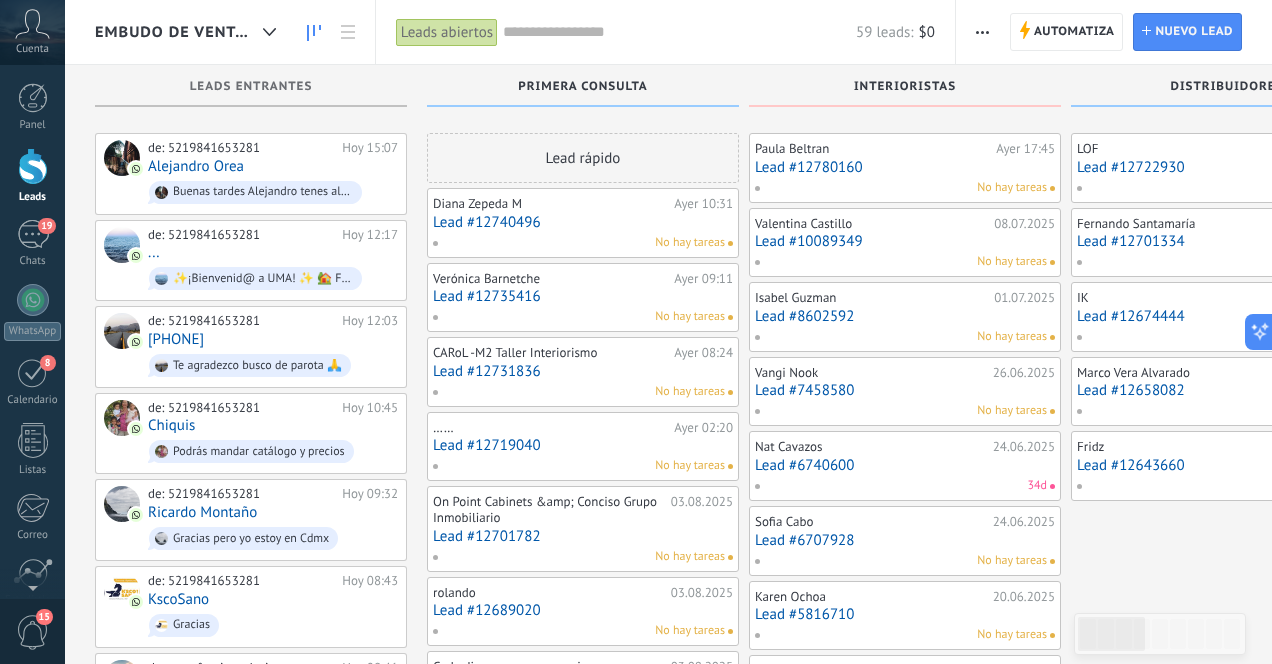 scroll, scrollTop: 765, scrollLeft: 0, axis: vertical 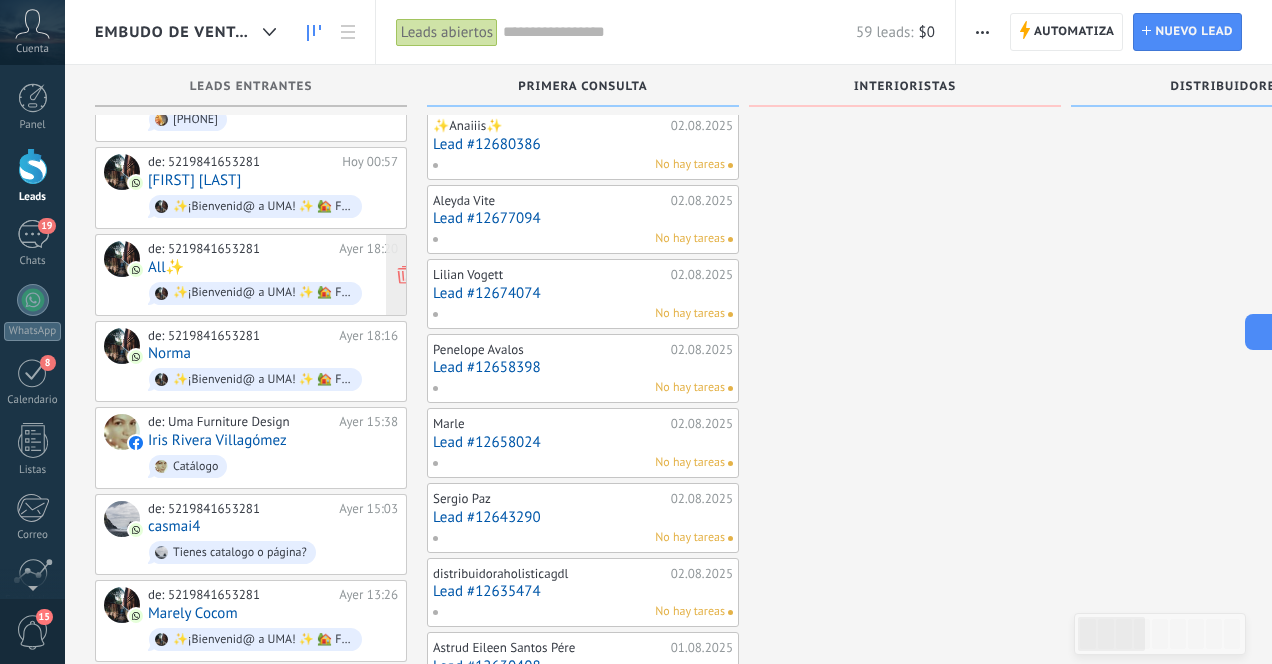 click on "de: [PHONE] Ayer 18:20 All✨ ✨¡Bienvenid@ a UMA! ✨
🏡 Fabricabtes de muebles y decoración artesanal 💫
Diseñamos y fabricamos las piezas q tu tienda o proyecto necesita!!
¿Qué podemos hacer por ti hoy 🙌?" at bounding box center [273, 275] 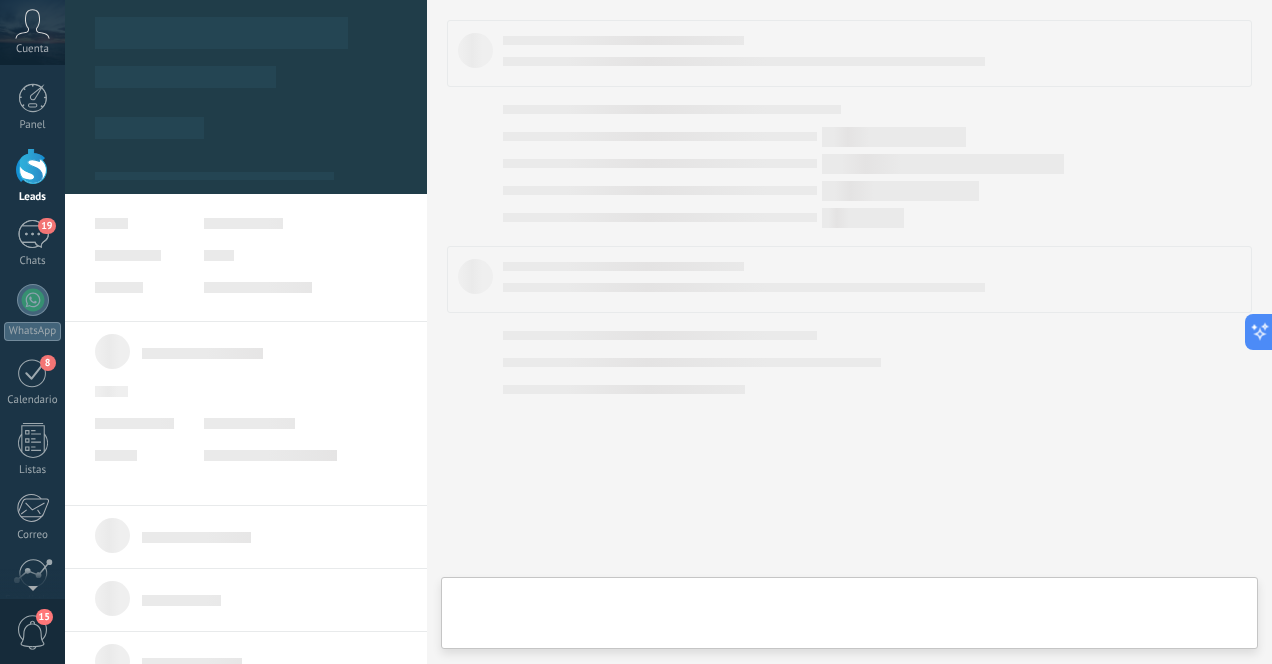 scroll, scrollTop: 0, scrollLeft: 0, axis: both 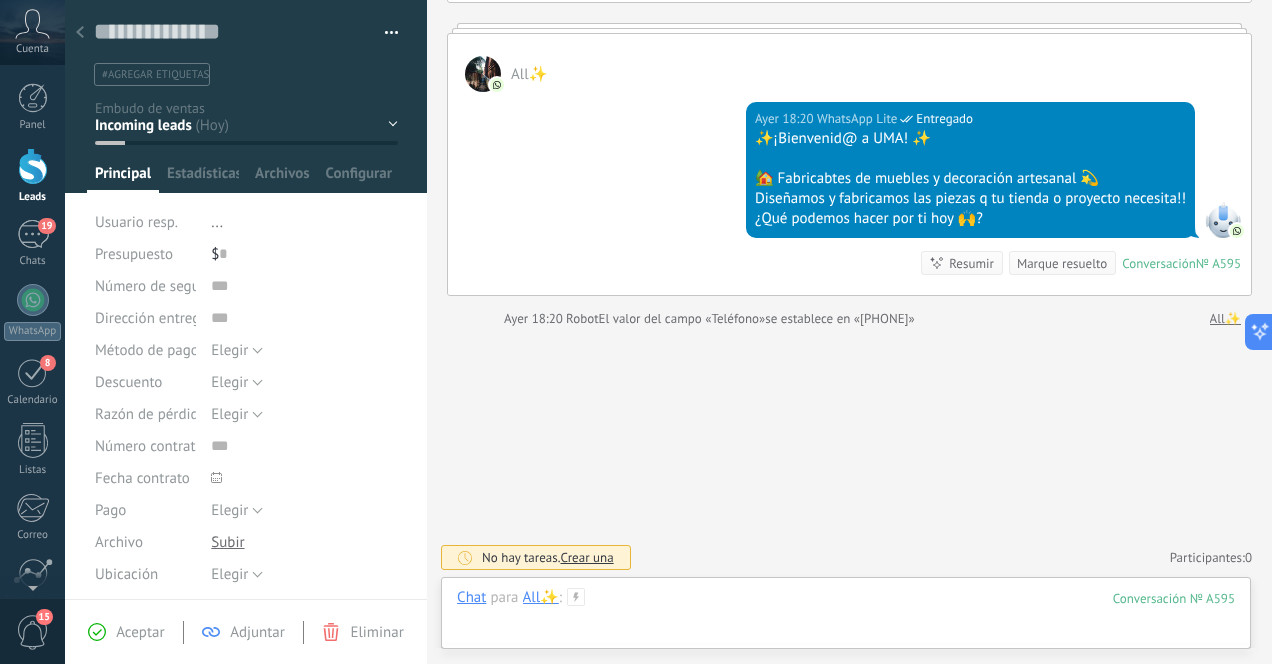 click at bounding box center [846, 618] 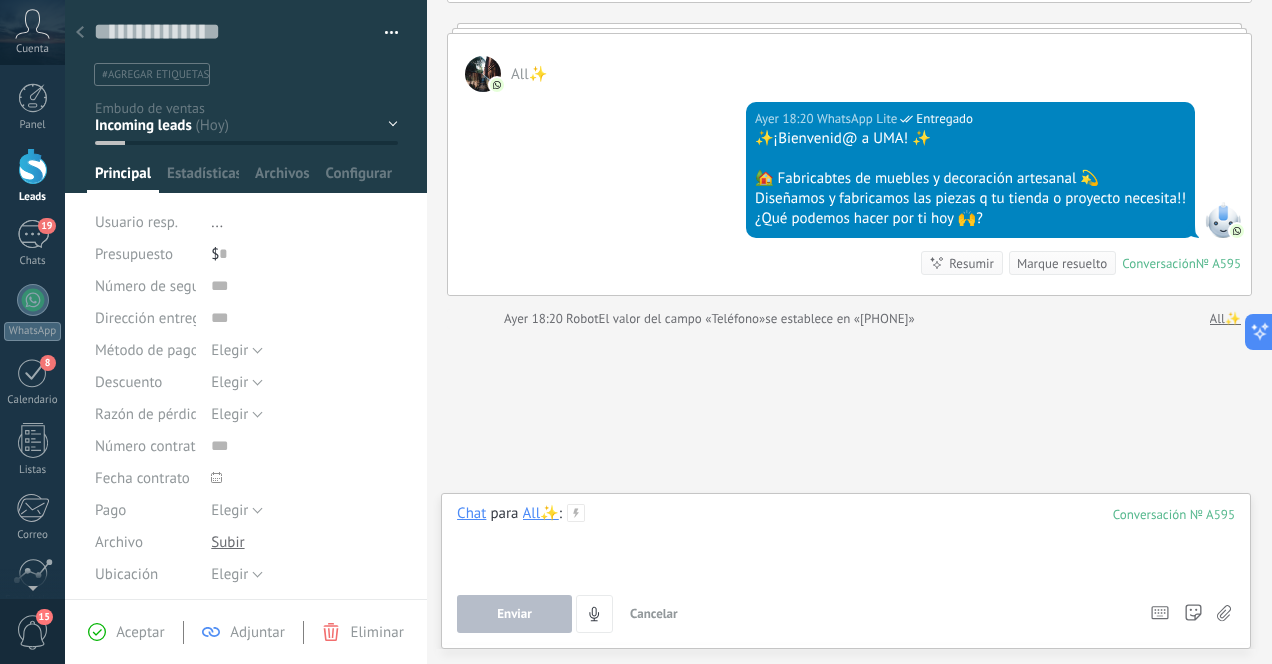 type 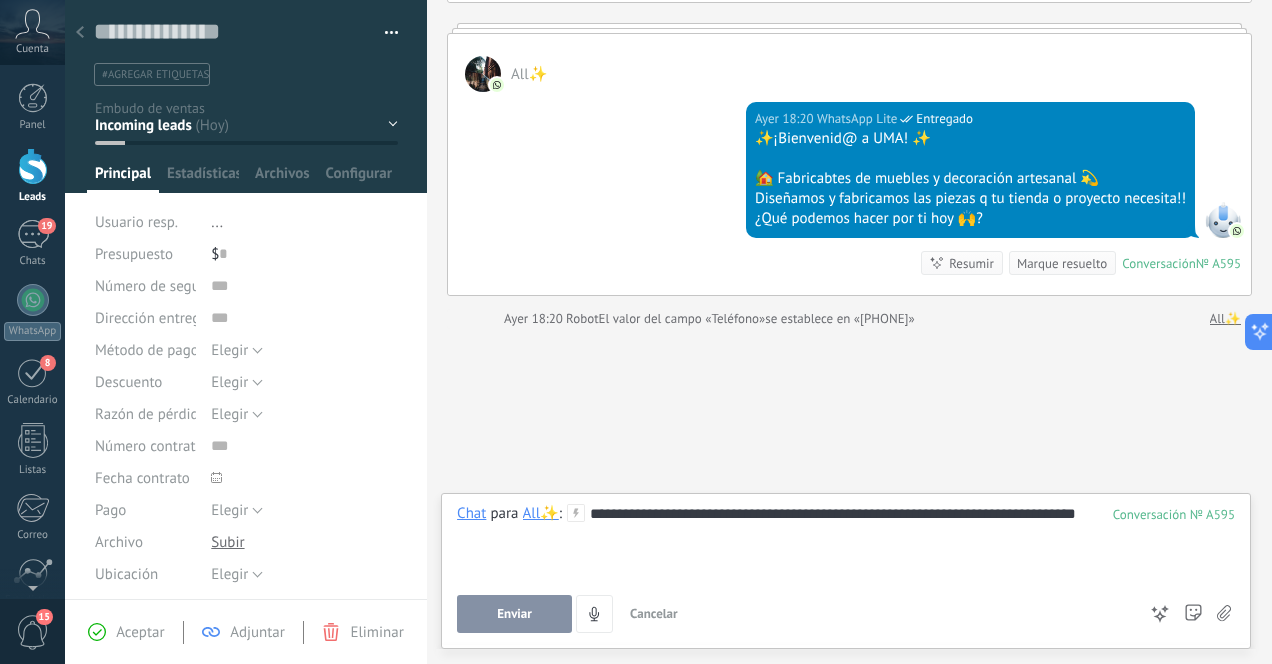 click on "Enviar" at bounding box center (514, 614) 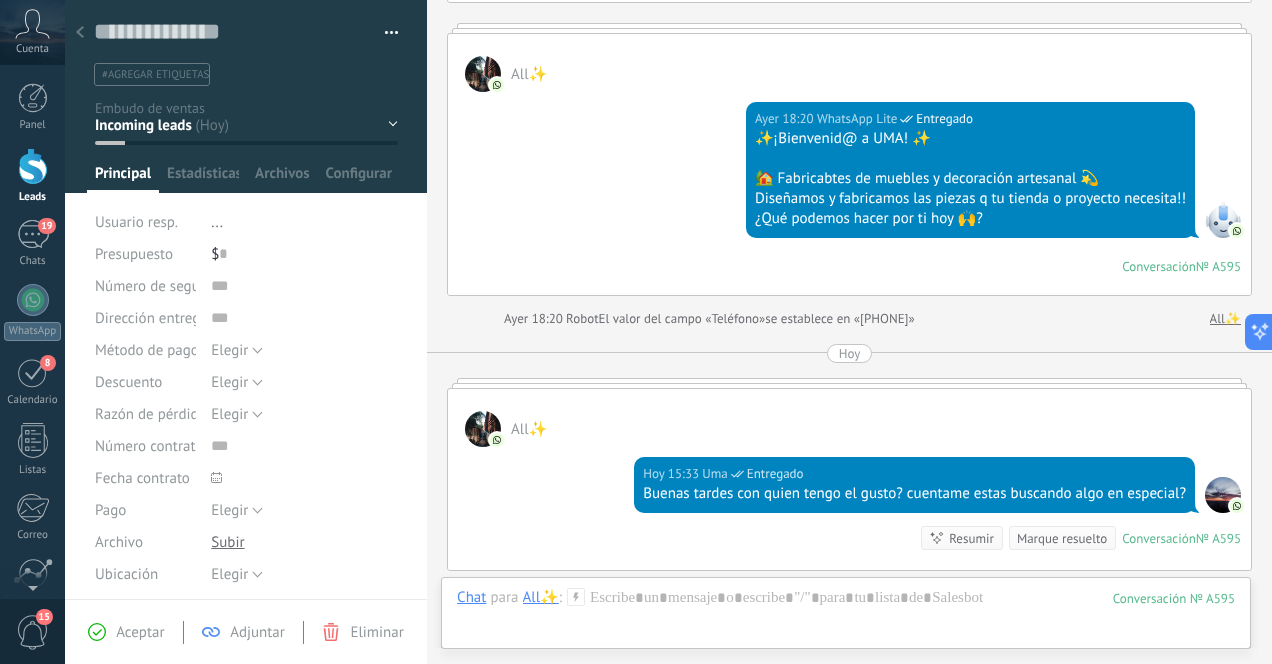 click 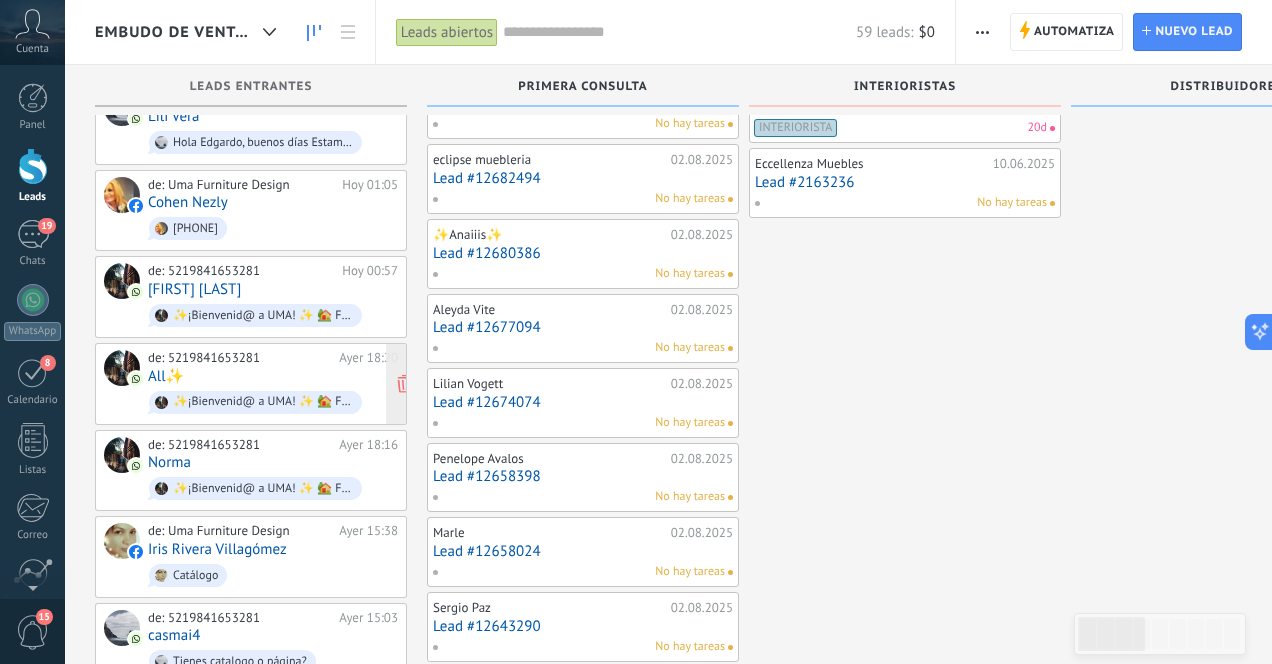 scroll, scrollTop: 654, scrollLeft: 0, axis: vertical 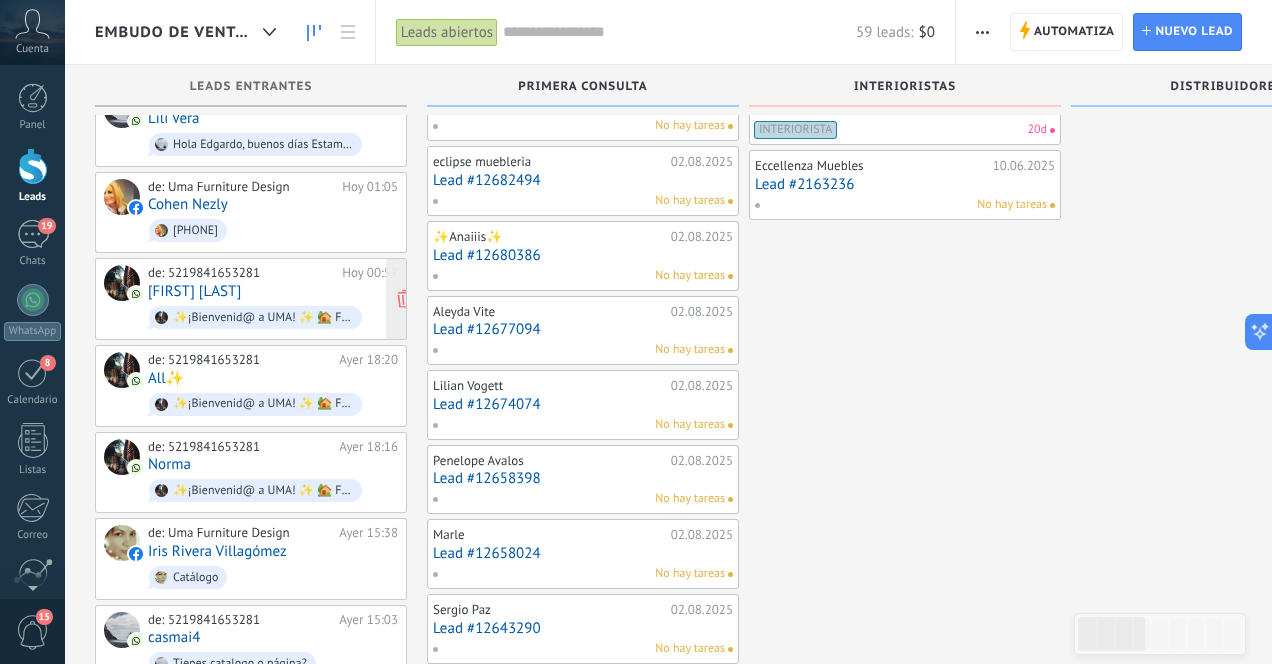 click on "de: 5219841653281" at bounding box center [241, 273] 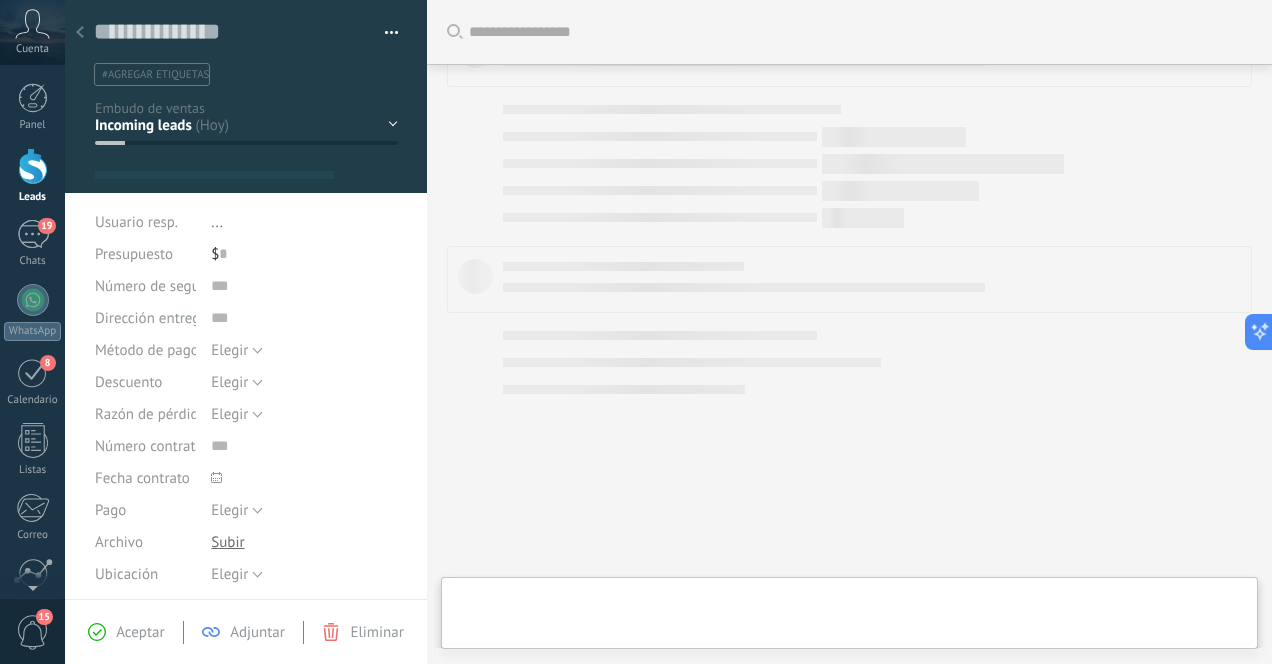 type on "**********" 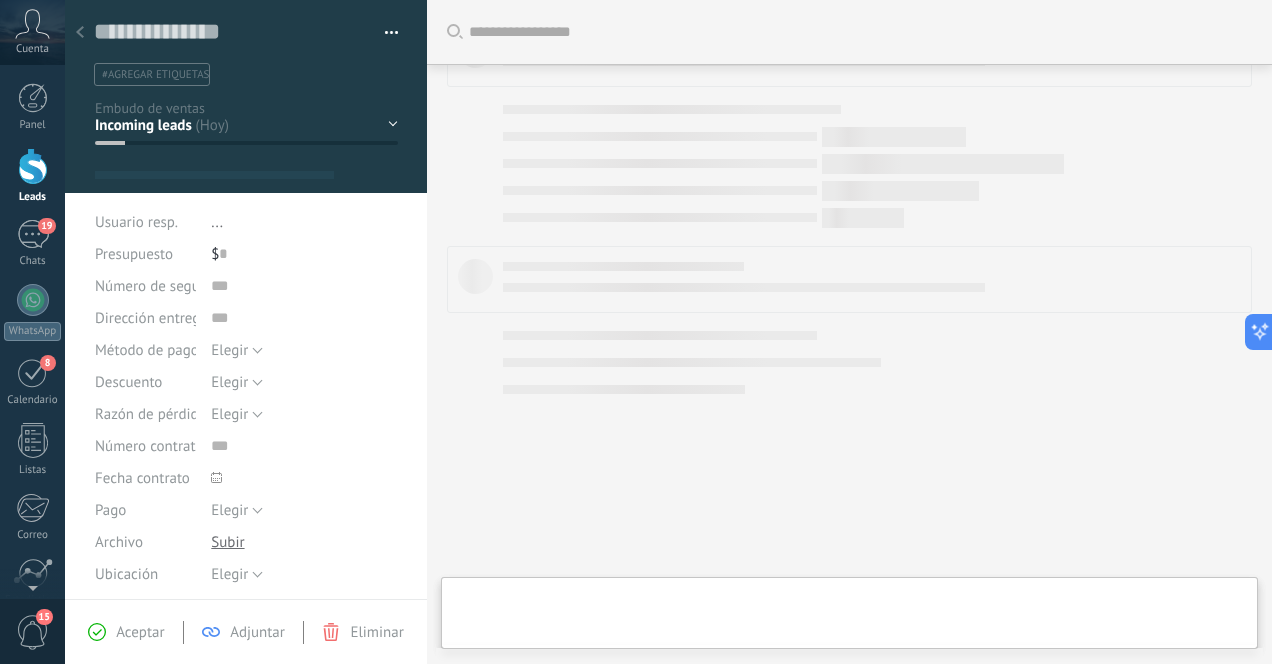 scroll, scrollTop: 0, scrollLeft: 0, axis: both 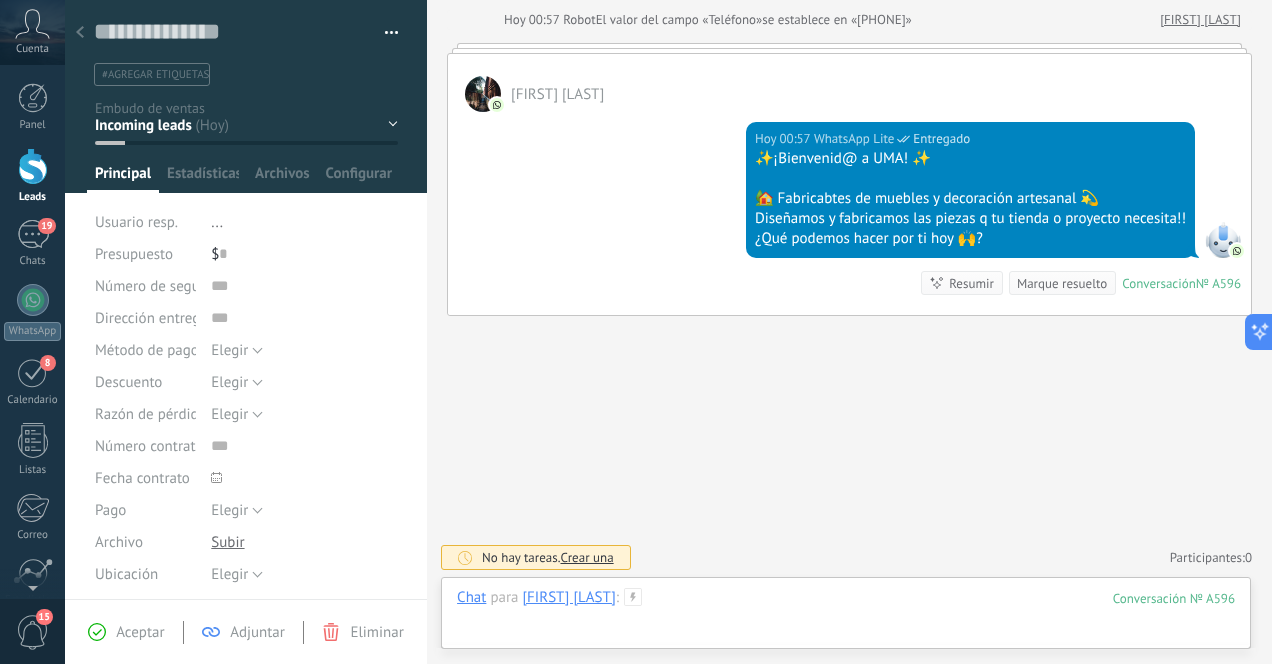 click at bounding box center [846, 618] 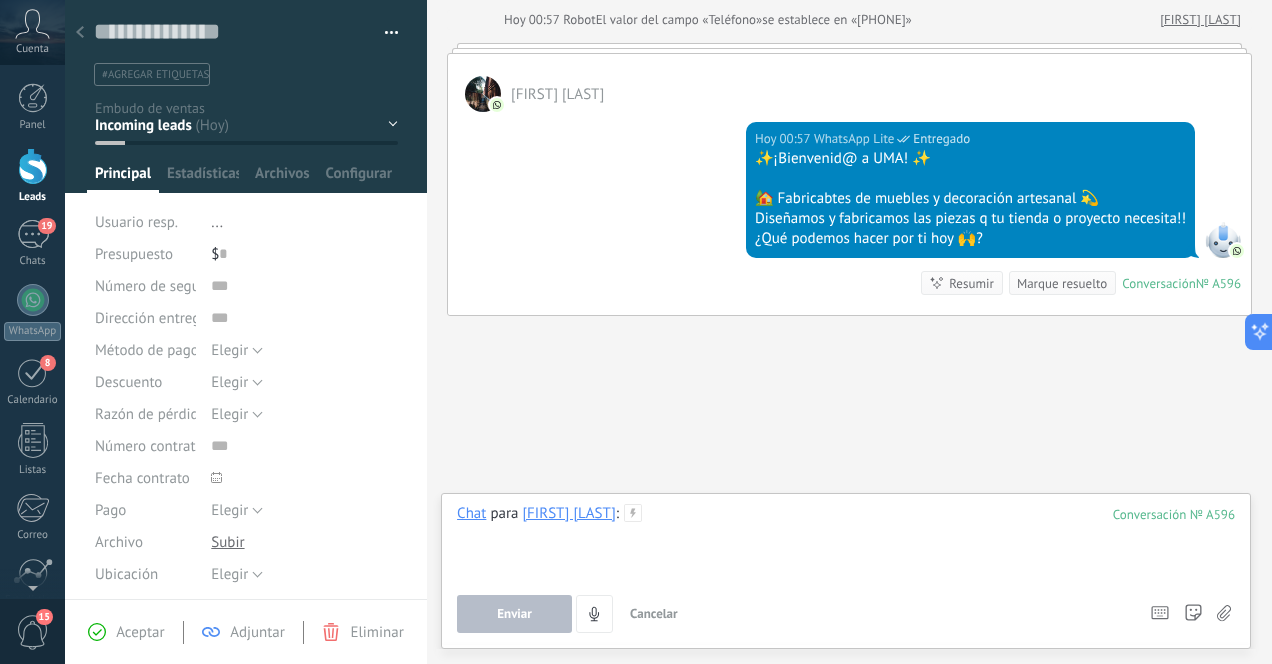 type 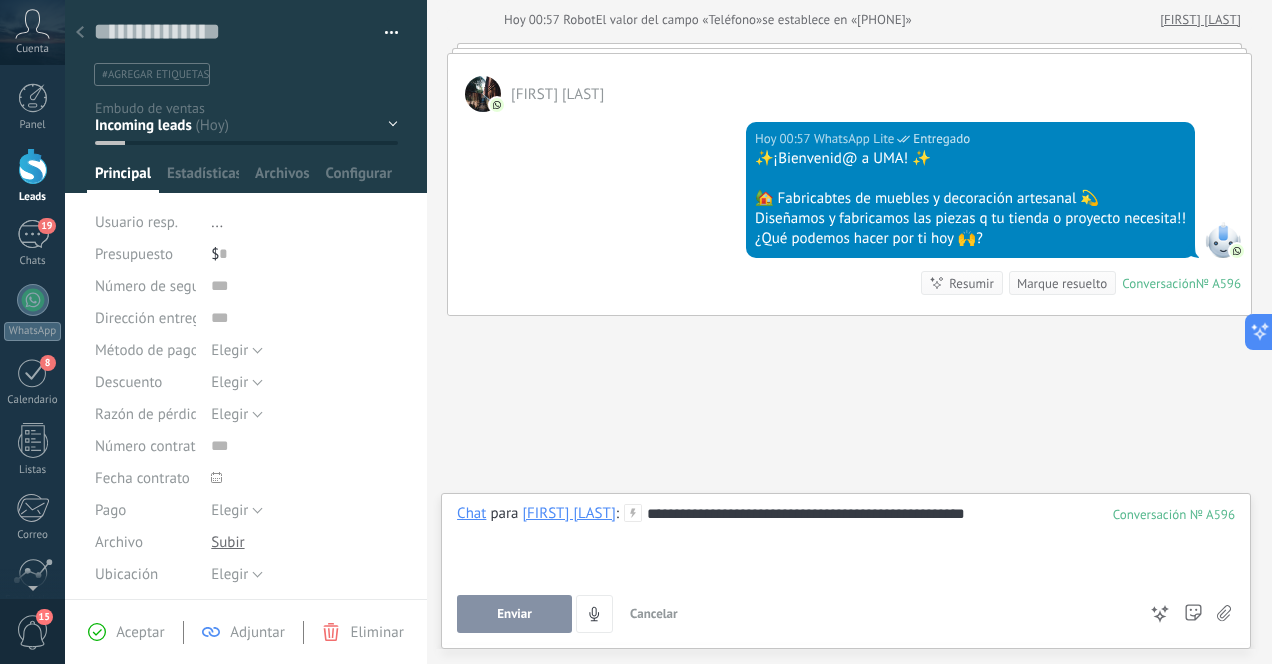 click on "Enviar" at bounding box center [514, 614] 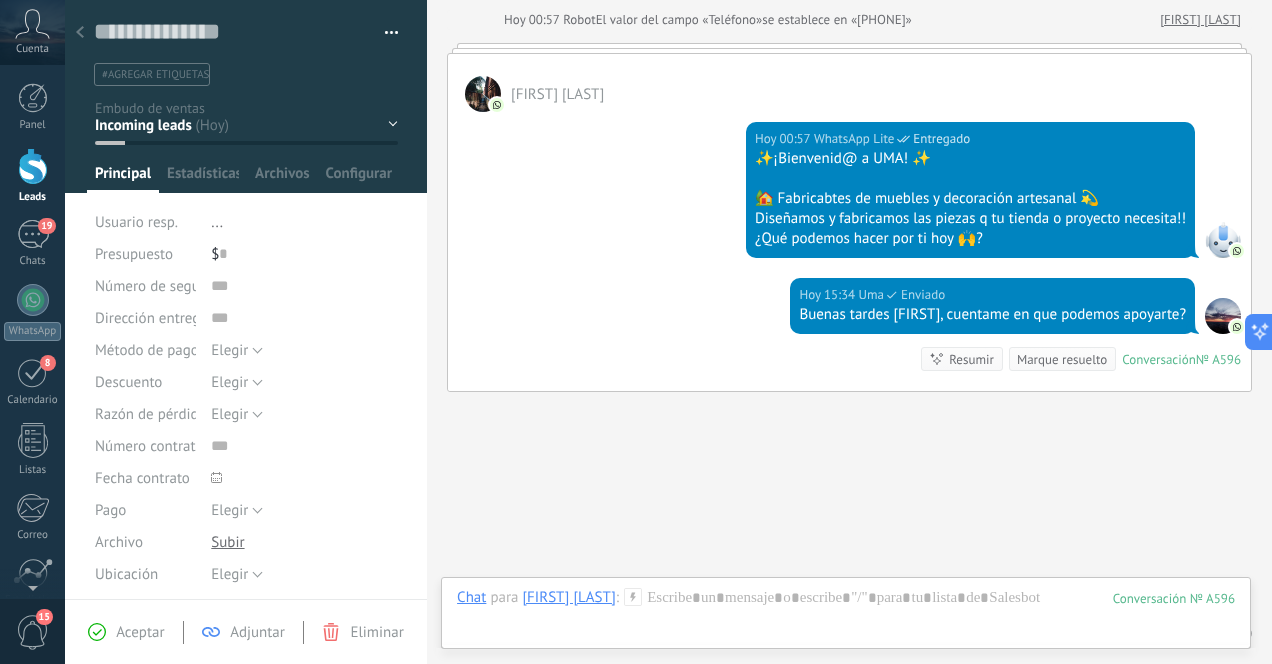 scroll, scrollTop: 318, scrollLeft: 0, axis: vertical 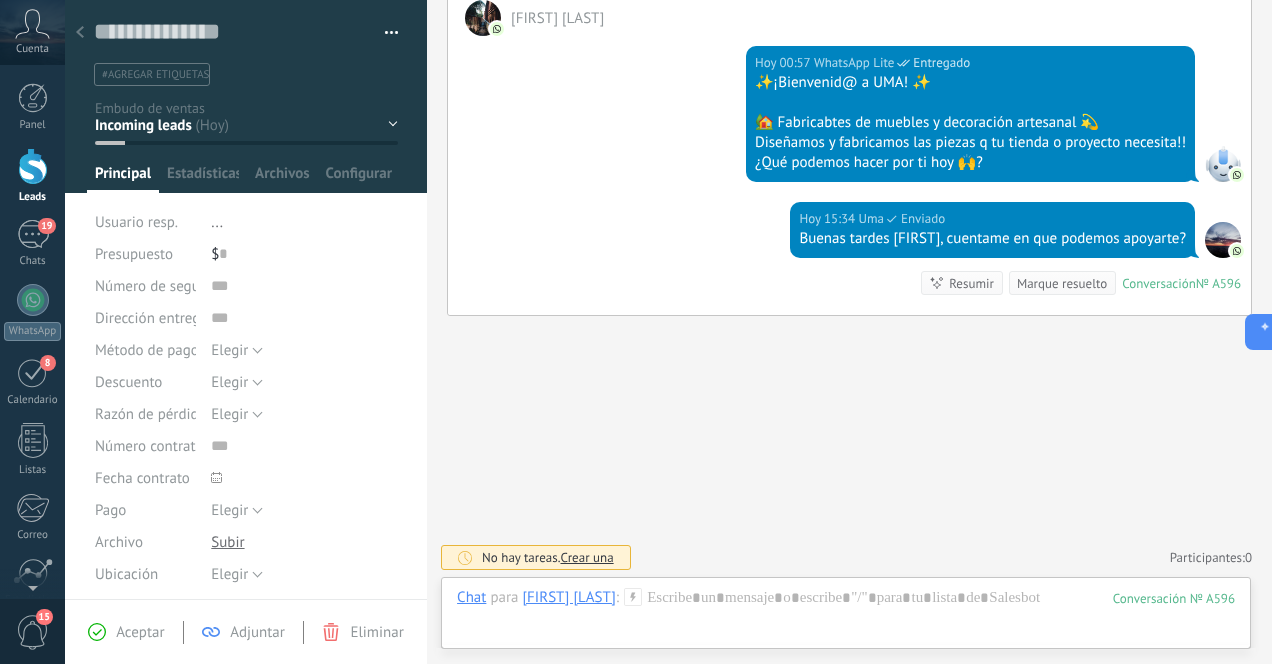 click 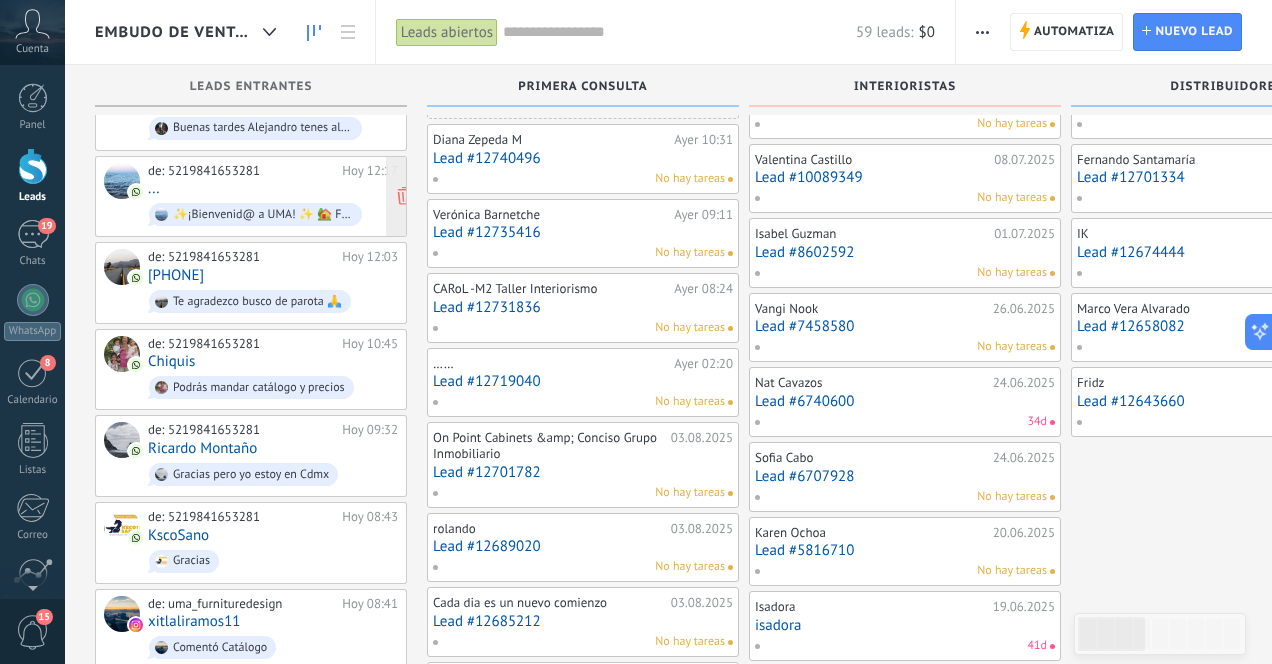 scroll, scrollTop: 0, scrollLeft: 0, axis: both 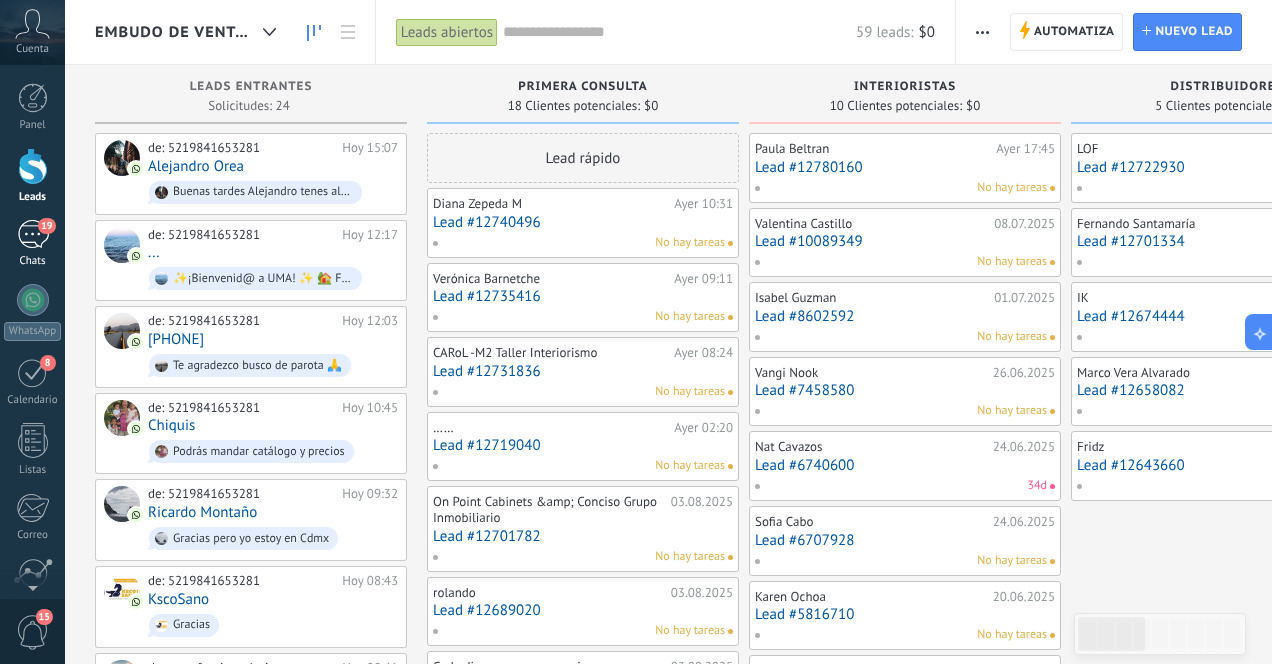 click on "19" at bounding box center (33, 234) 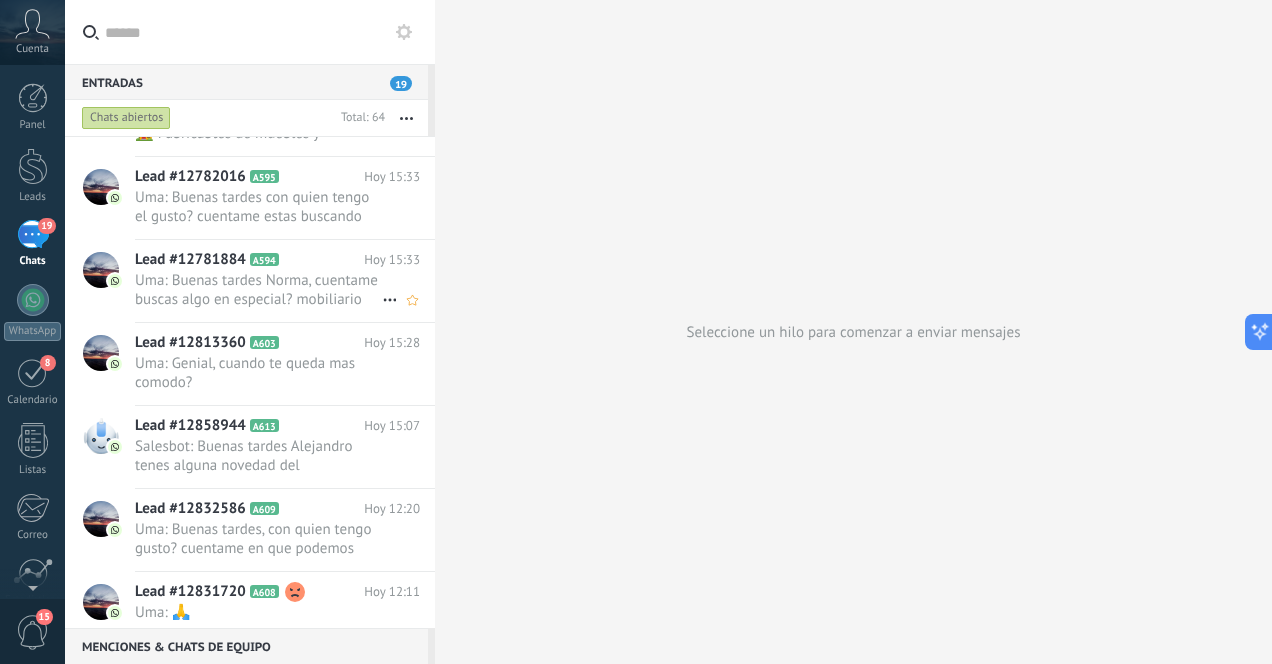scroll, scrollTop: 0, scrollLeft: 0, axis: both 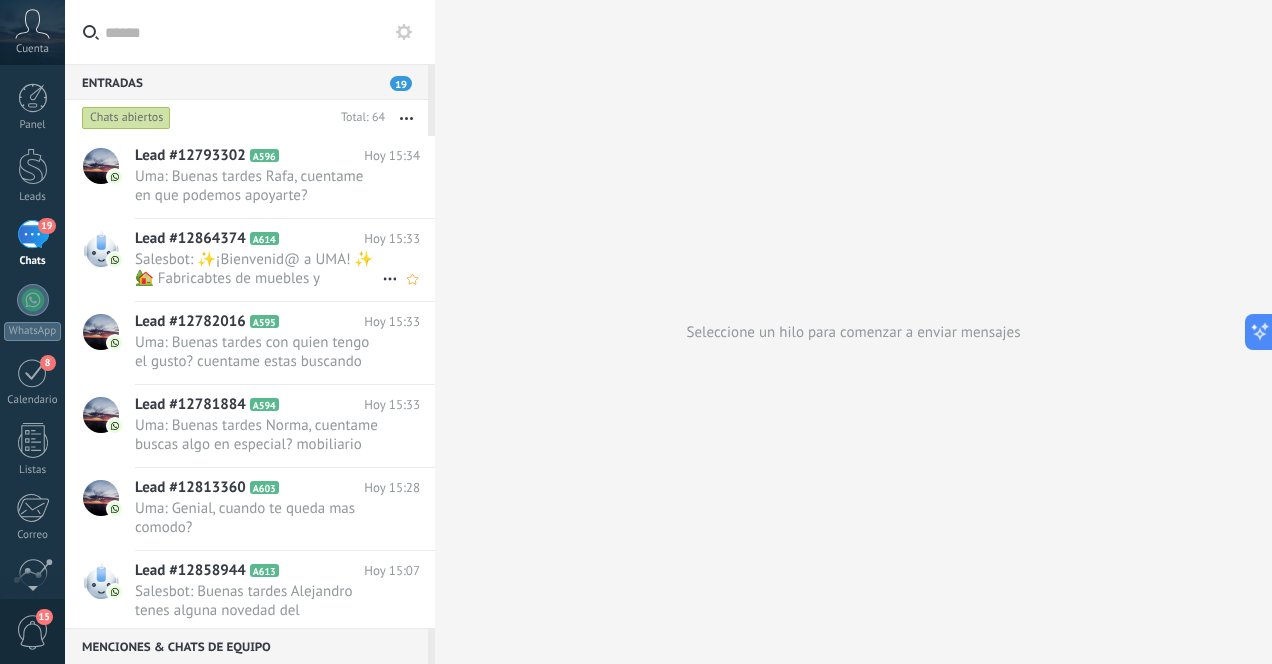 click on "Salesbot: ✨¡Bienvenid@ a UMA! ✨
🏡 Fabricabtes de muebles y decoración artesanal 💫
Diseñamos y fabricamos las piezas q t..." at bounding box center [258, 269] 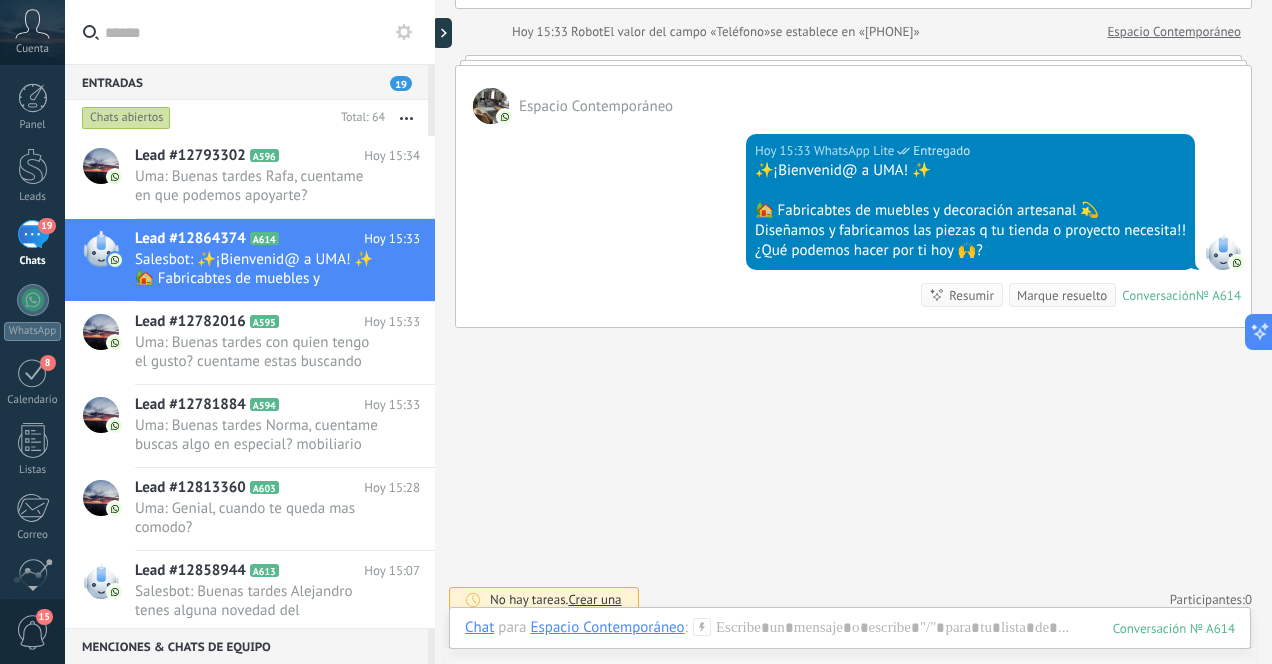 scroll, scrollTop: 242, scrollLeft: 0, axis: vertical 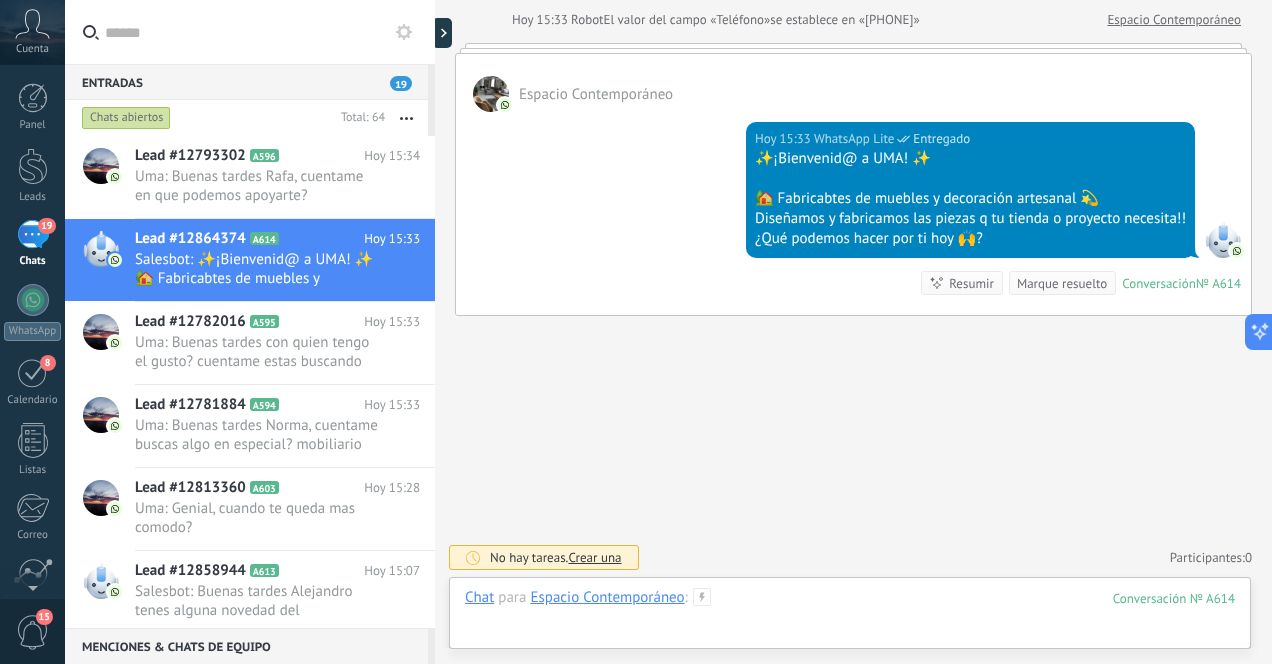 click at bounding box center [850, 618] 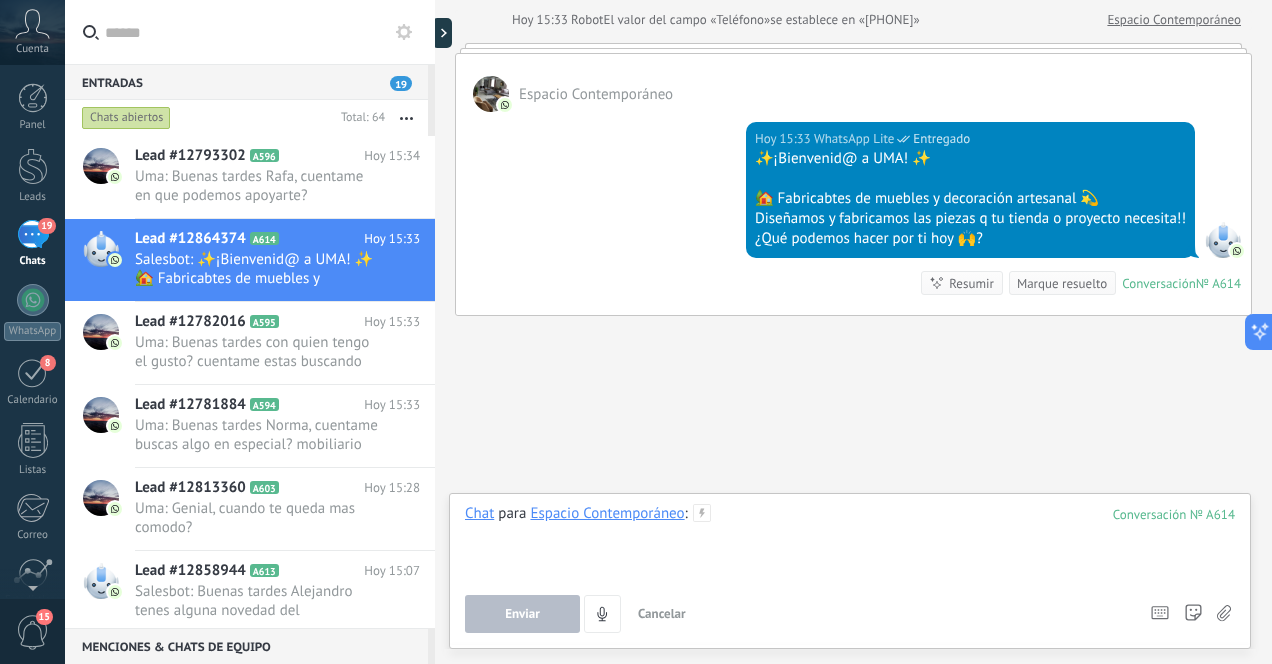 type 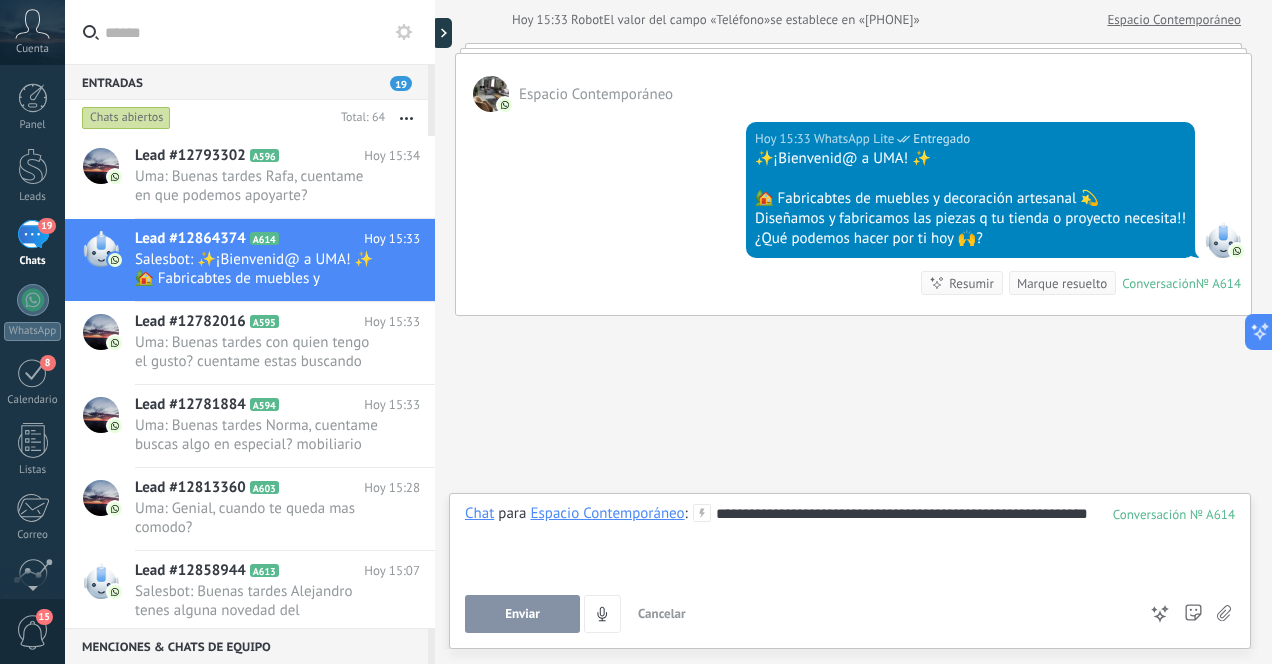 click on "Enviar" at bounding box center [522, 614] 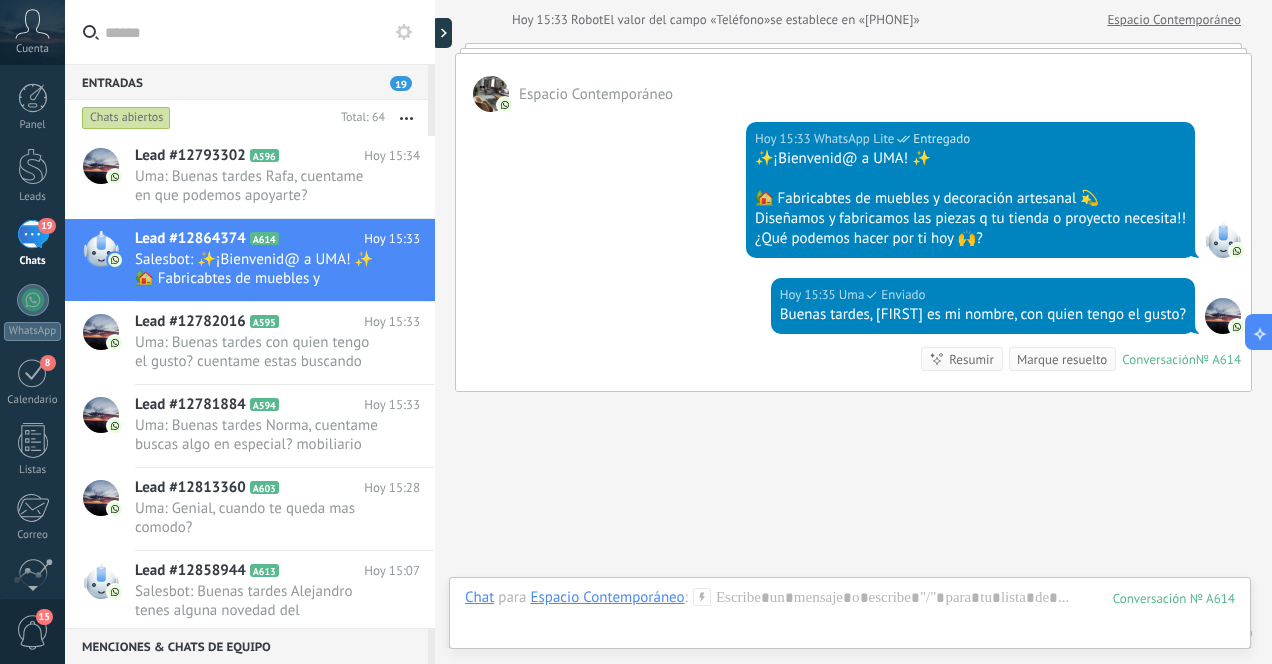 scroll, scrollTop: 318, scrollLeft: 0, axis: vertical 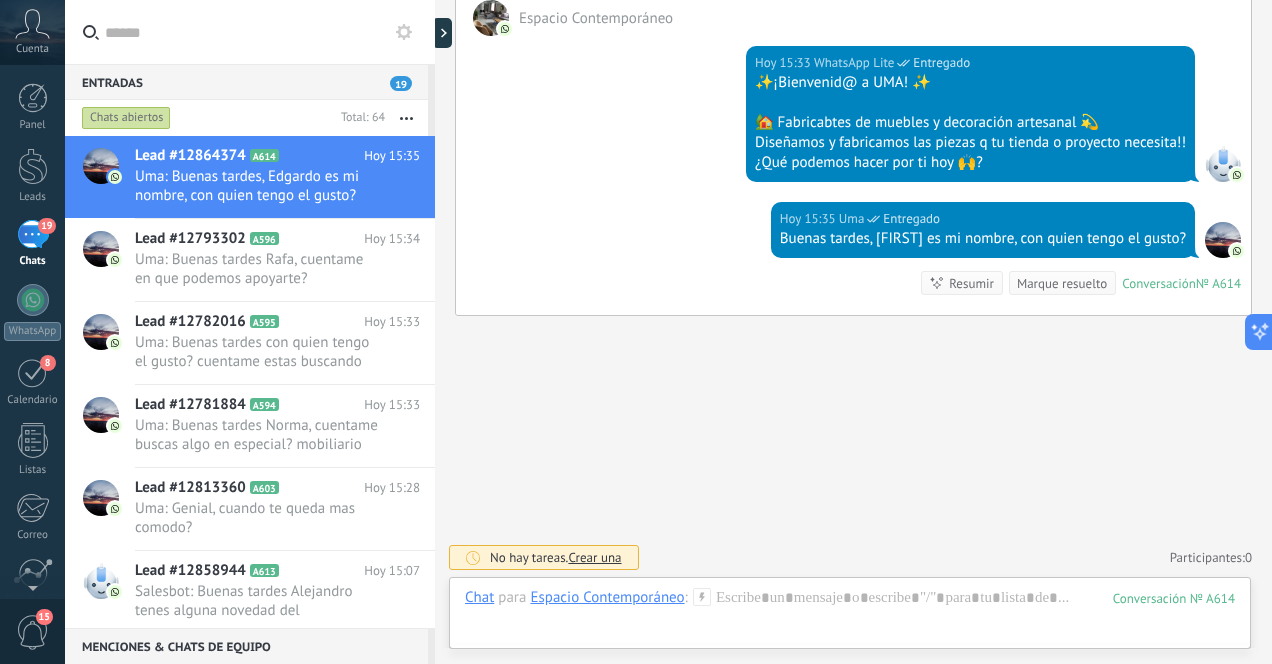 click on "19" at bounding box center [33, 234] 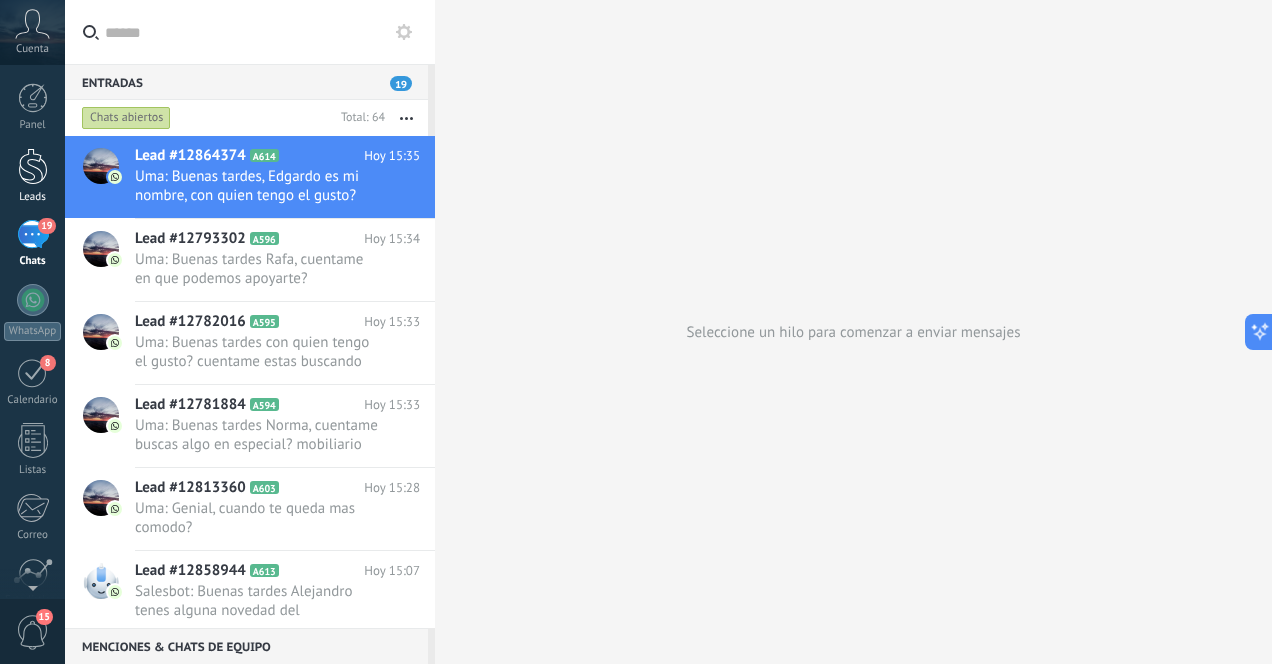 click at bounding box center (33, 166) 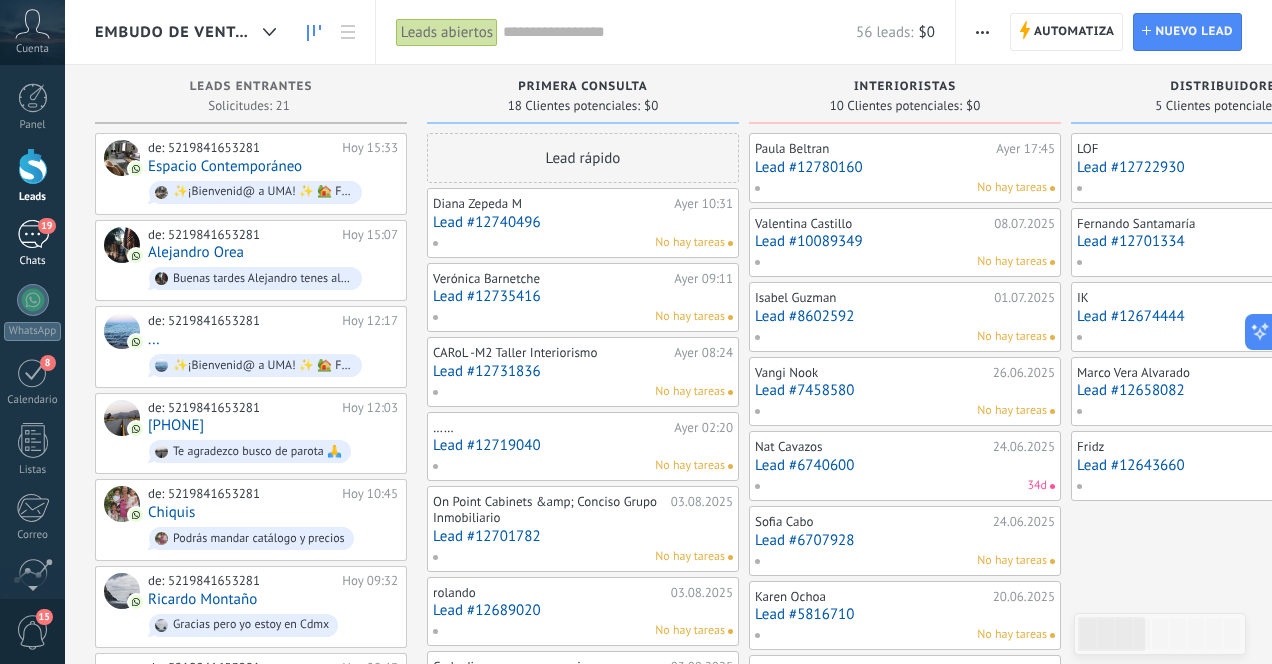 click on "19" at bounding box center [33, 234] 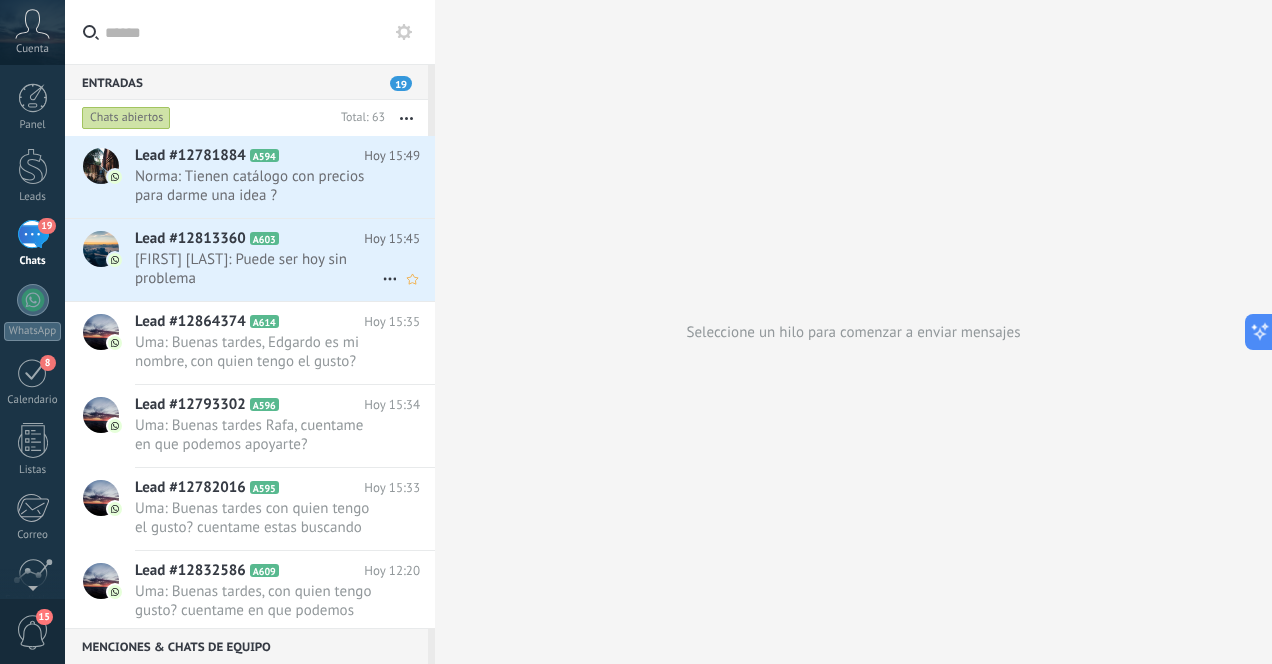 click on "[FIRST] [LAST]: Puede ser hoy sin problema" at bounding box center [258, 269] 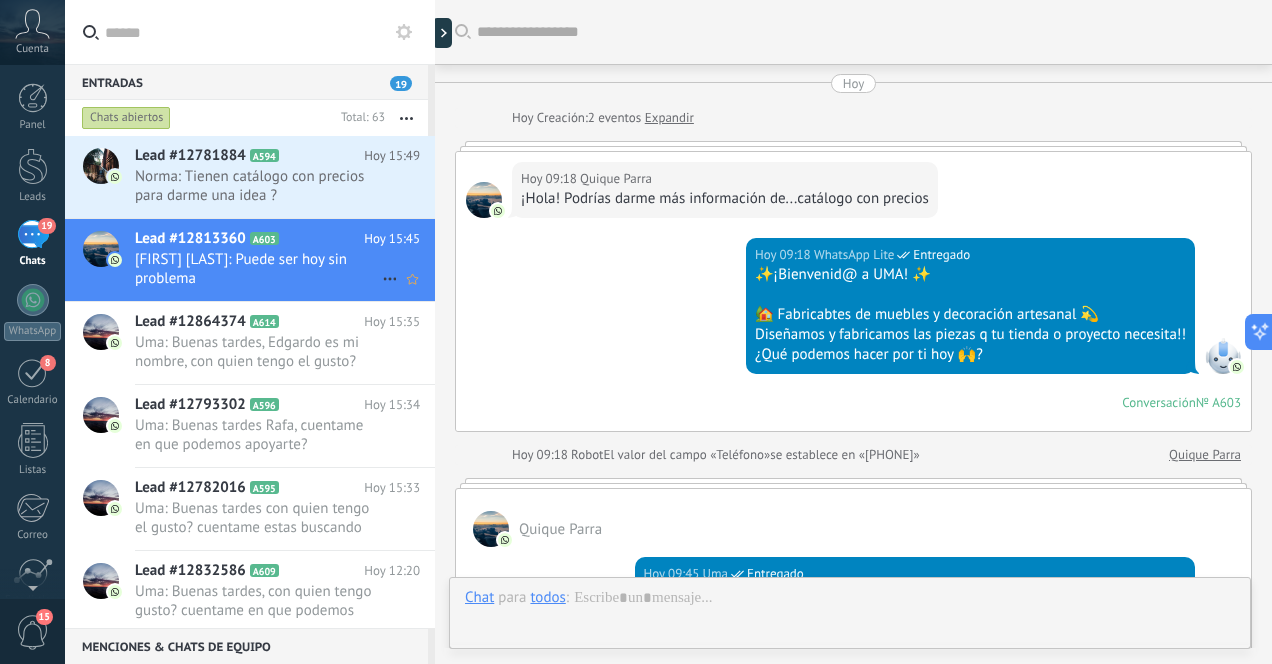 scroll, scrollTop: 946, scrollLeft: 0, axis: vertical 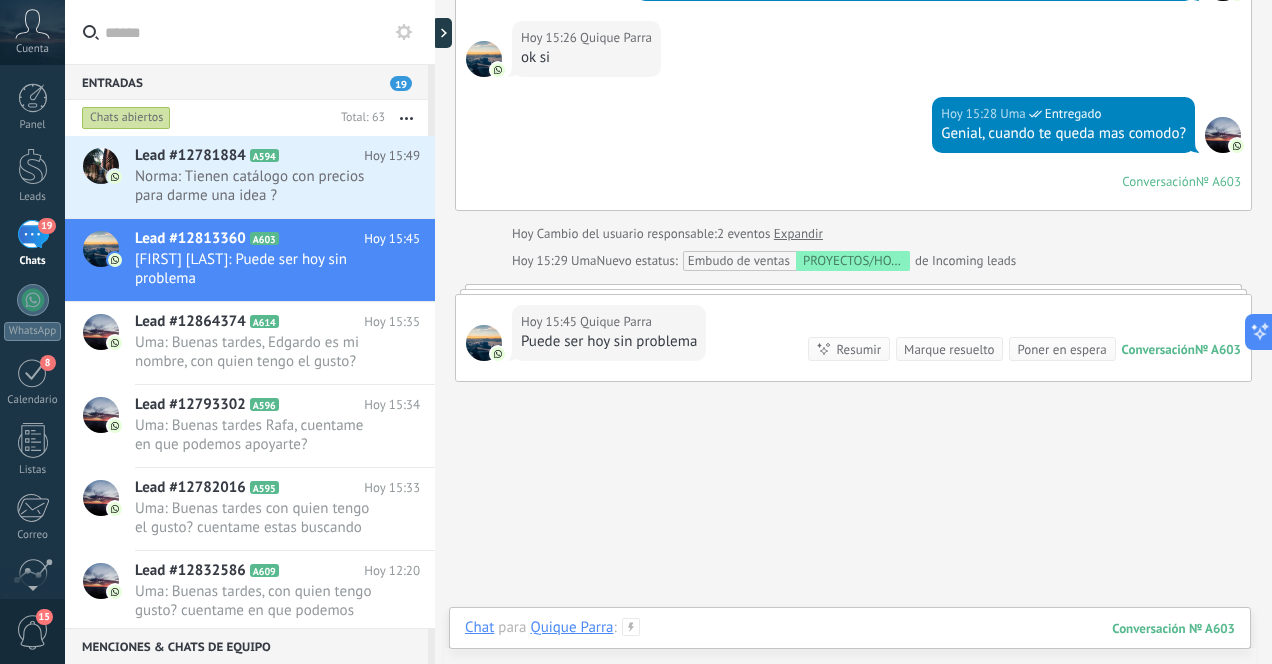 click at bounding box center (850, 648) 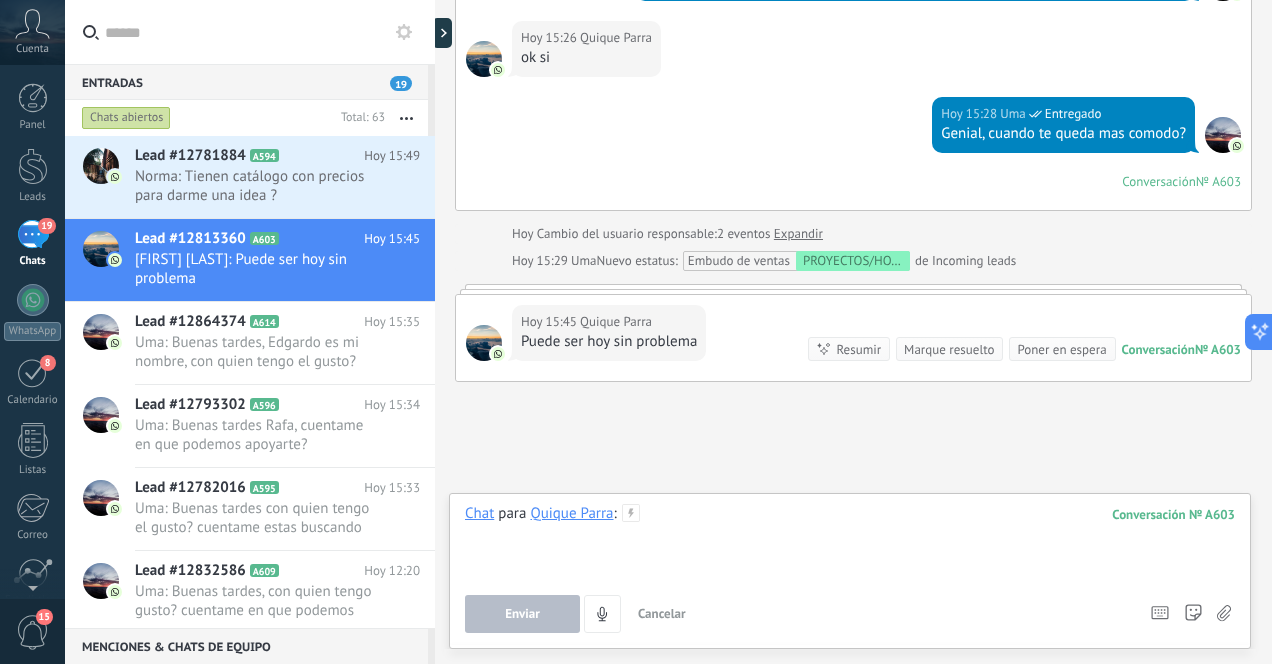 type 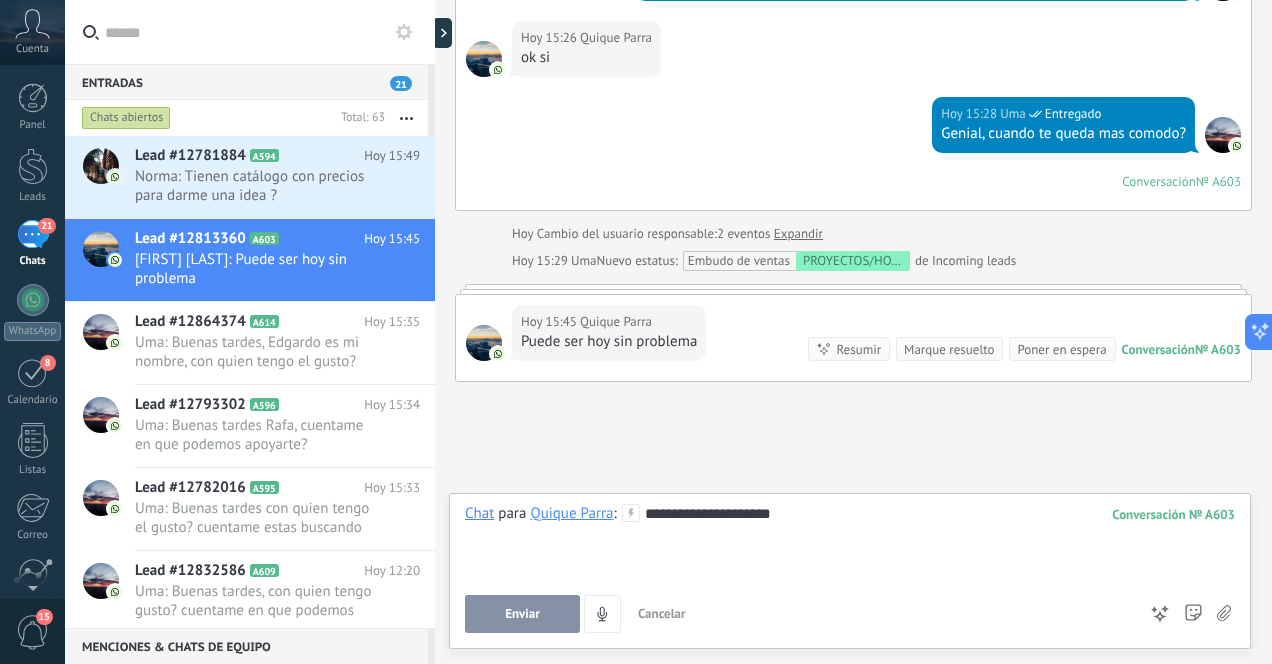 click on "Enviar" at bounding box center (522, 614) 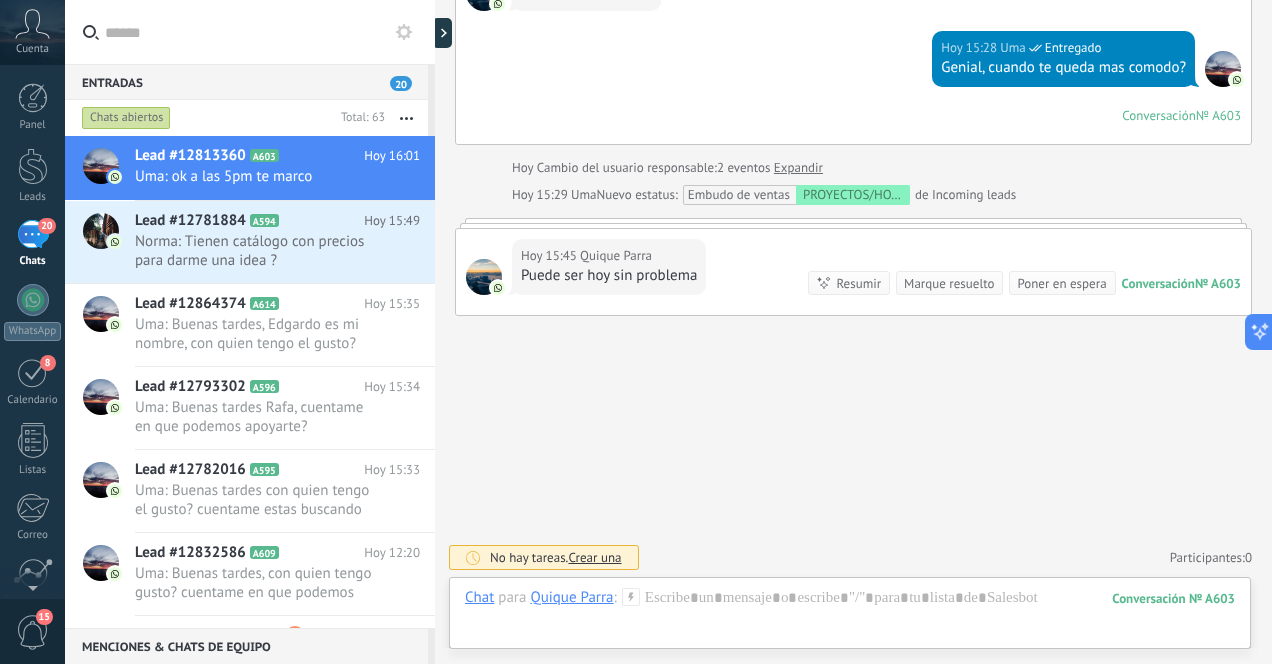 scroll, scrollTop: 1125, scrollLeft: 0, axis: vertical 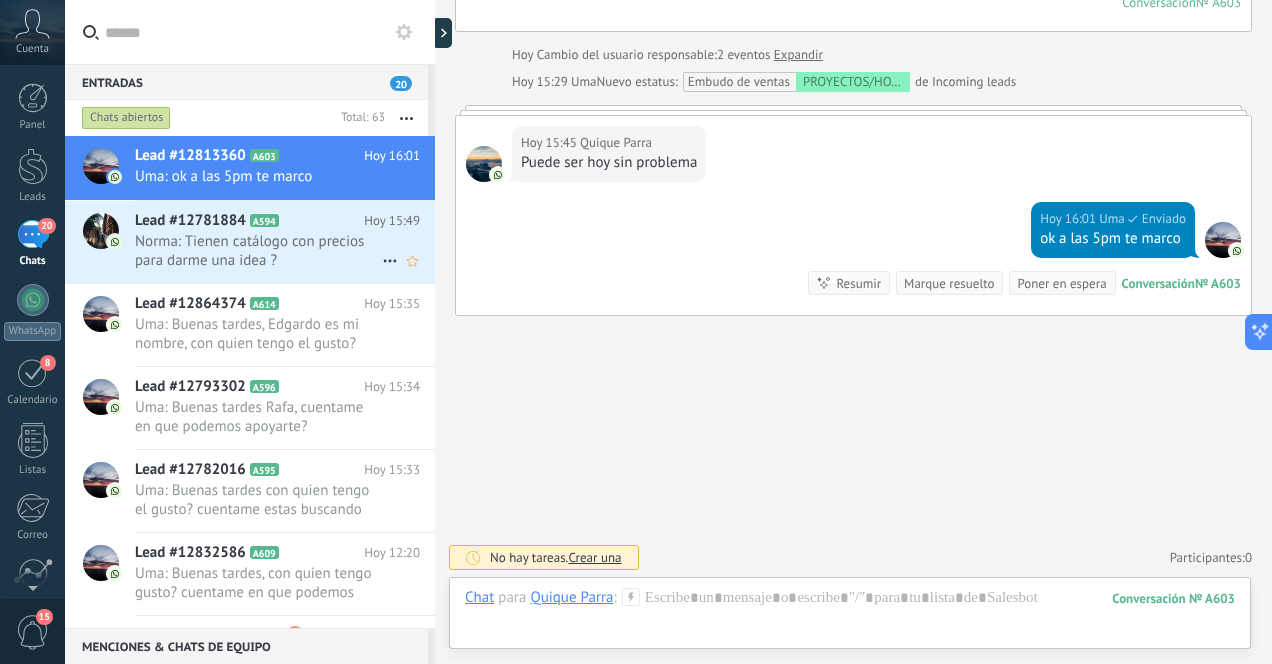 click on "Norma: Tienen catálogo con precios para darme una idea ?" at bounding box center [258, 251] 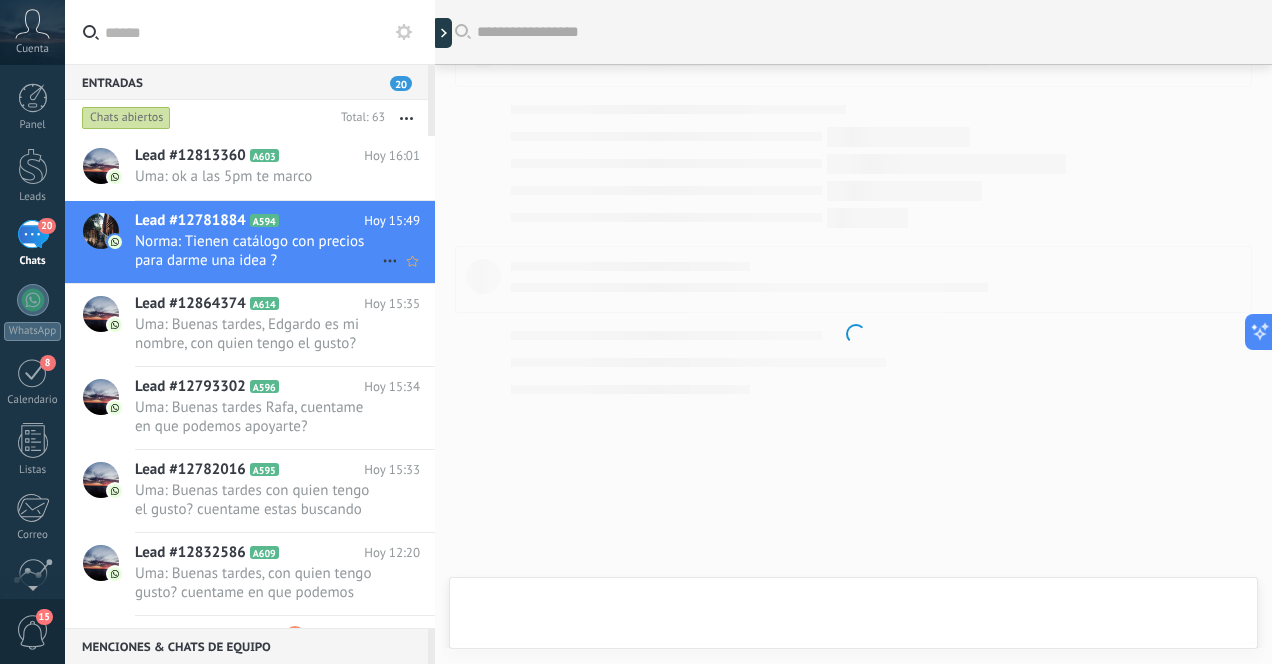scroll, scrollTop: 733, scrollLeft: 0, axis: vertical 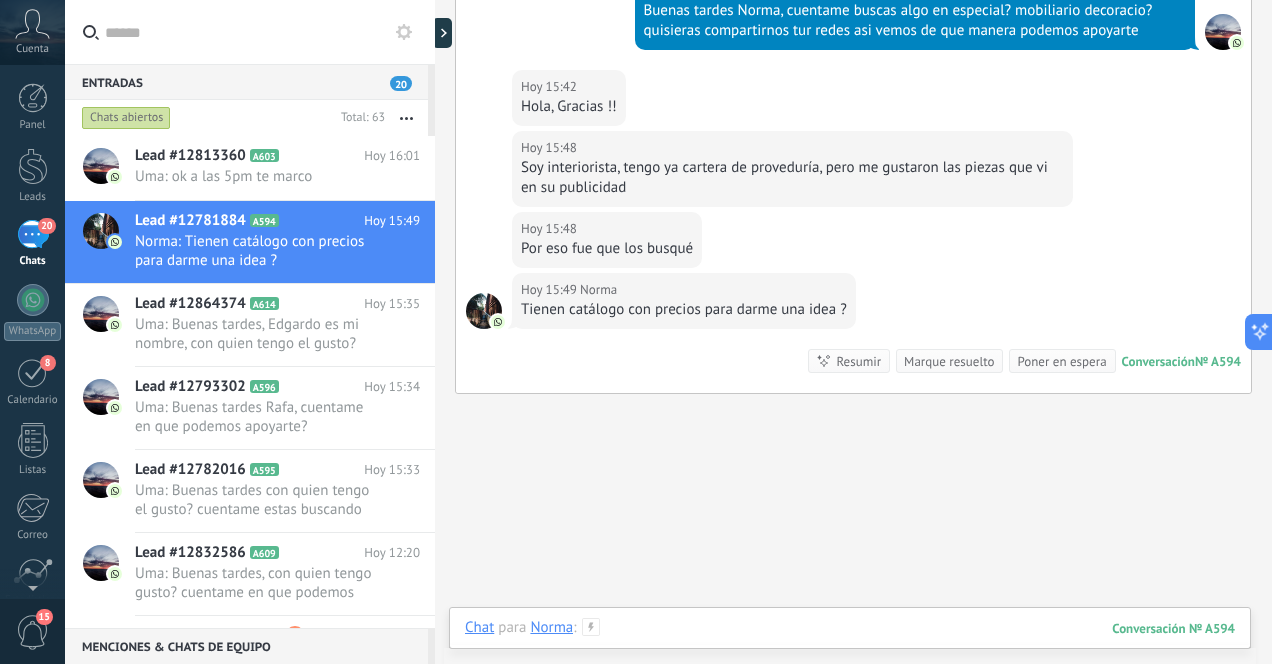 click at bounding box center (850, 648) 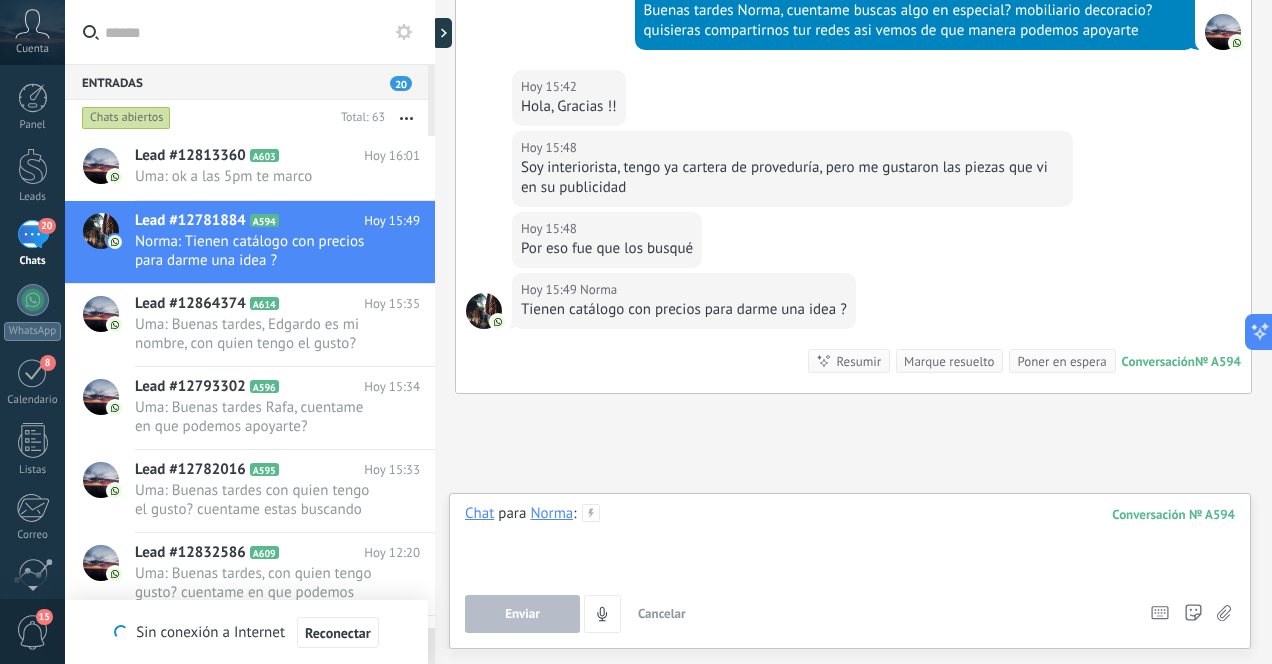 type 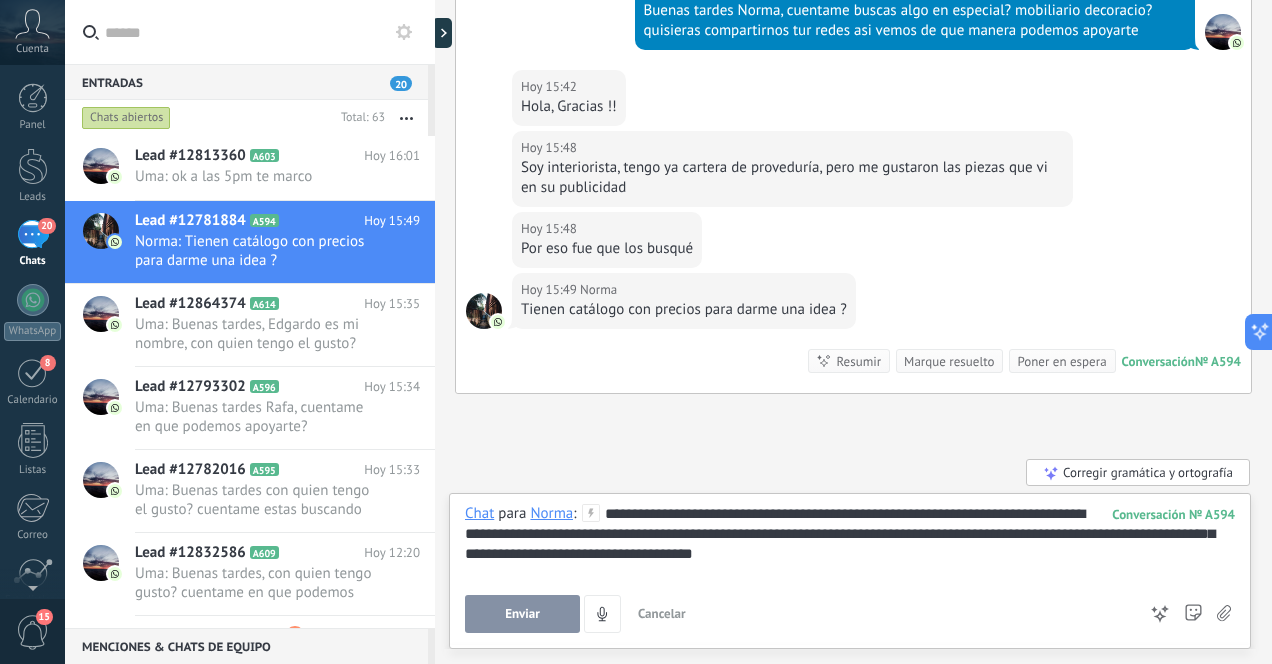 click on "Enviar" at bounding box center [522, 614] 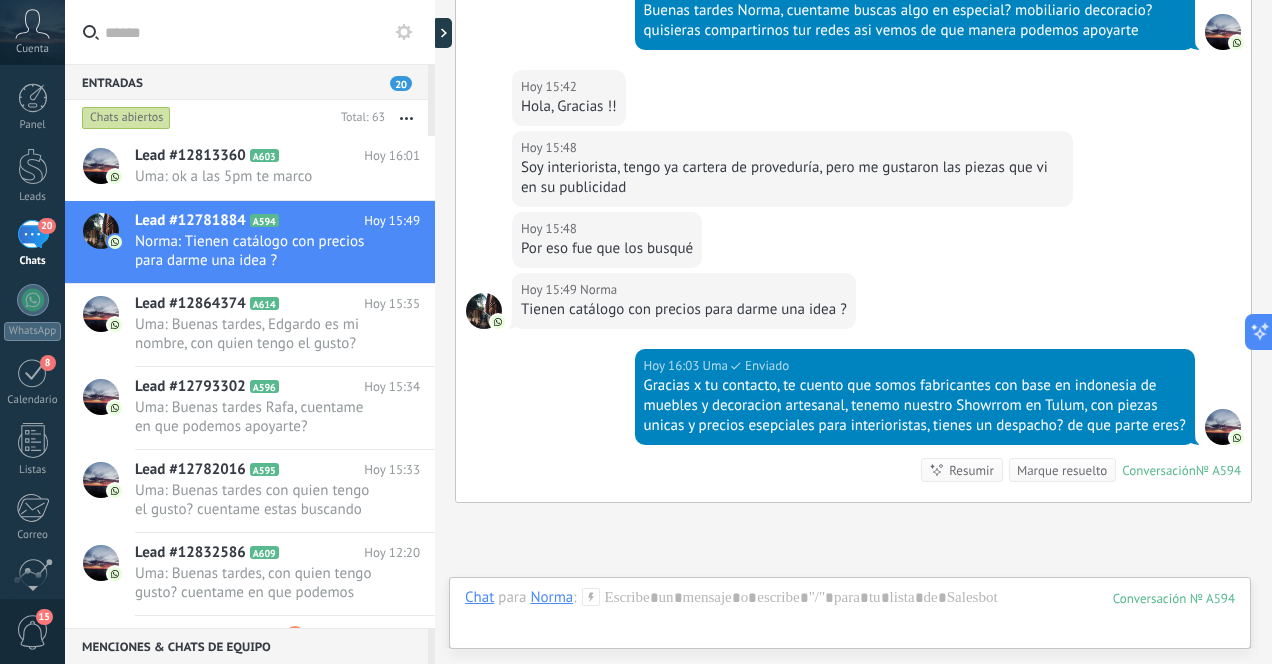 scroll, scrollTop: 940, scrollLeft: 0, axis: vertical 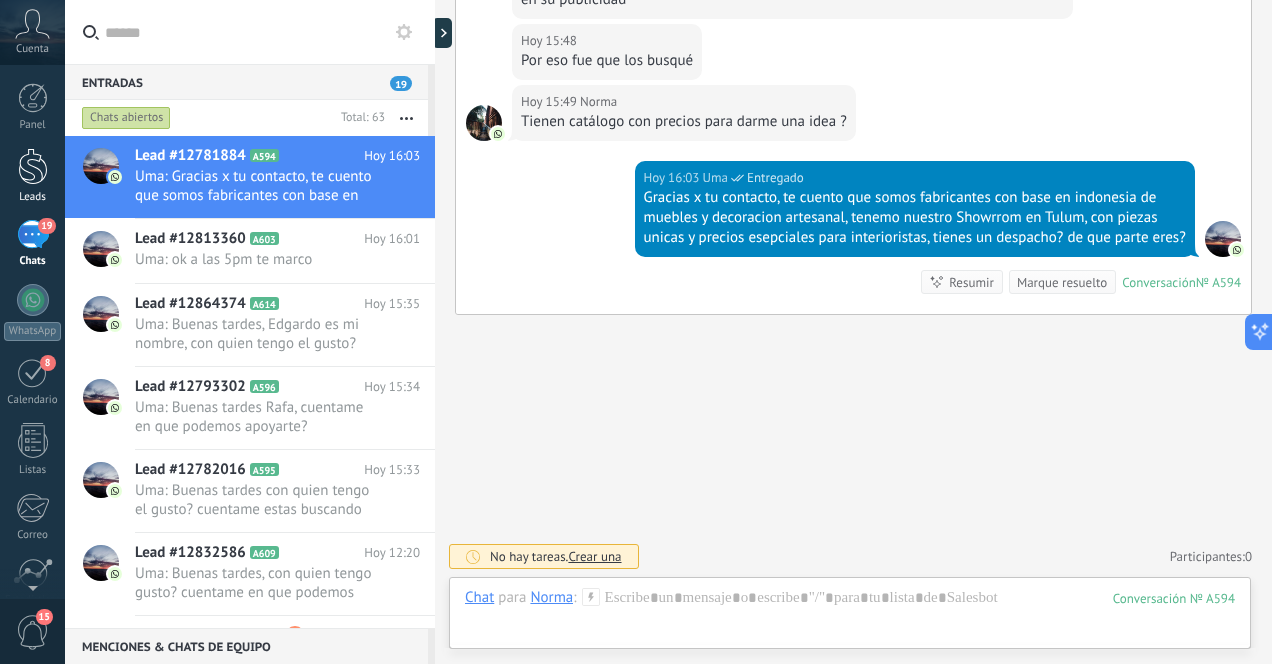 click at bounding box center [33, 166] 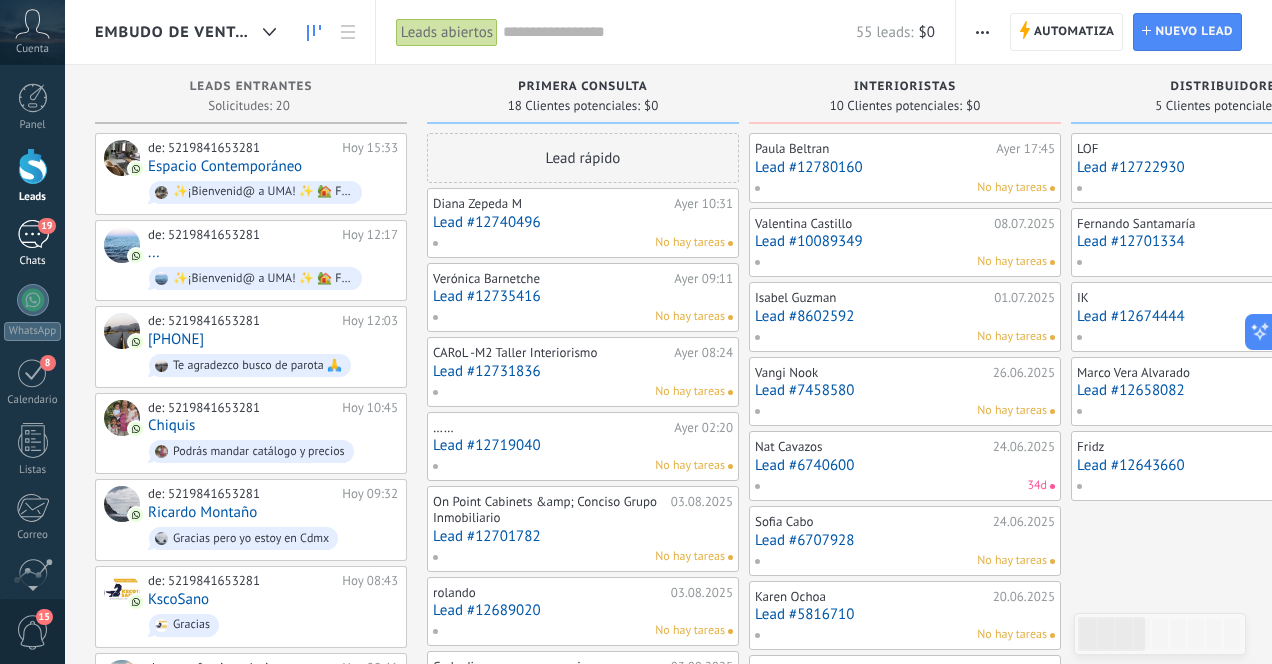 click on "19" at bounding box center (33, 234) 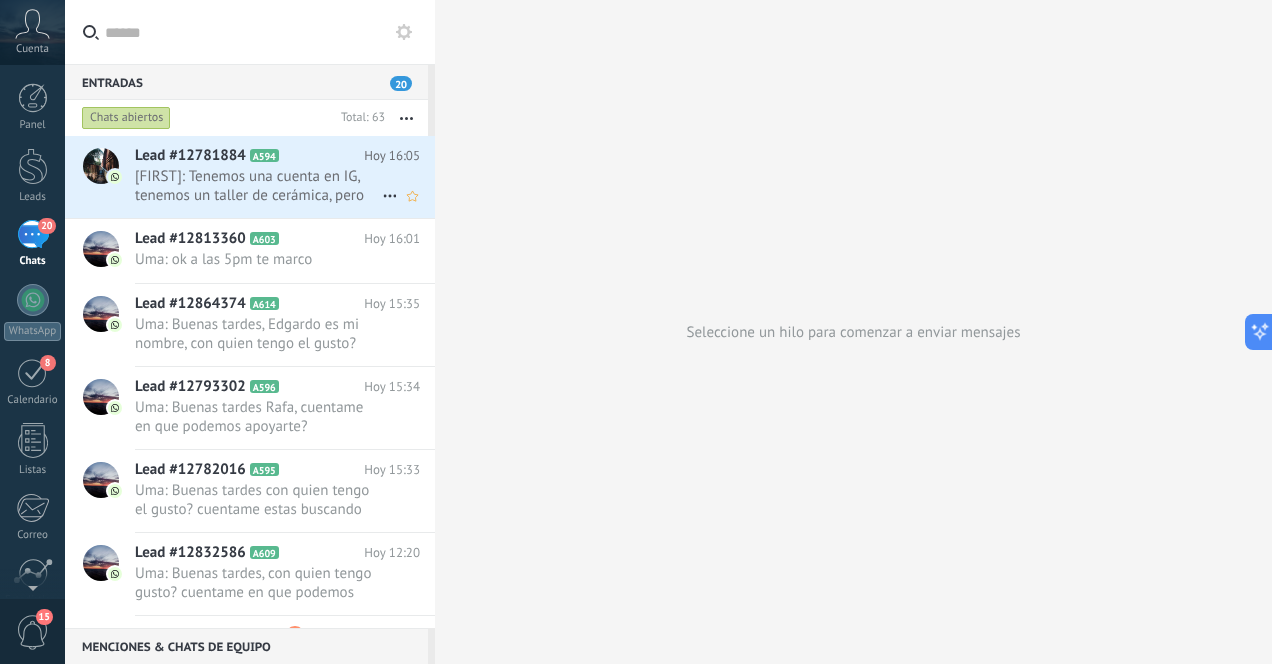 click on "[FIRST]: Tenemos una cuenta en IG, tenemos un taller de cerámica, pero queremos diversificarnos y vender otros productos" at bounding box center (258, 186) 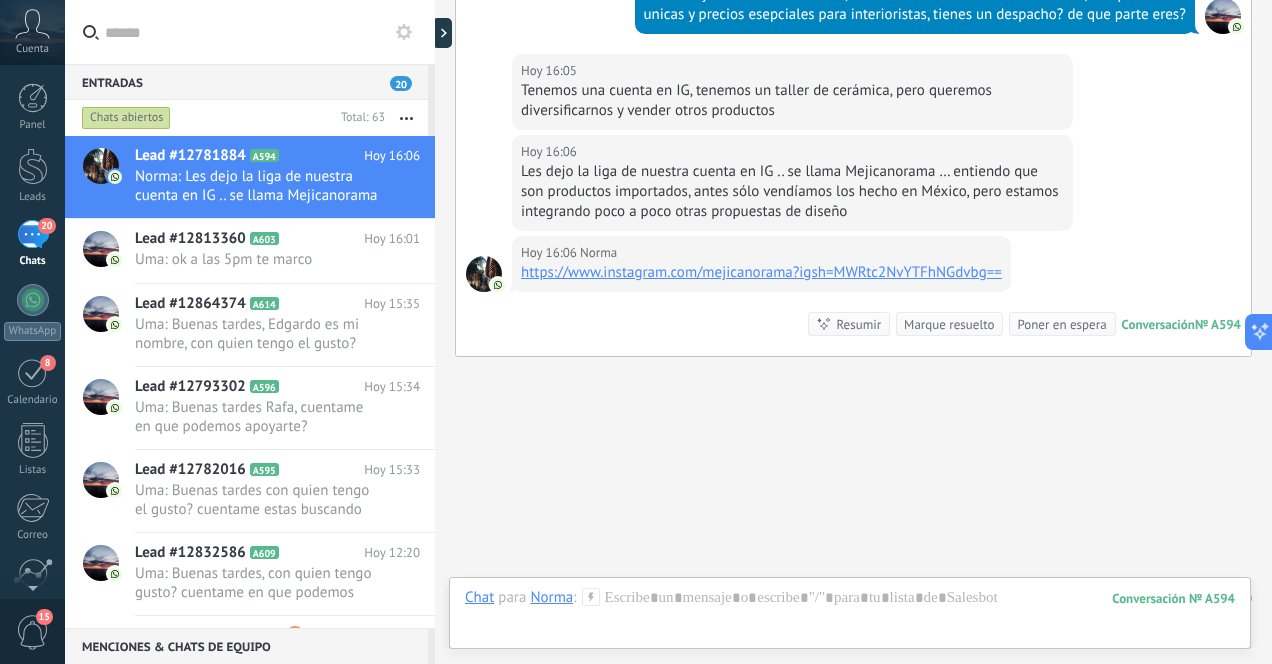 scroll, scrollTop: 1205, scrollLeft: 0, axis: vertical 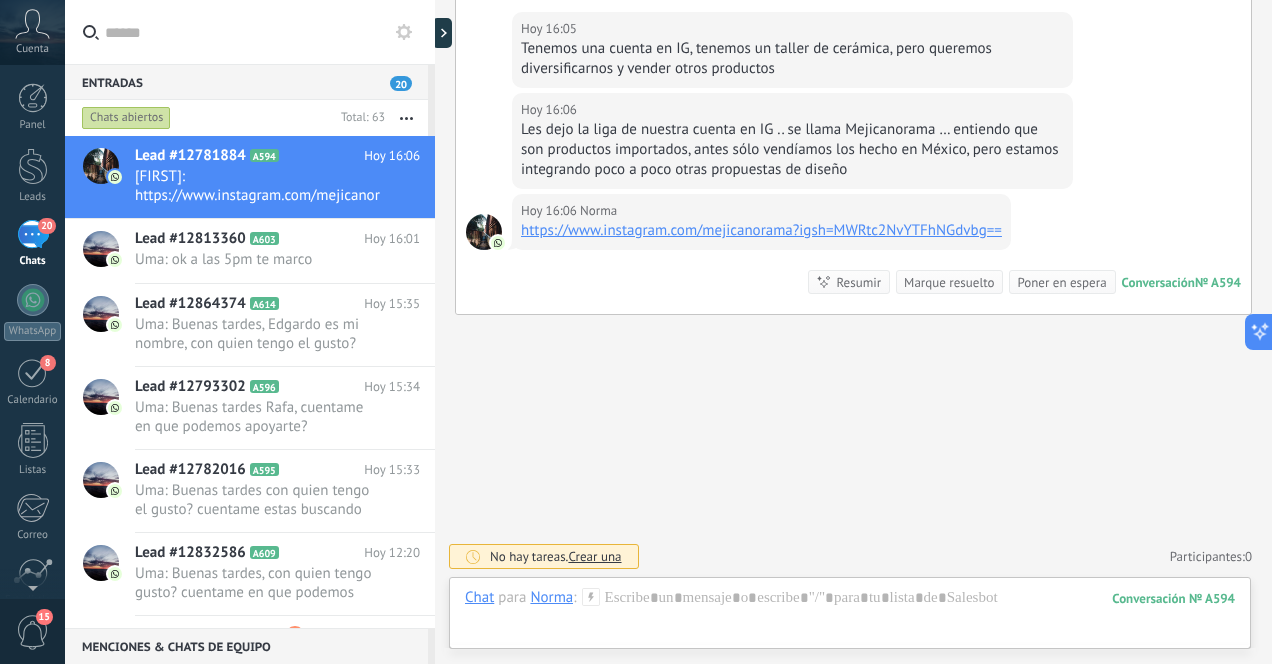 click on "https://www.instagram.com/mejicanorama?igsh=MWRtc2NvYTFhNGdvbg==" at bounding box center [761, 230] 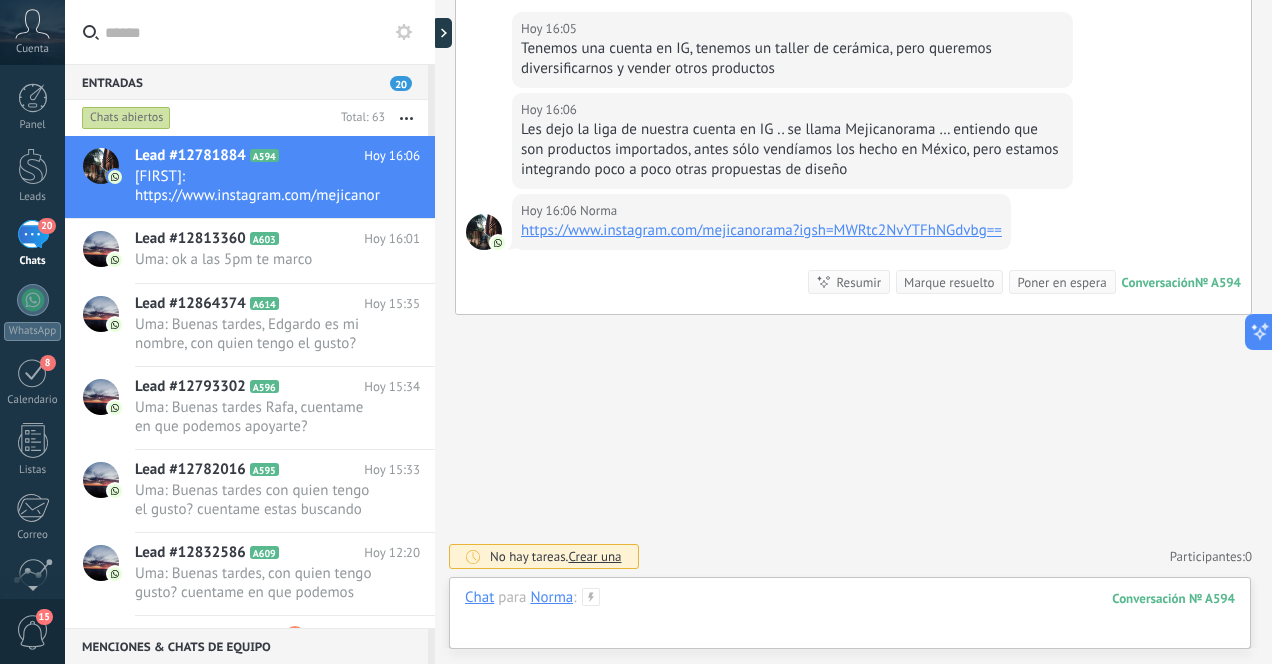 click at bounding box center [850, 618] 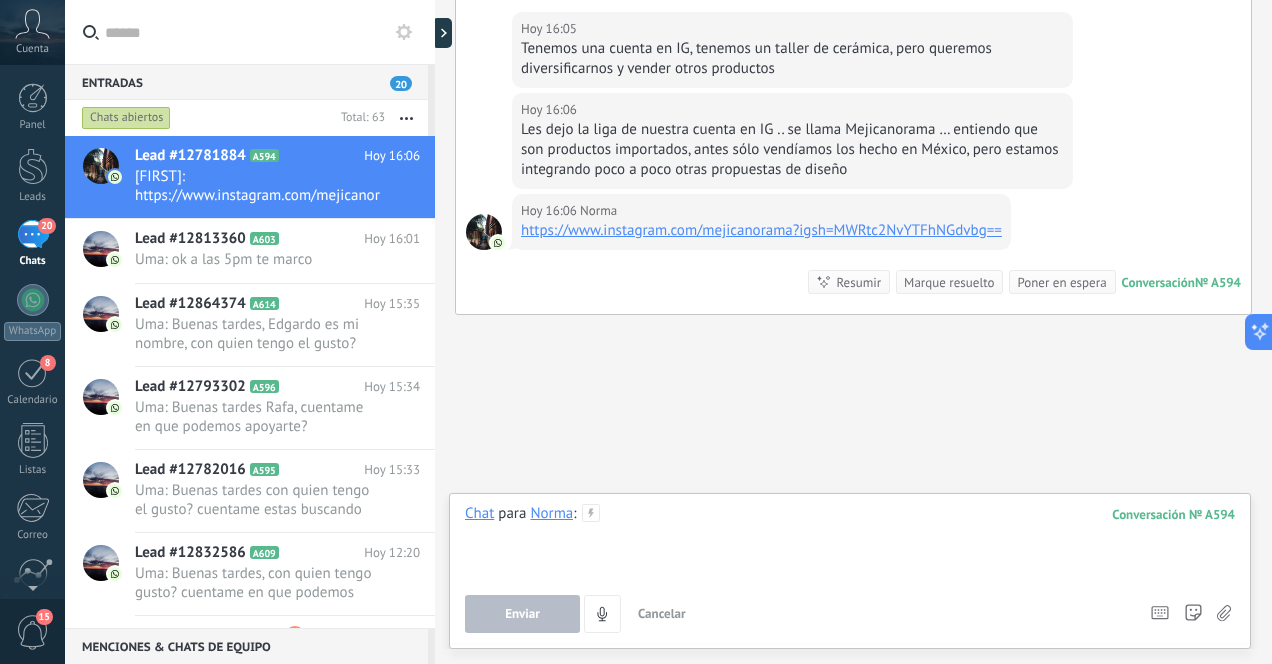 type 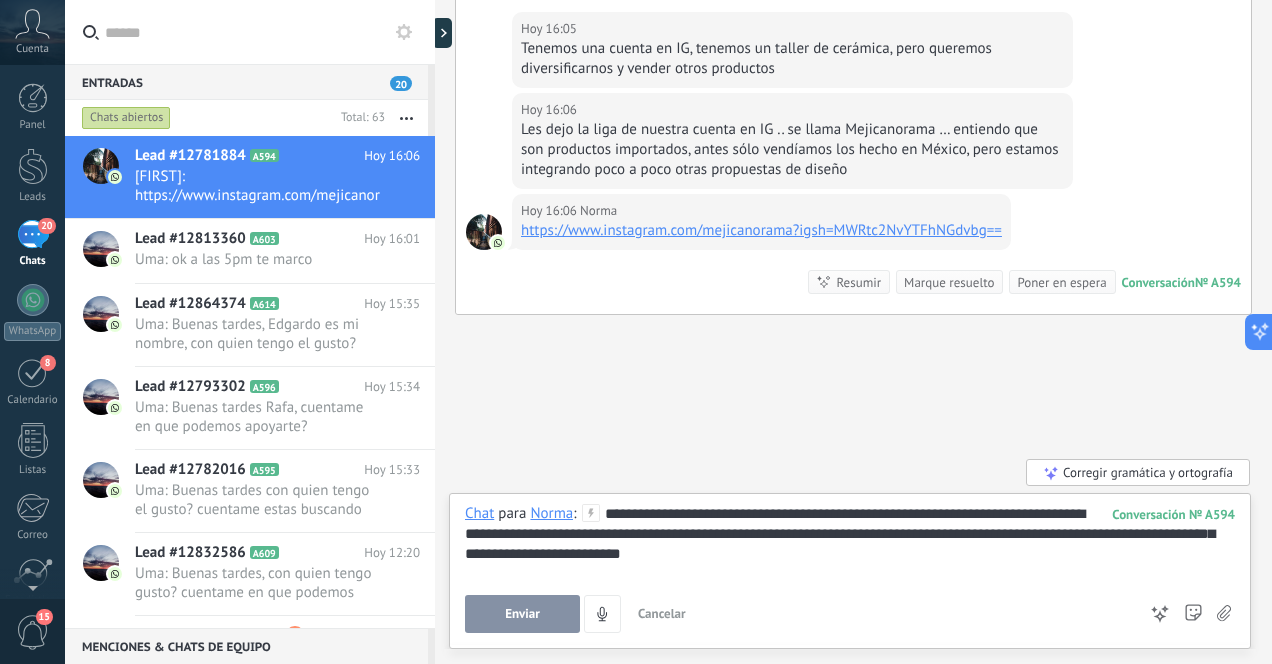 click on "Enviar" at bounding box center [522, 614] 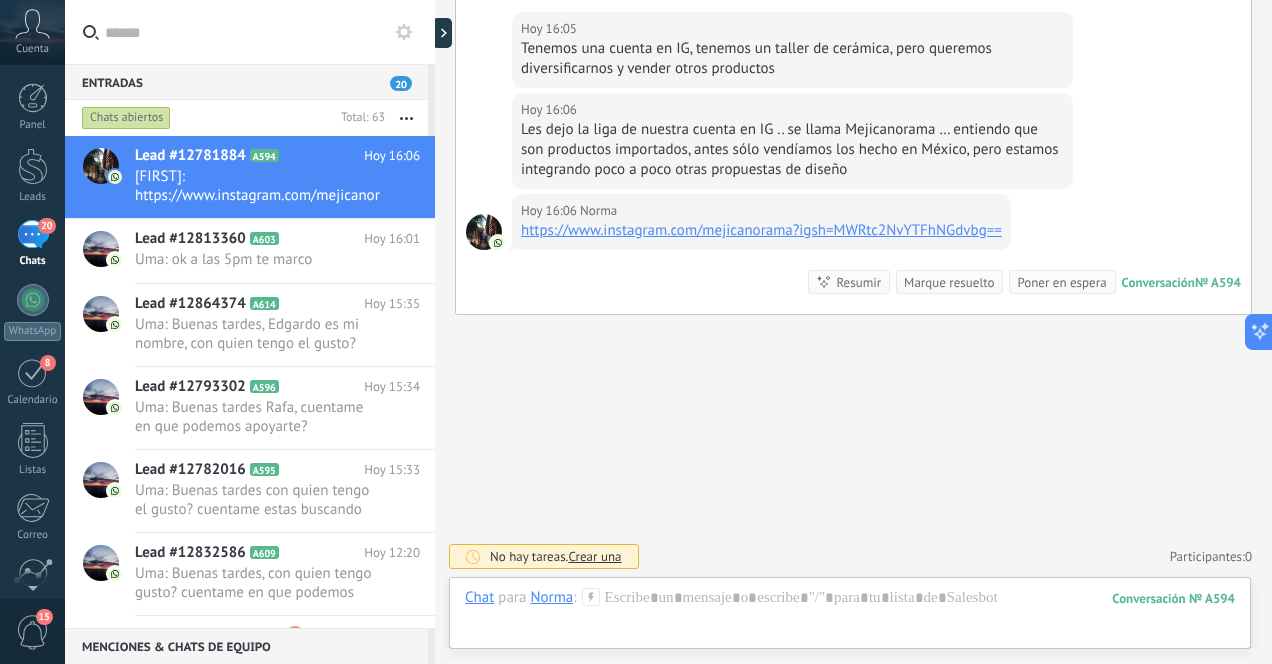 scroll, scrollTop: 1314, scrollLeft: 0, axis: vertical 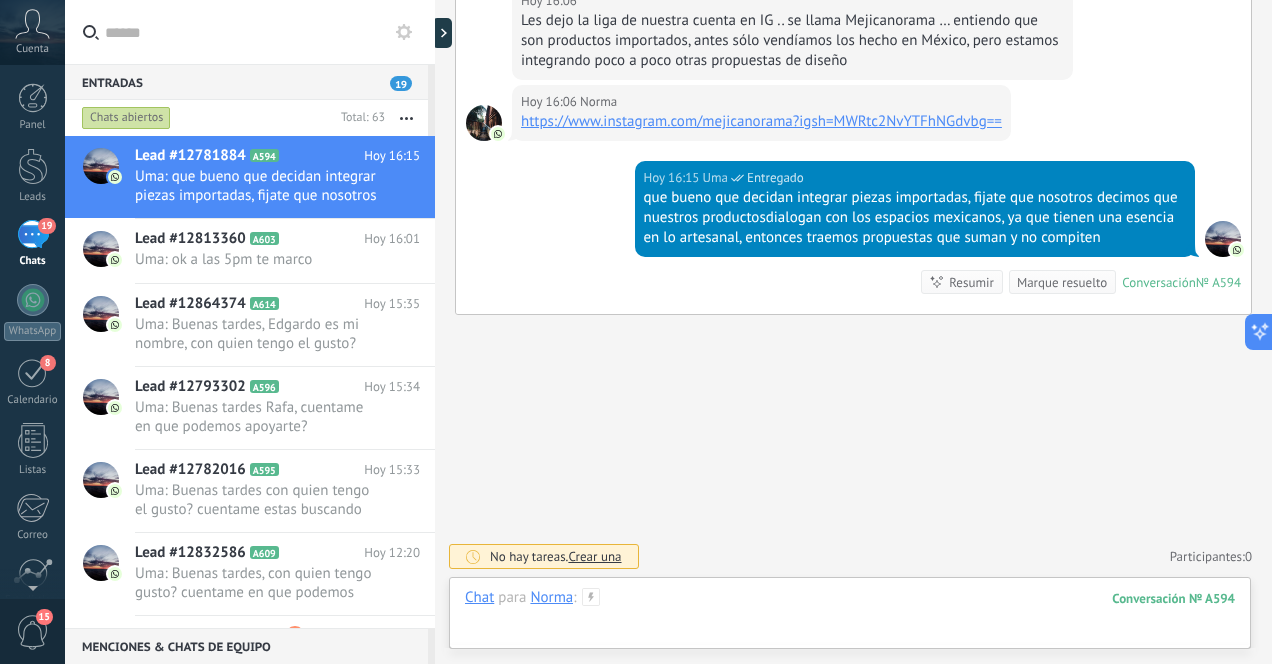 click at bounding box center [850, 618] 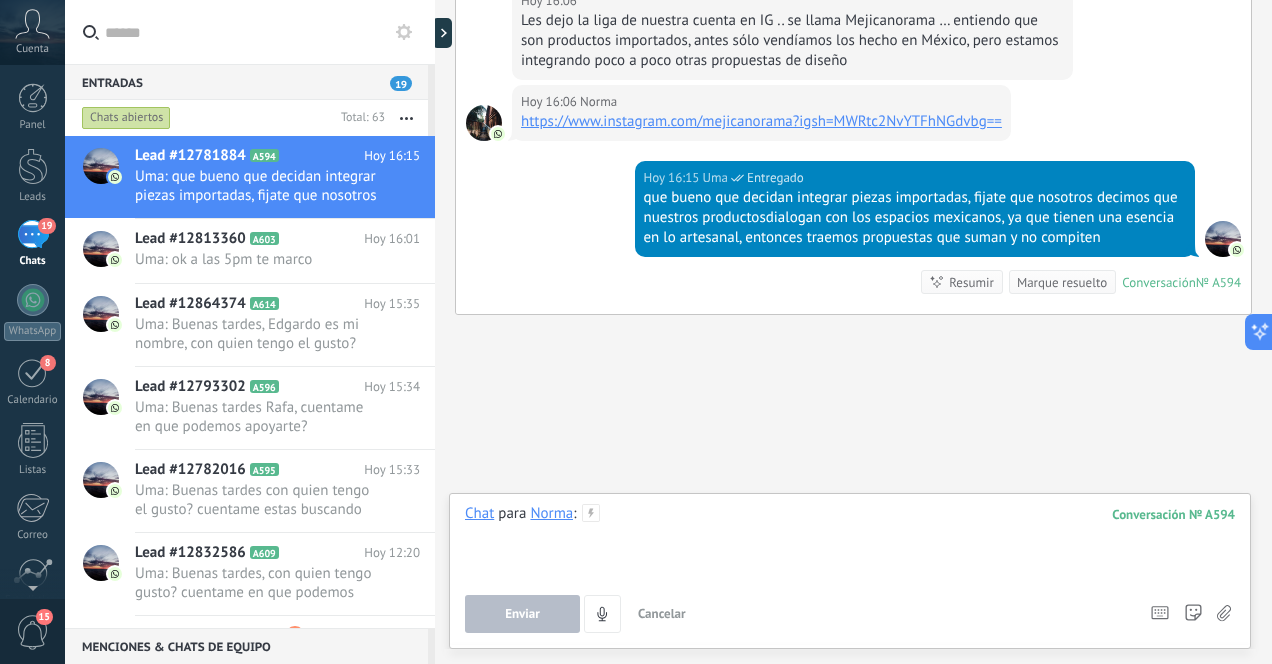 type 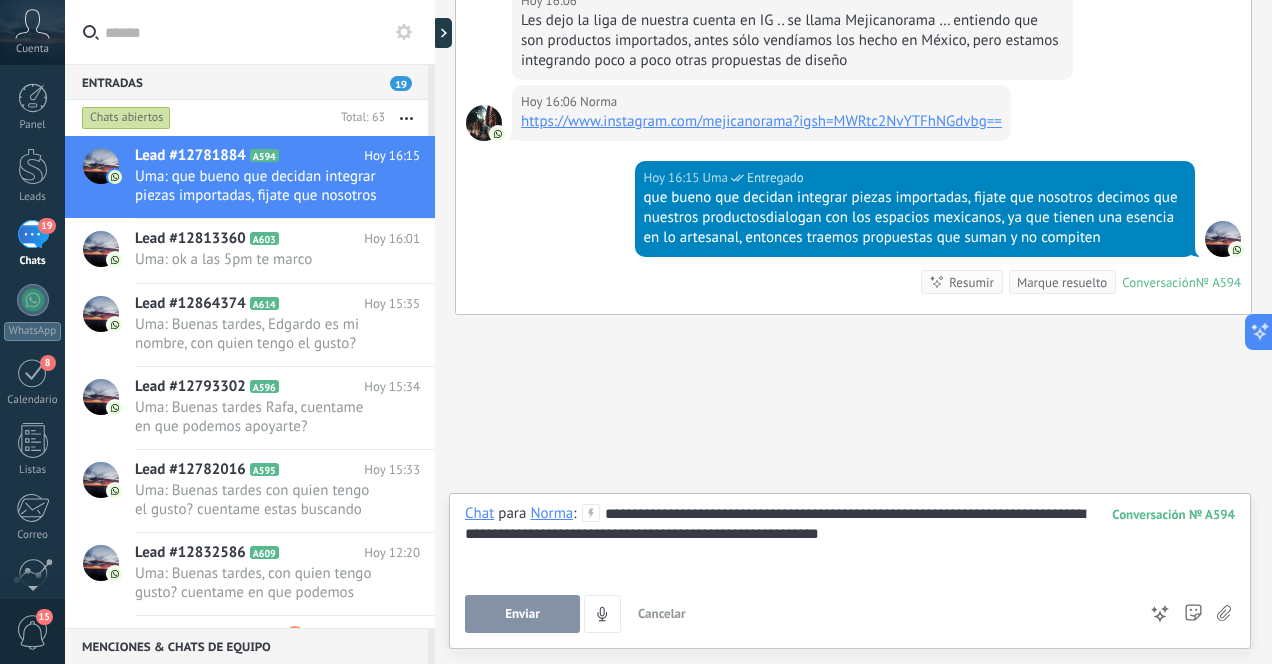 click on "Enviar" at bounding box center (522, 614) 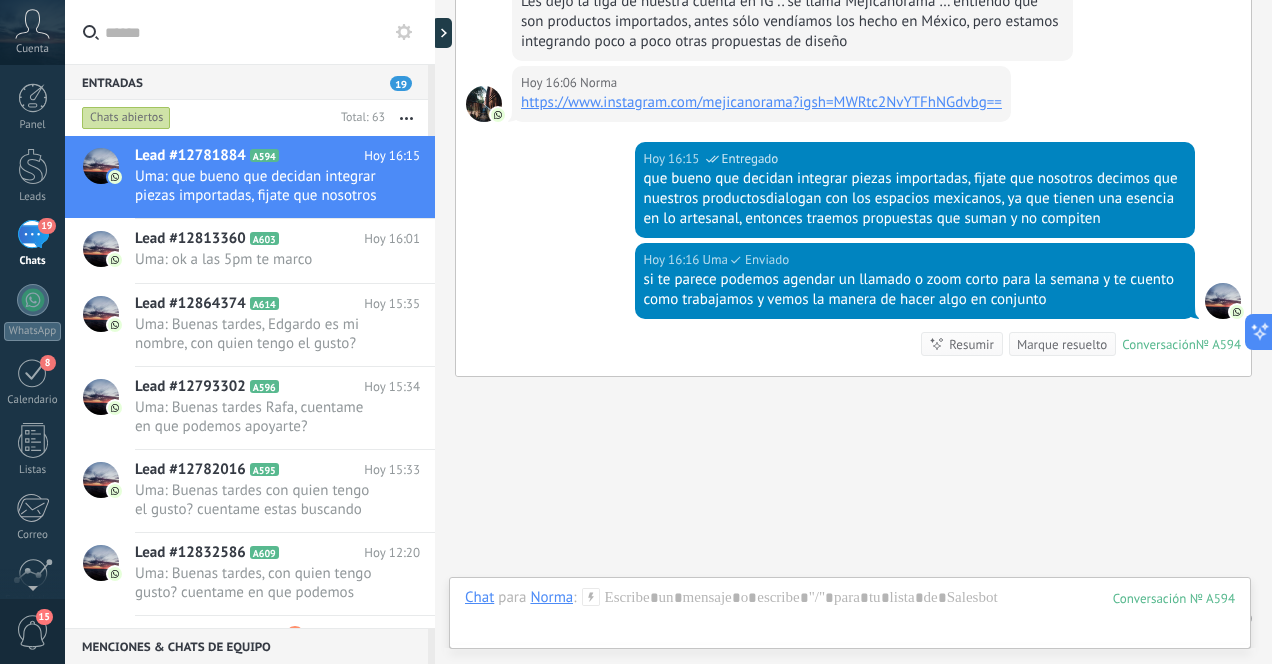 scroll, scrollTop: 1395, scrollLeft: 0, axis: vertical 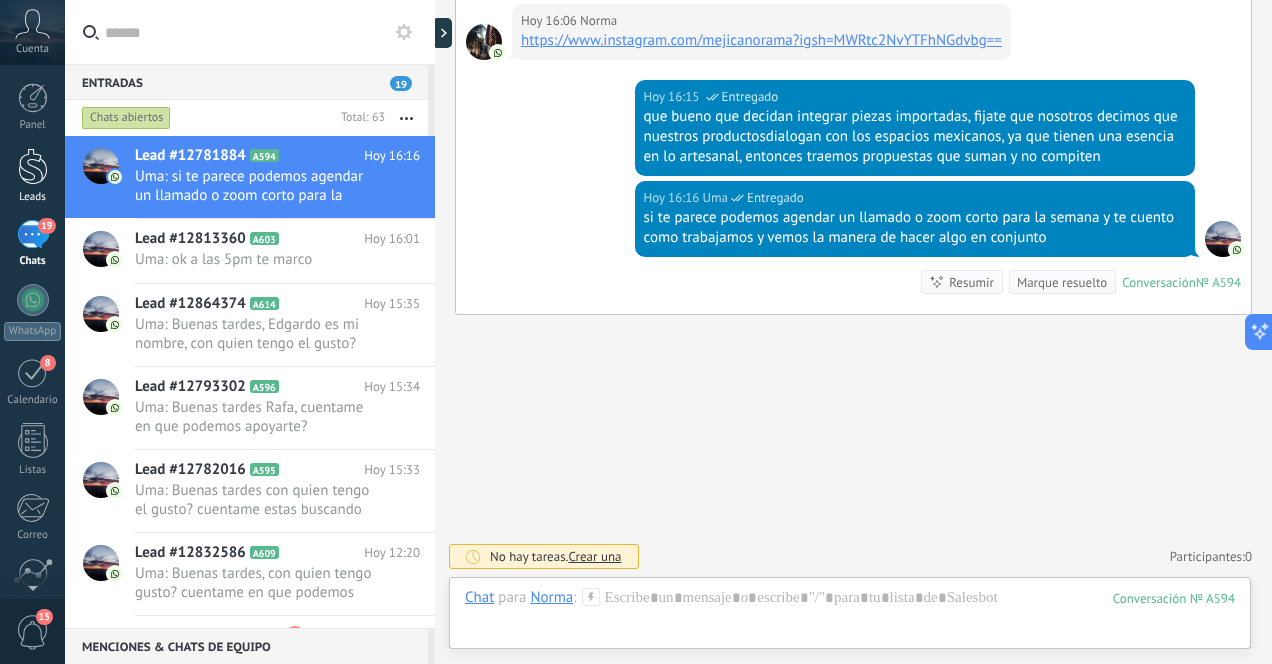 click at bounding box center [33, 166] 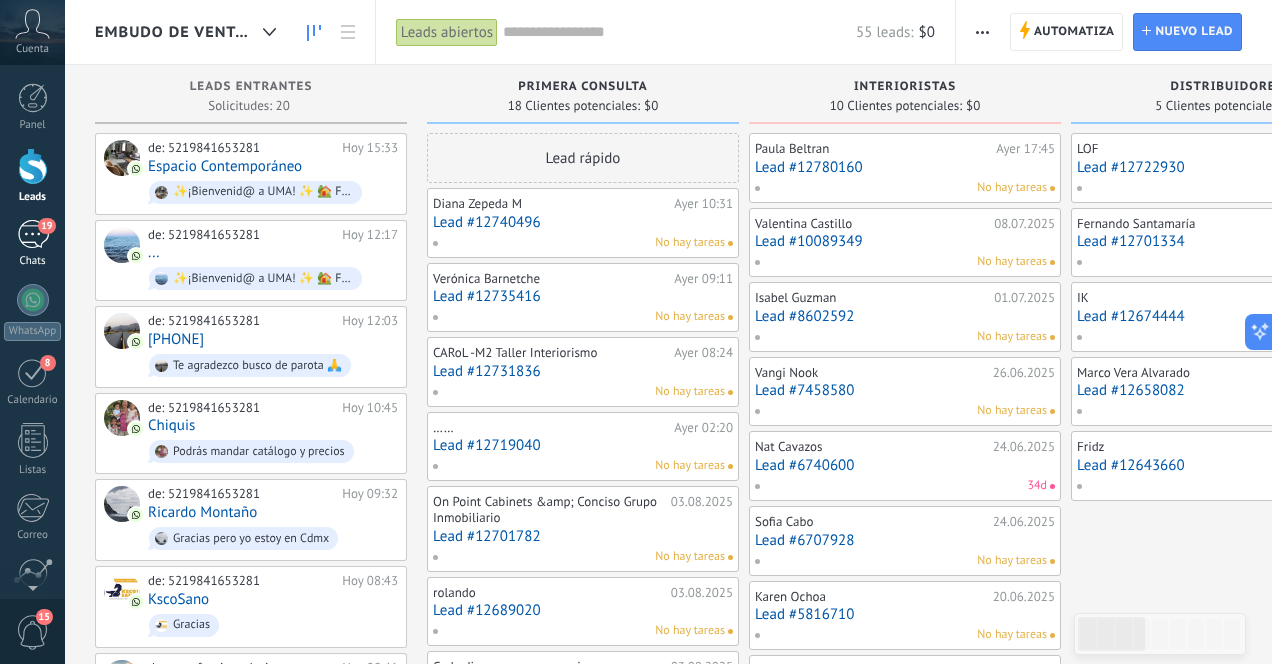 click on "19" at bounding box center (33, 234) 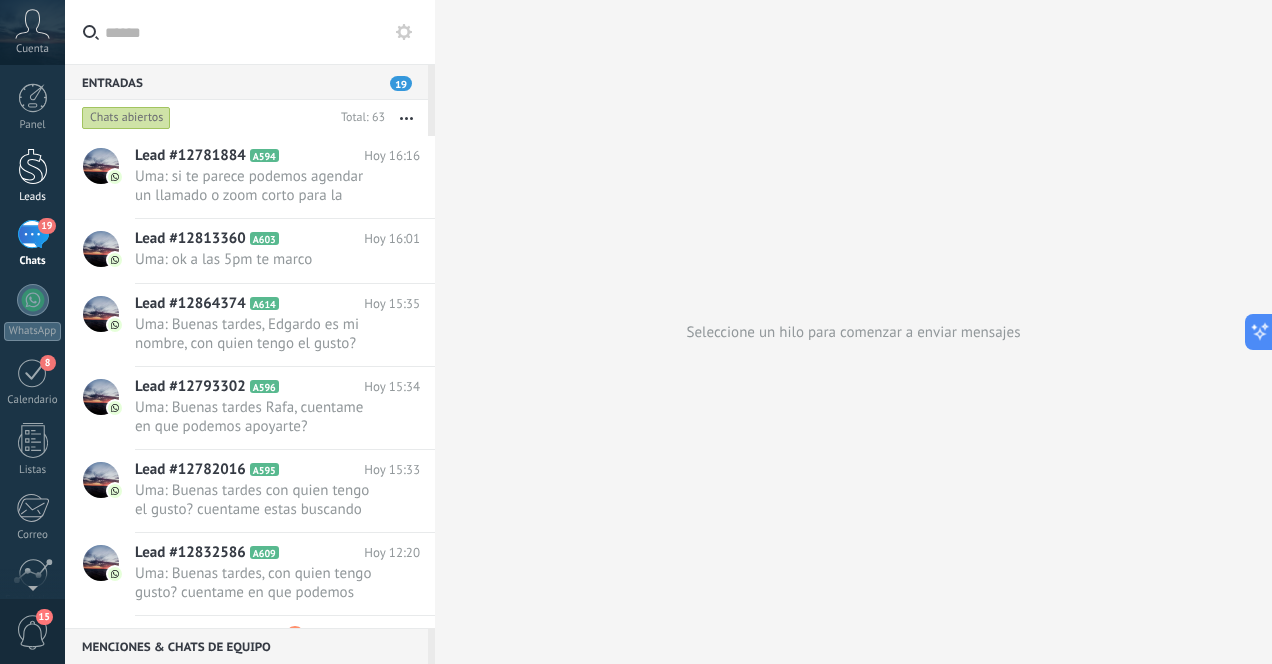 click at bounding box center (33, 166) 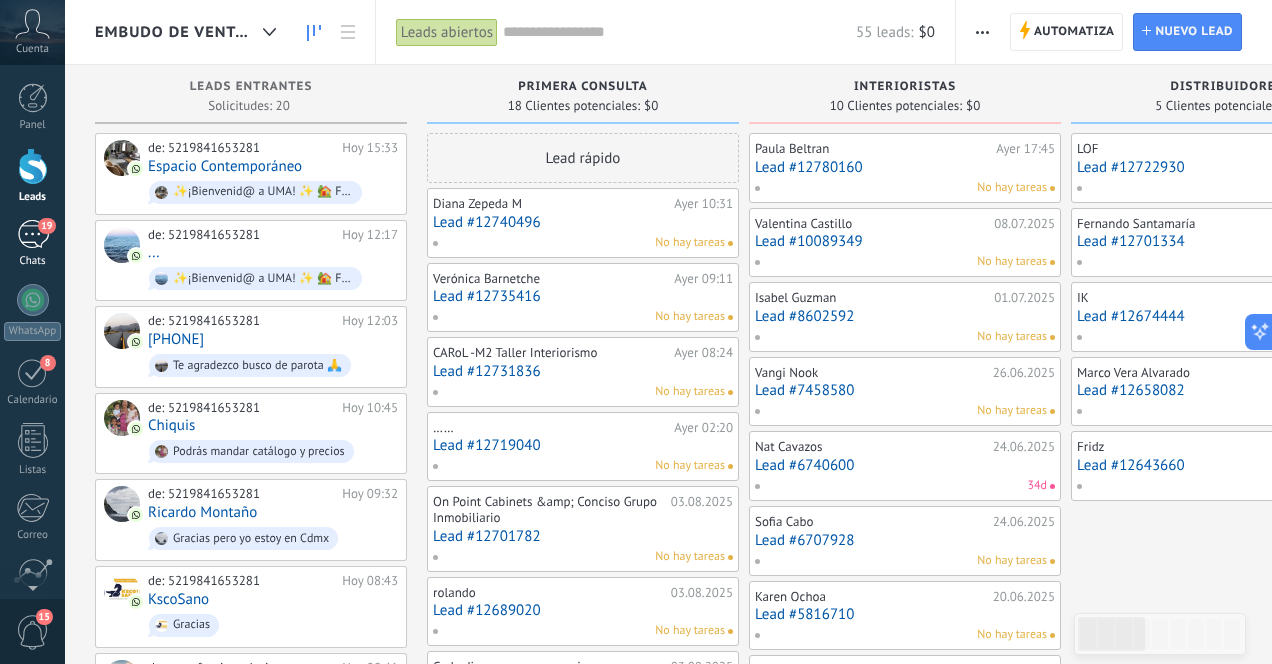 click on "19" at bounding box center (33, 234) 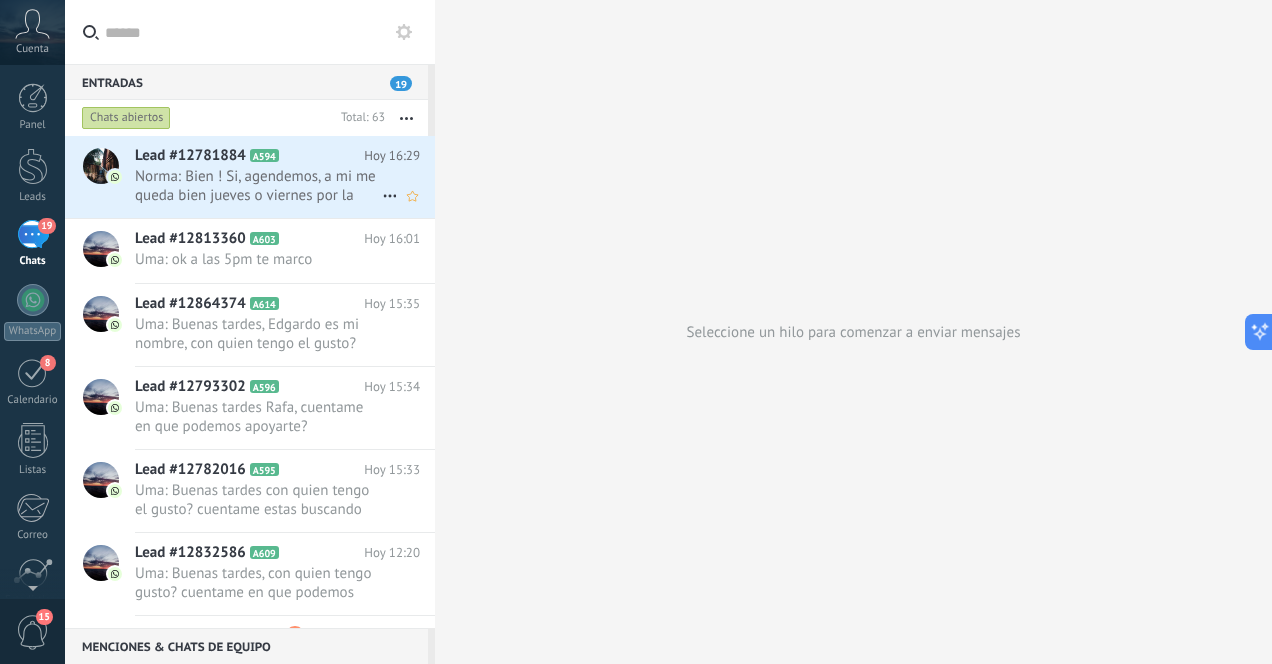 click on "Norma: Bien ! Si, agendemos, a mi me queda bien jueves o viernes por la mañana" at bounding box center (258, 186) 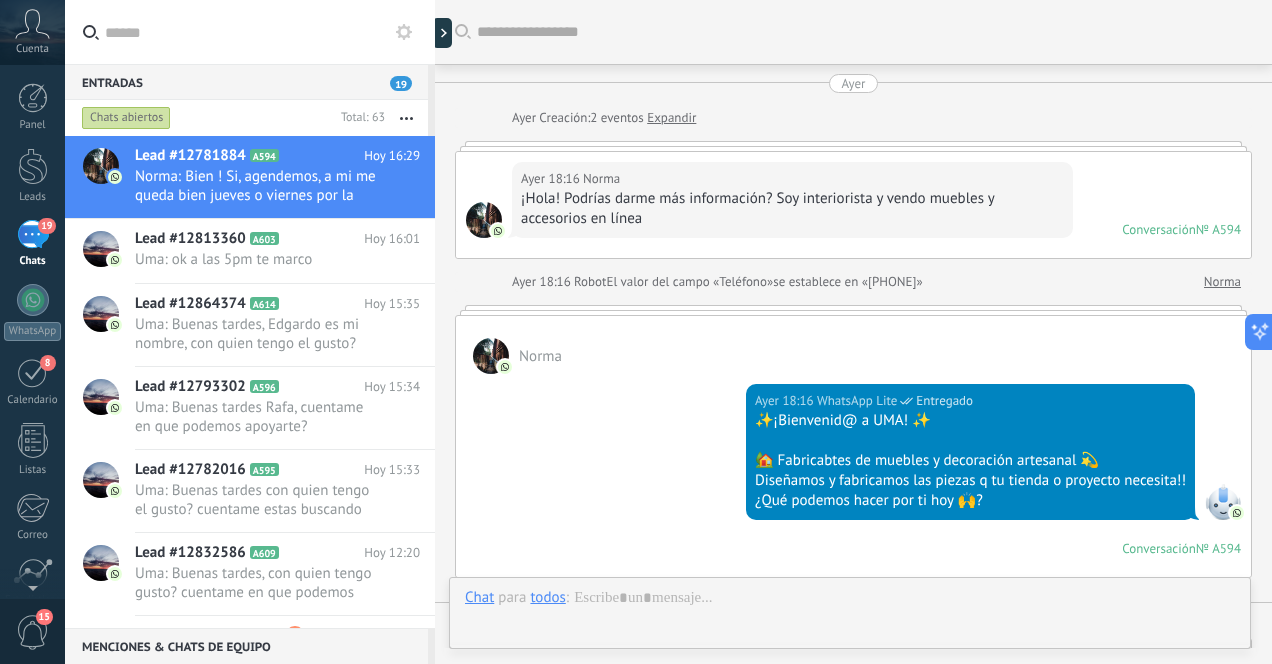 scroll, scrollTop: 1336, scrollLeft: 0, axis: vertical 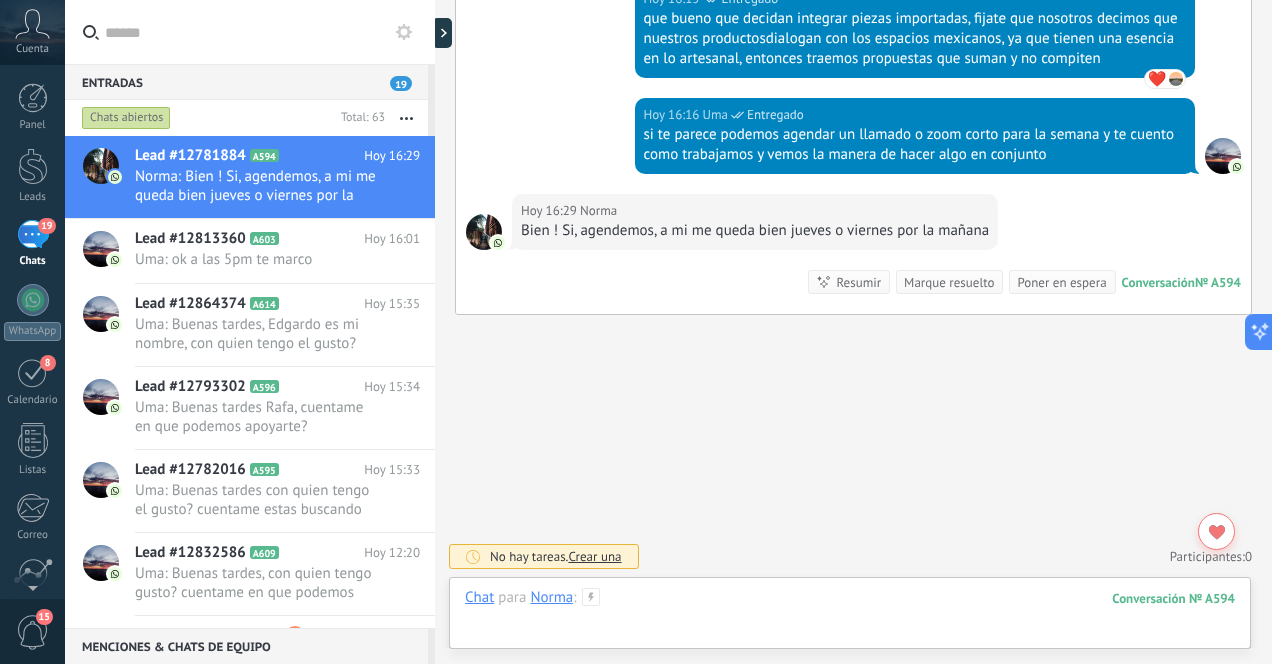 click at bounding box center (850, 618) 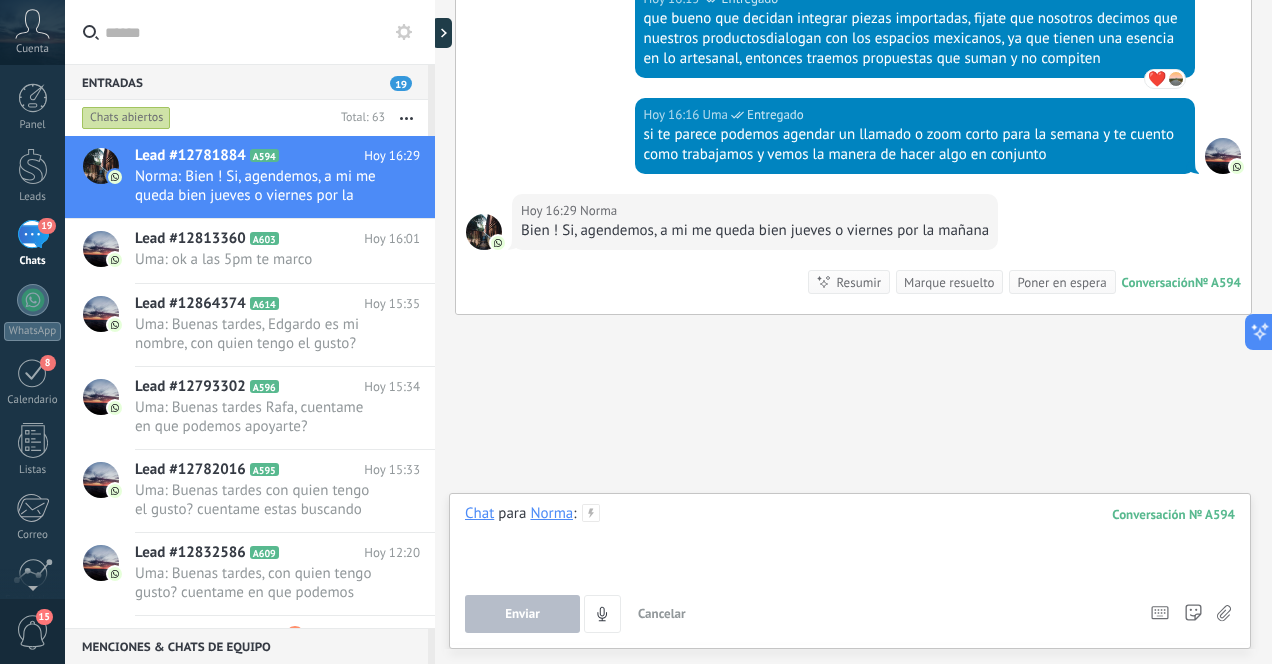 type 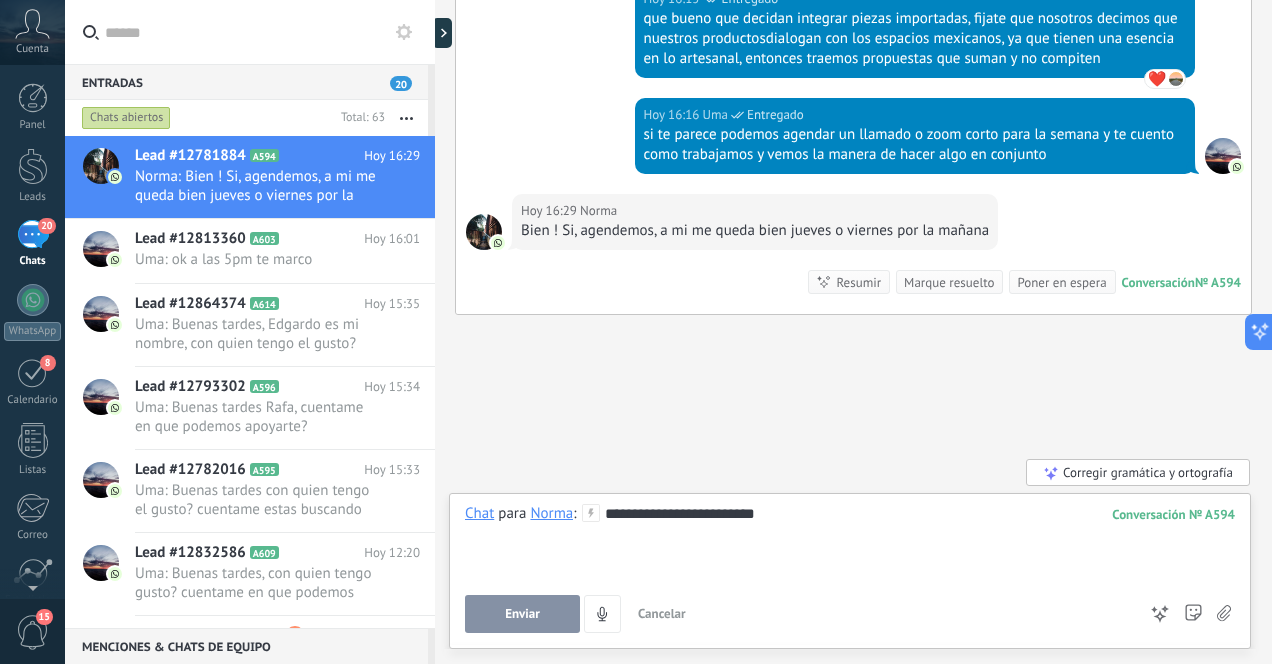 click on "Enviar" at bounding box center [522, 614] 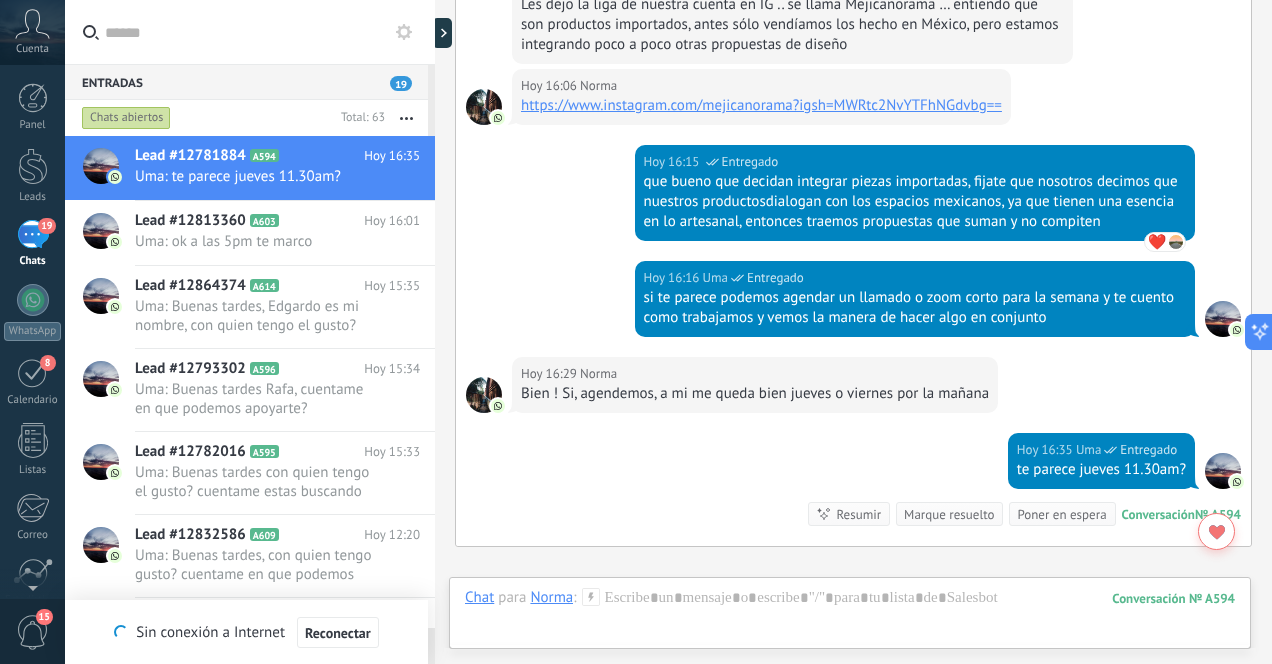 scroll, scrollTop: 1405, scrollLeft: 0, axis: vertical 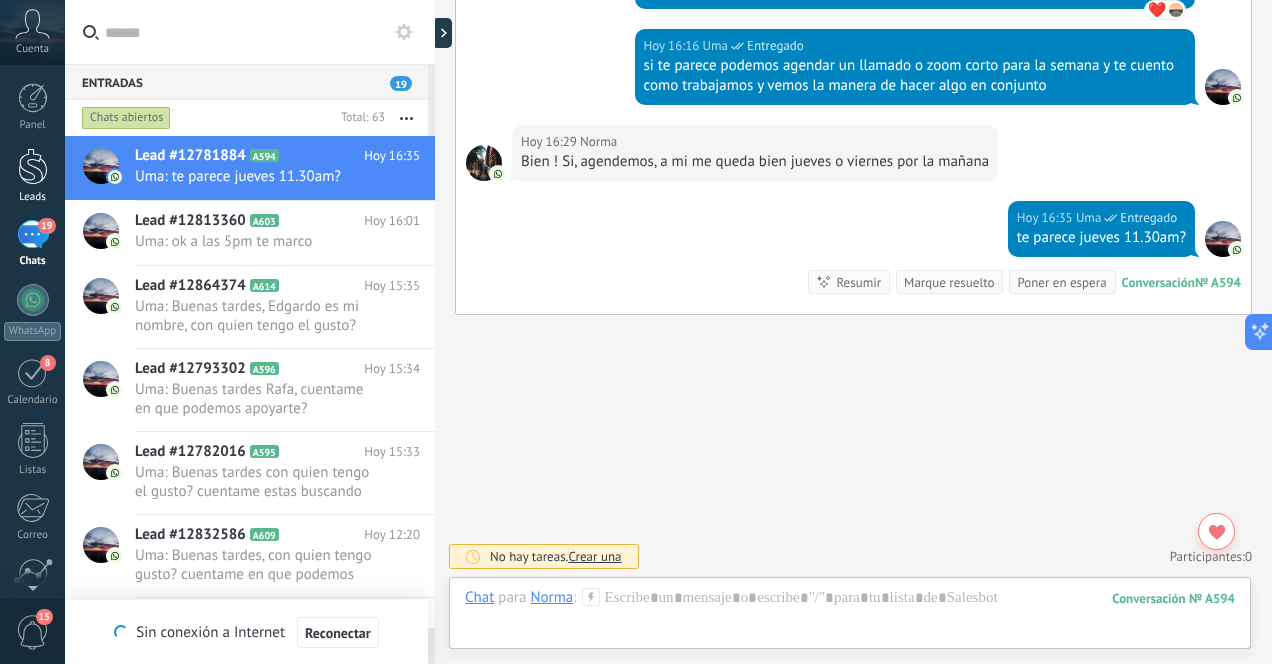 click at bounding box center (33, 166) 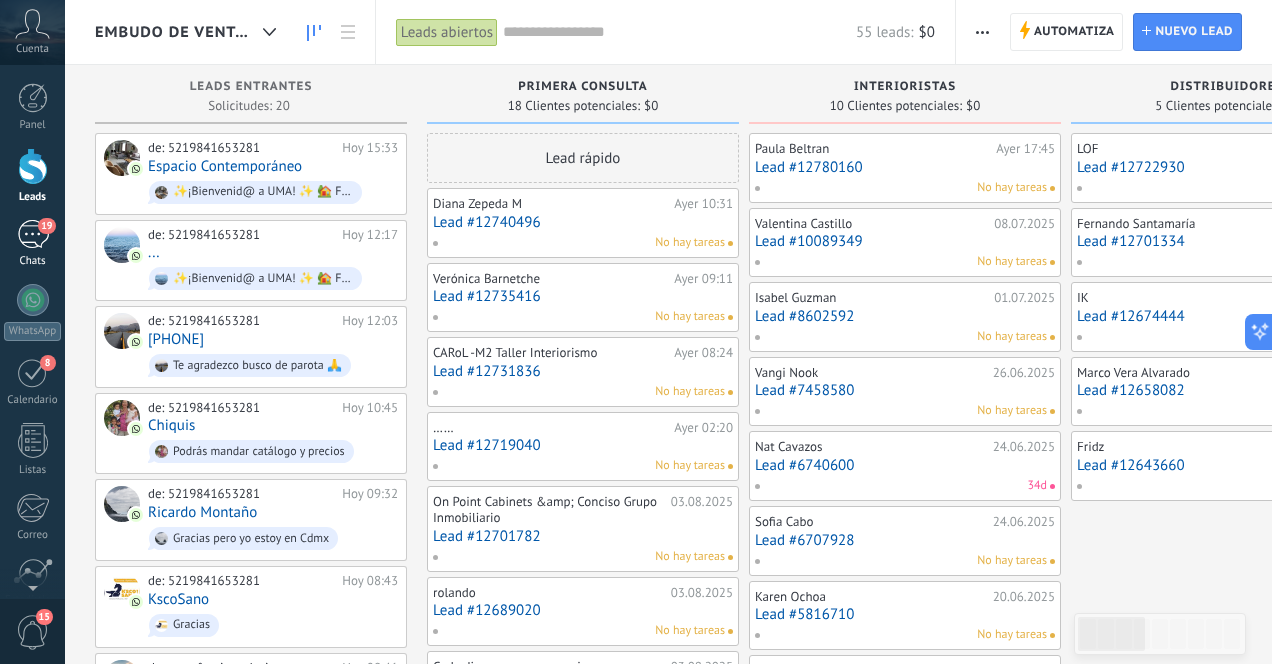 click on "19" at bounding box center (33, 234) 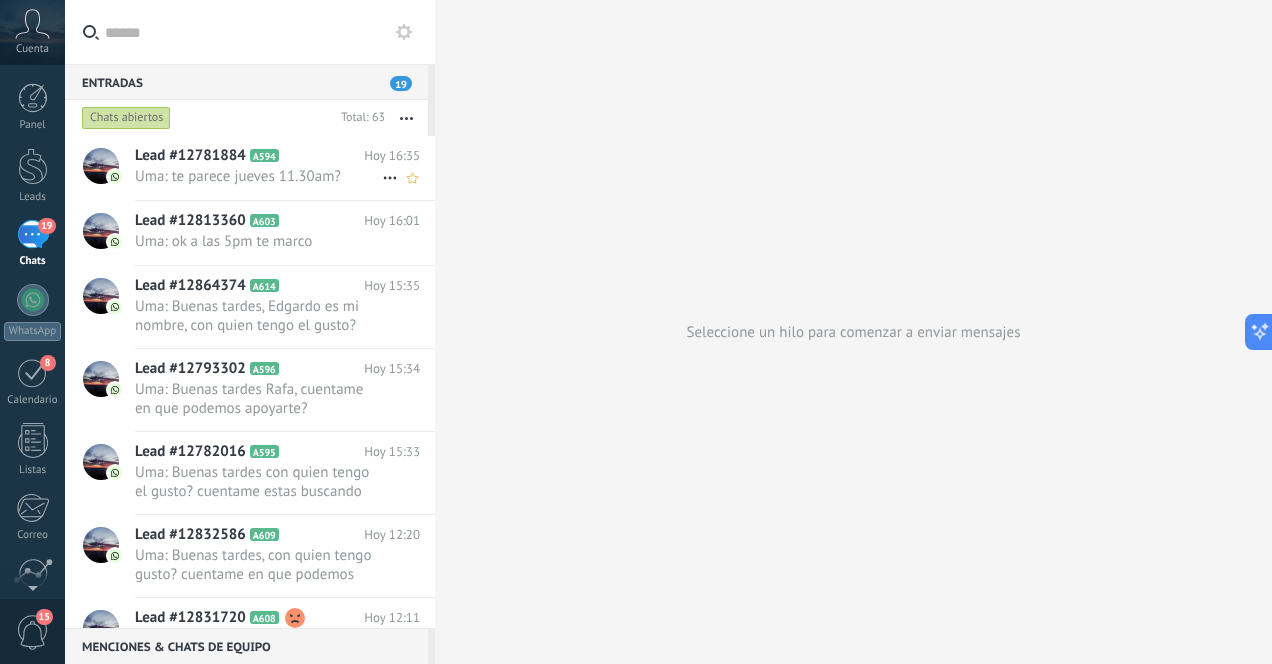 click on "Uma: te parece jueves 11.30am?" at bounding box center [258, 176] 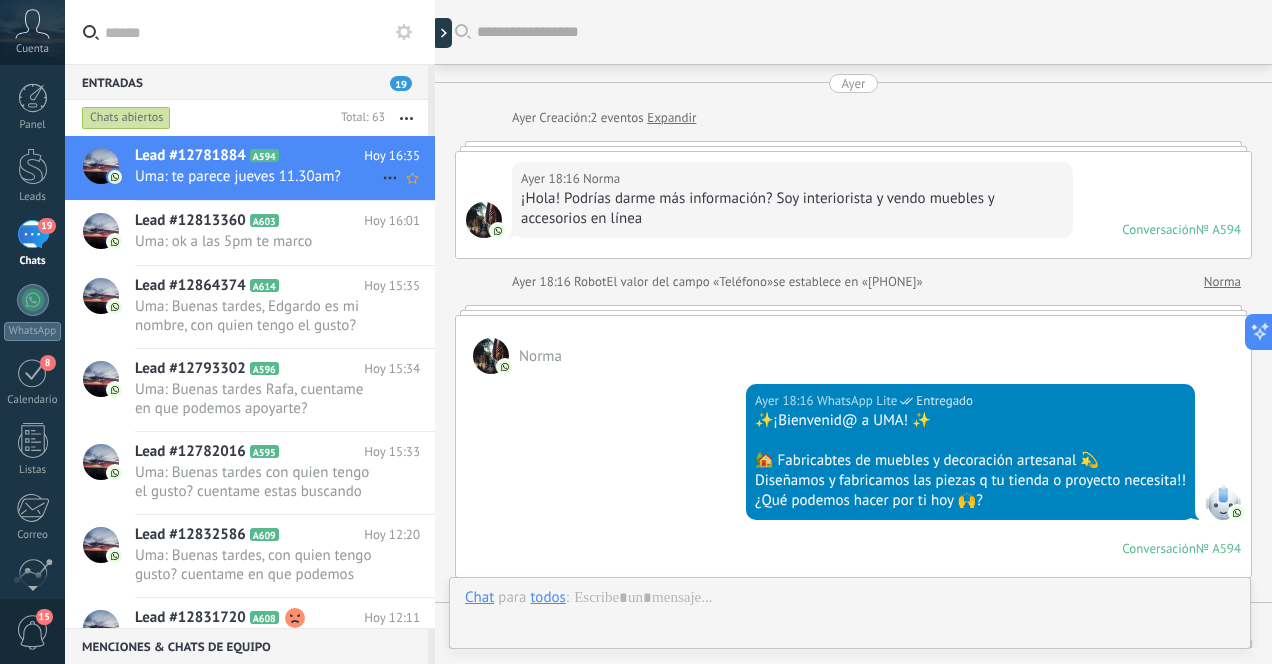 scroll, scrollTop: 1324, scrollLeft: 0, axis: vertical 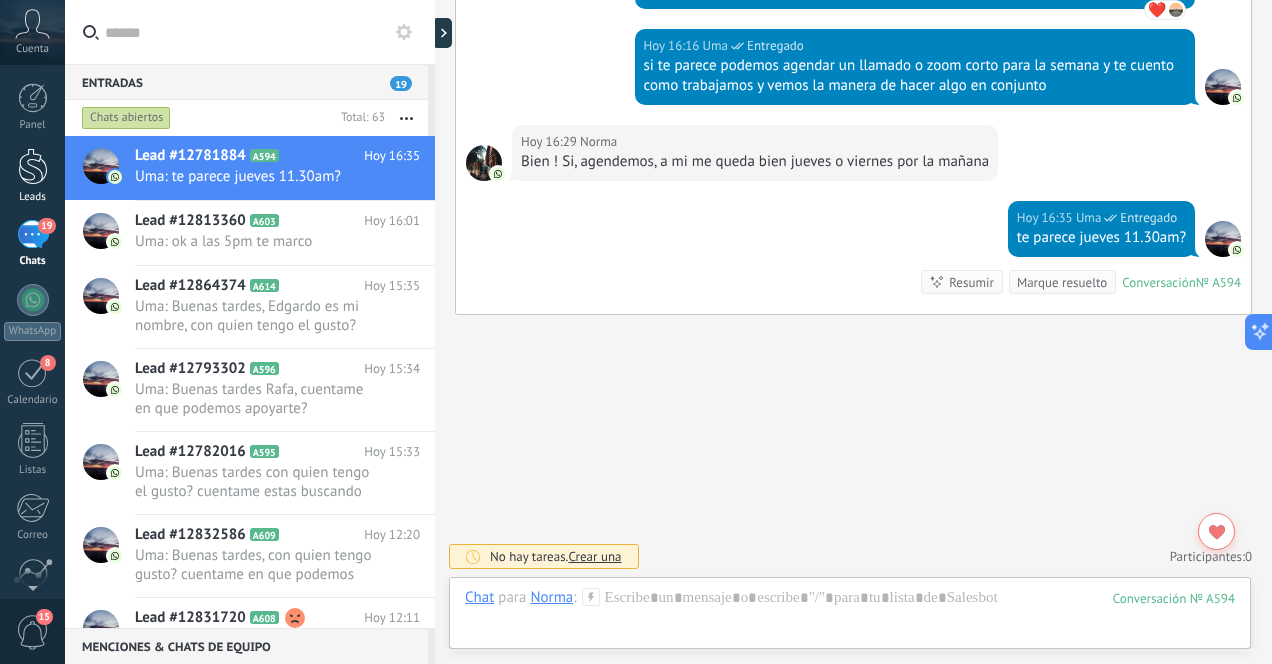 click at bounding box center (33, 166) 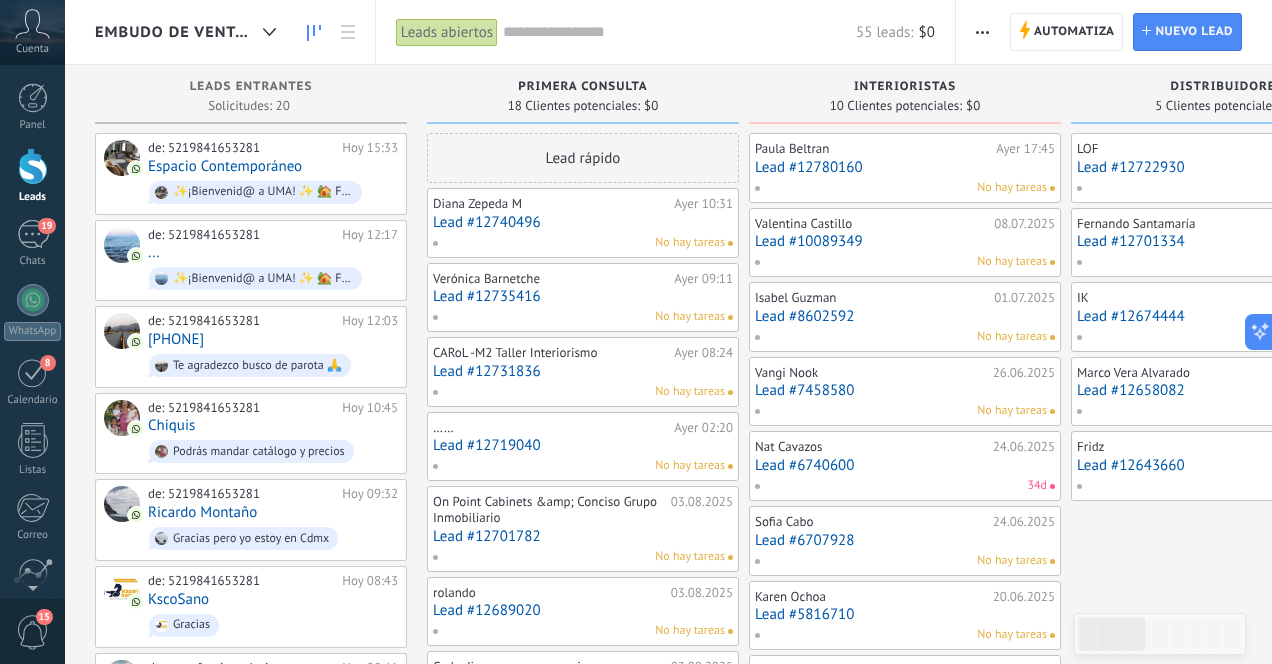 scroll, scrollTop: 0, scrollLeft: 0, axis: both 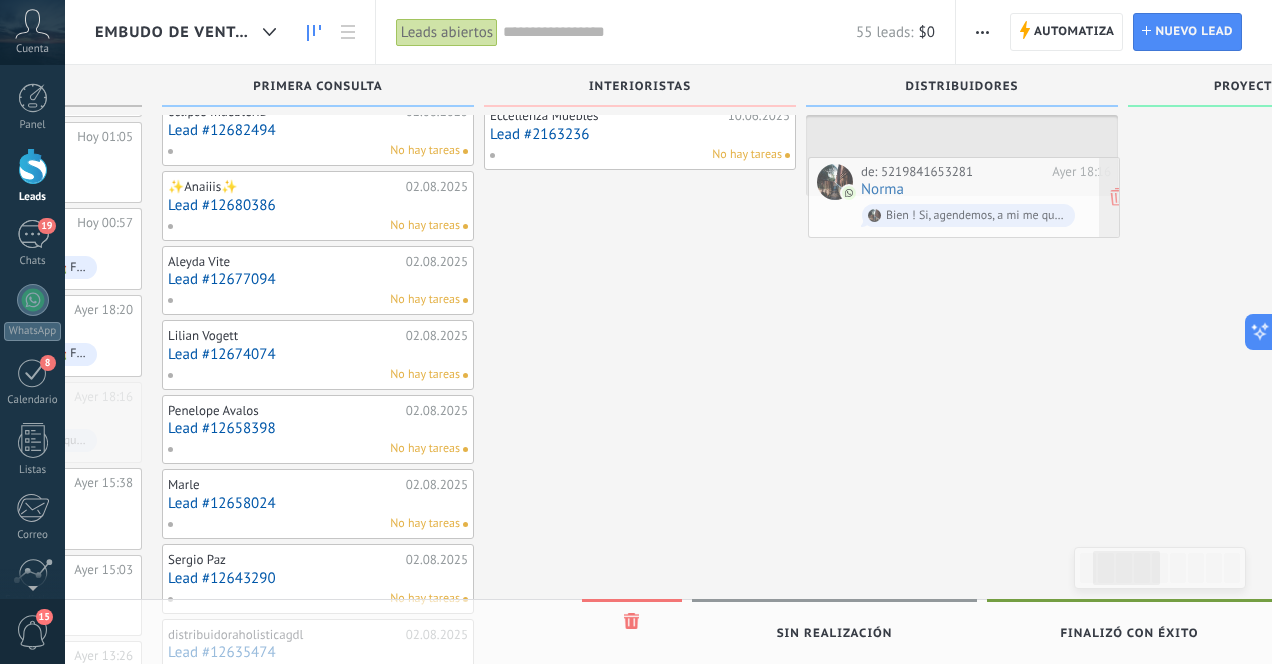 drag, startPoint x: 270, startPoint y: 404, endPoint x: 983, endPoint y: 190, distance: 744.4226 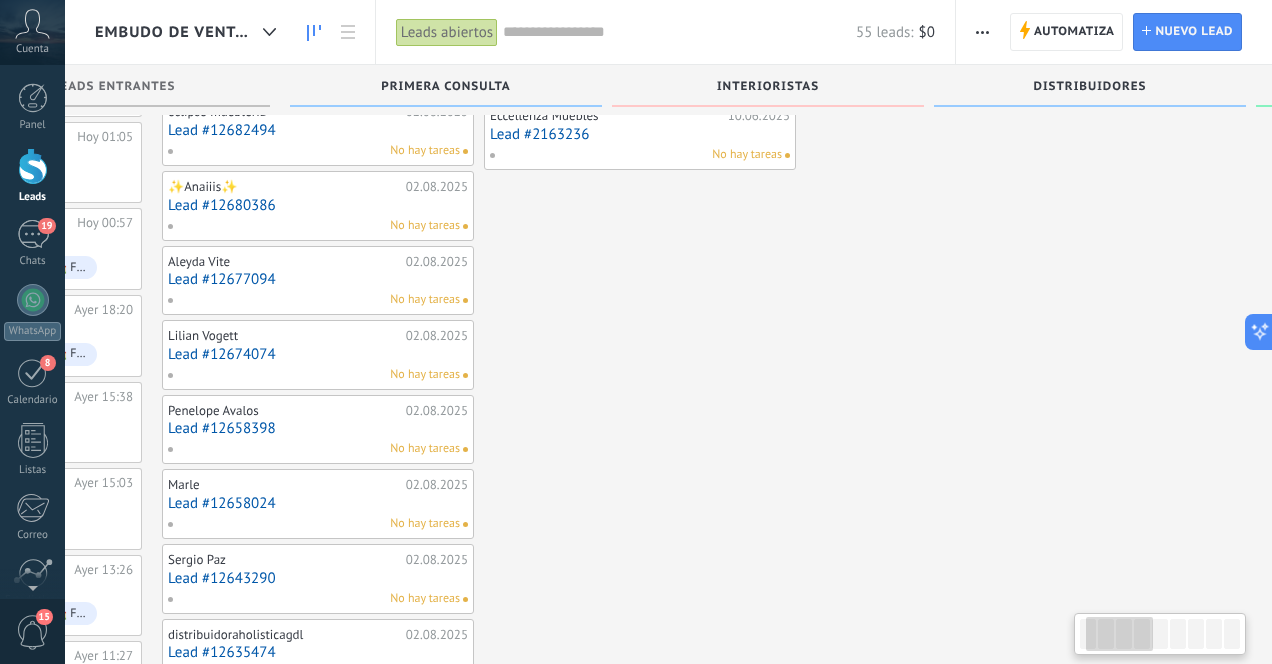 scroll, scrollTop: 0, scrollLeft: 0, axis: both 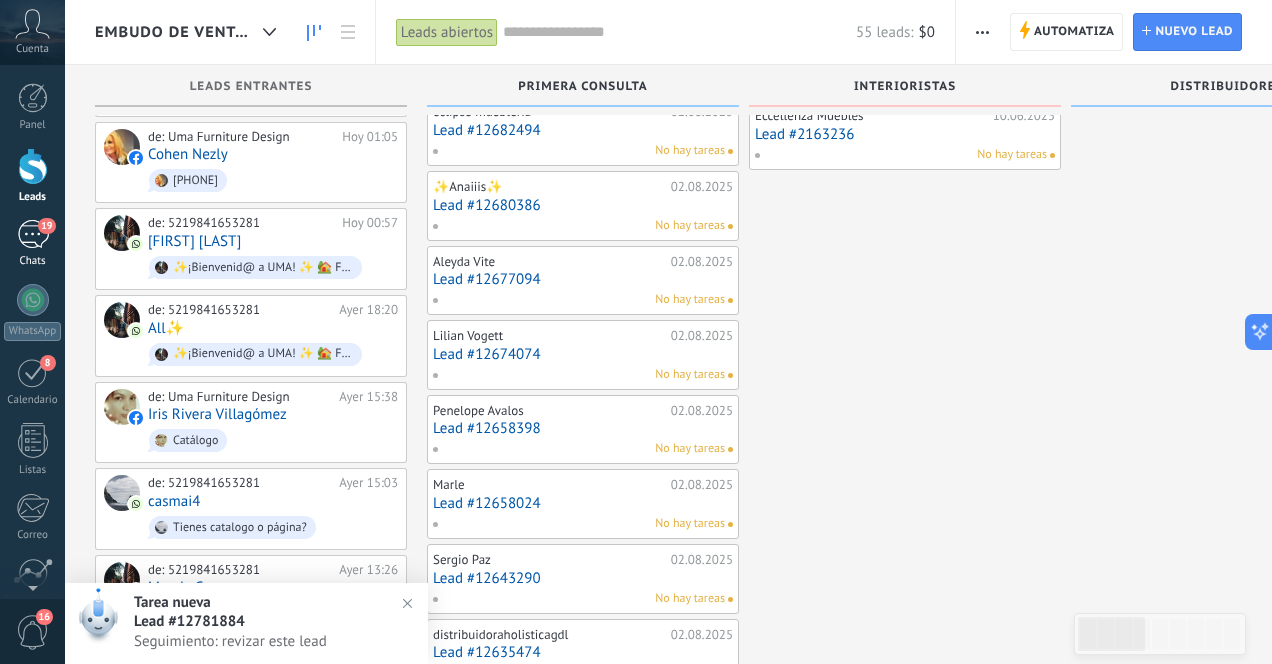 click on "19" at bounding box center [33, 234] 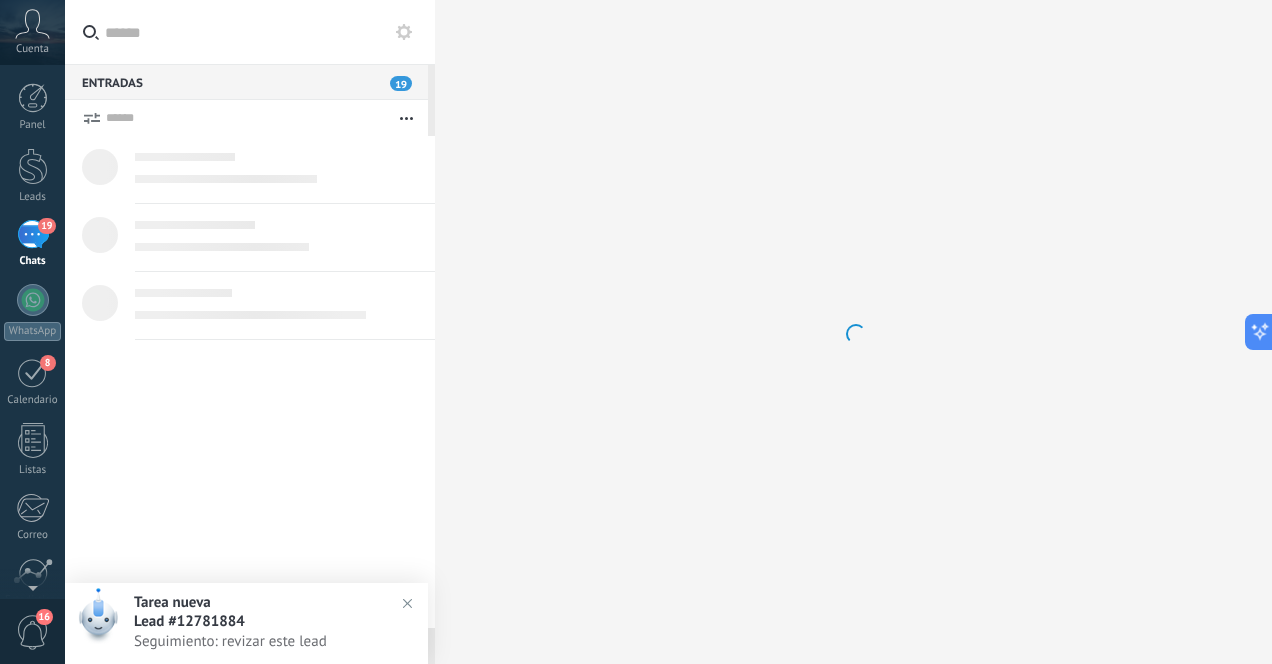 scroll, scrollTop: 0, scrollLeft: 0, axis: both 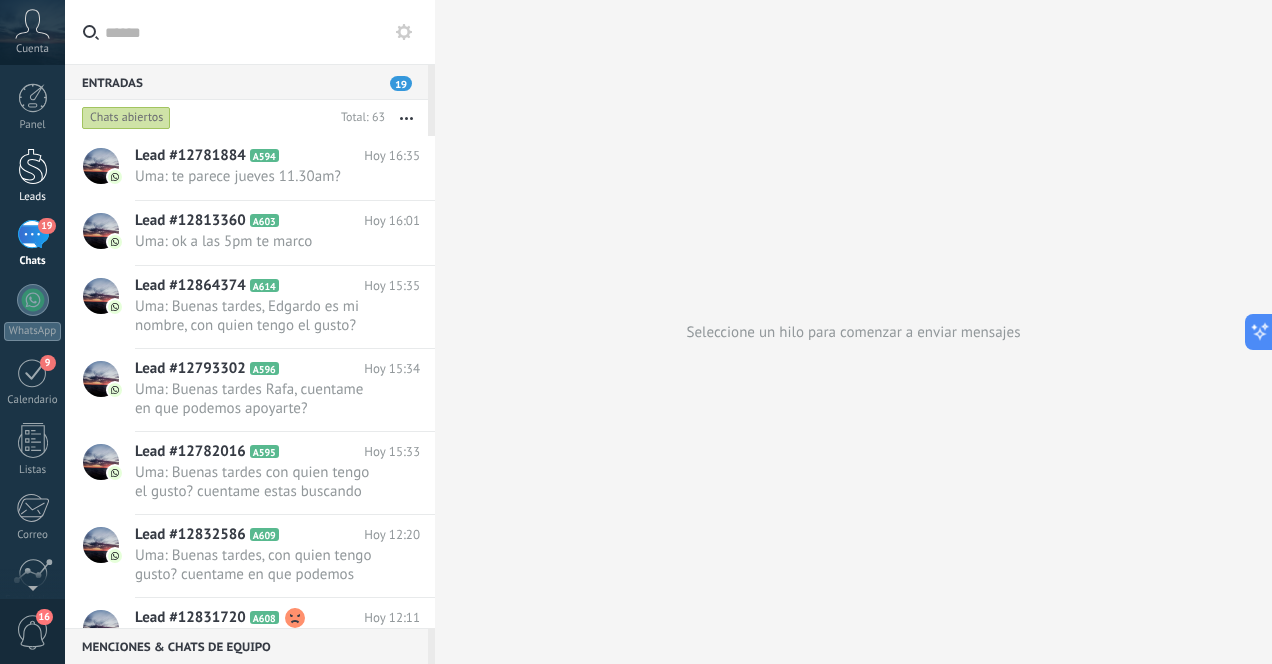 click at bounding box center [33, 166] 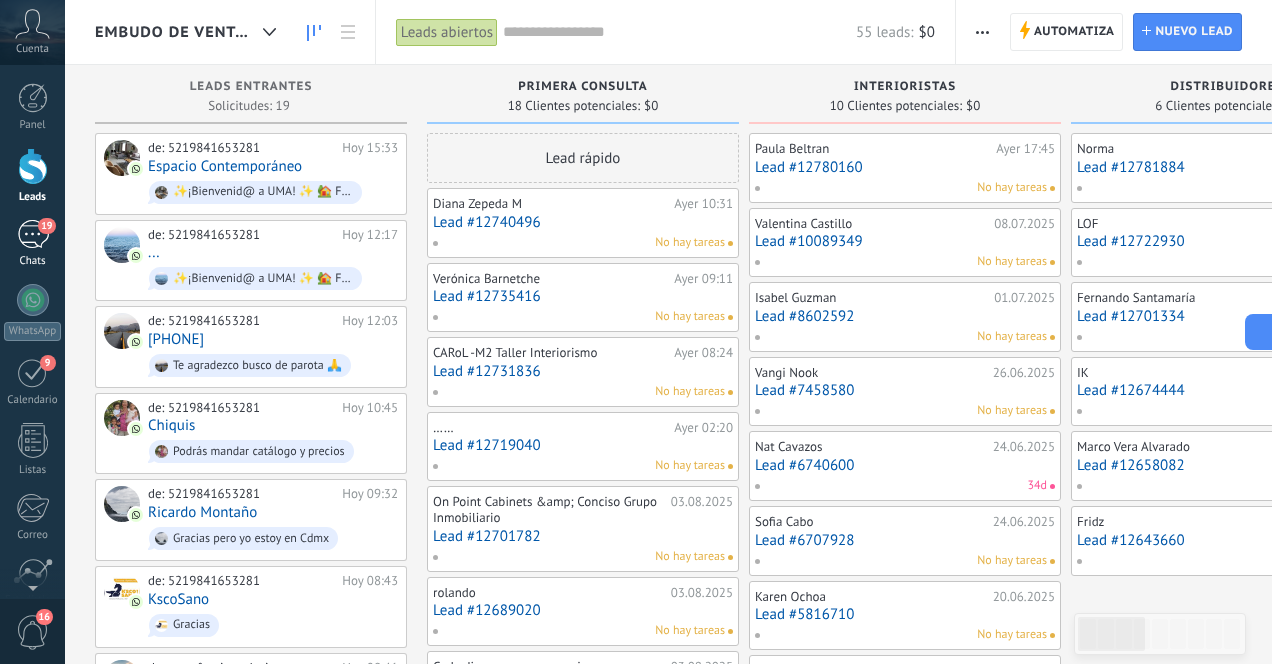 click on "19" at bounding box center [33, 234] 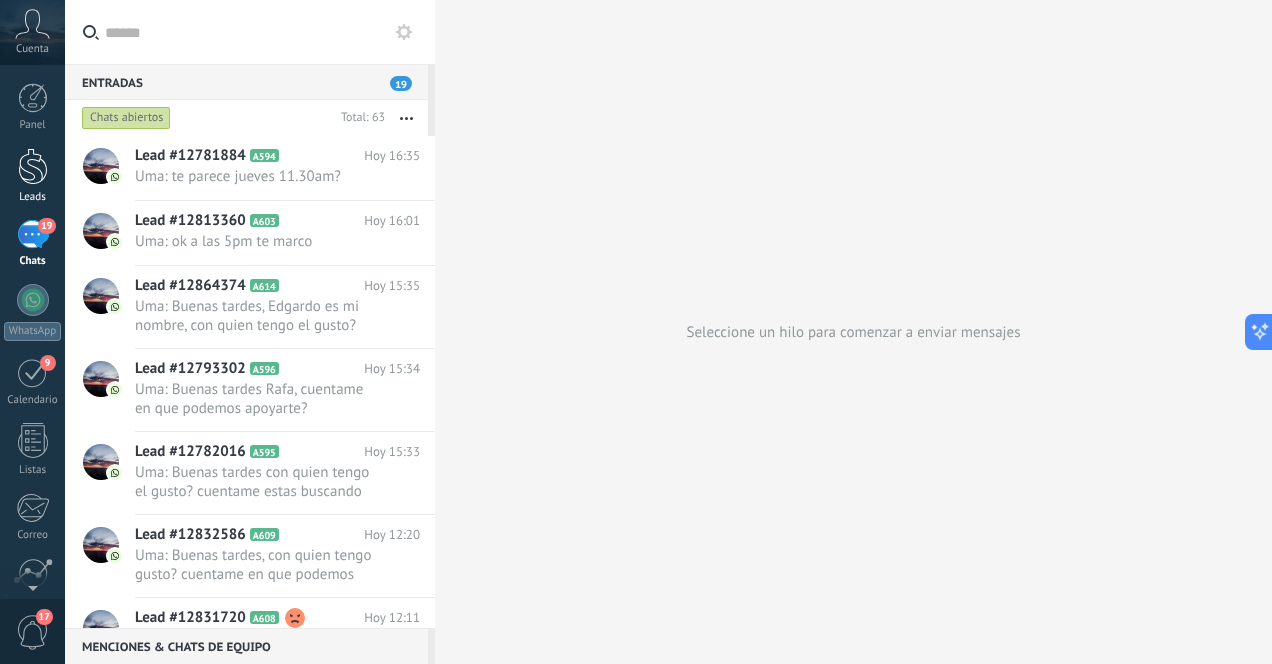 click at bounding box center (33, 166) 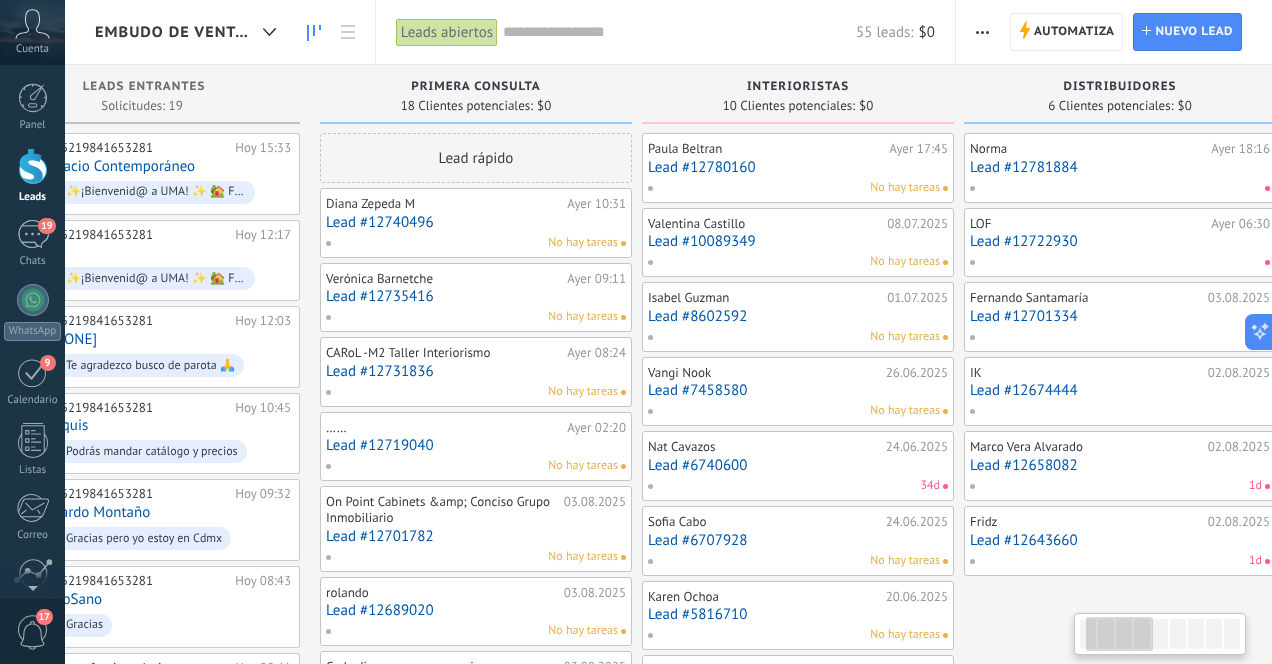 scroll, scrollTop: 0, scrollLeft: 0, axis: both 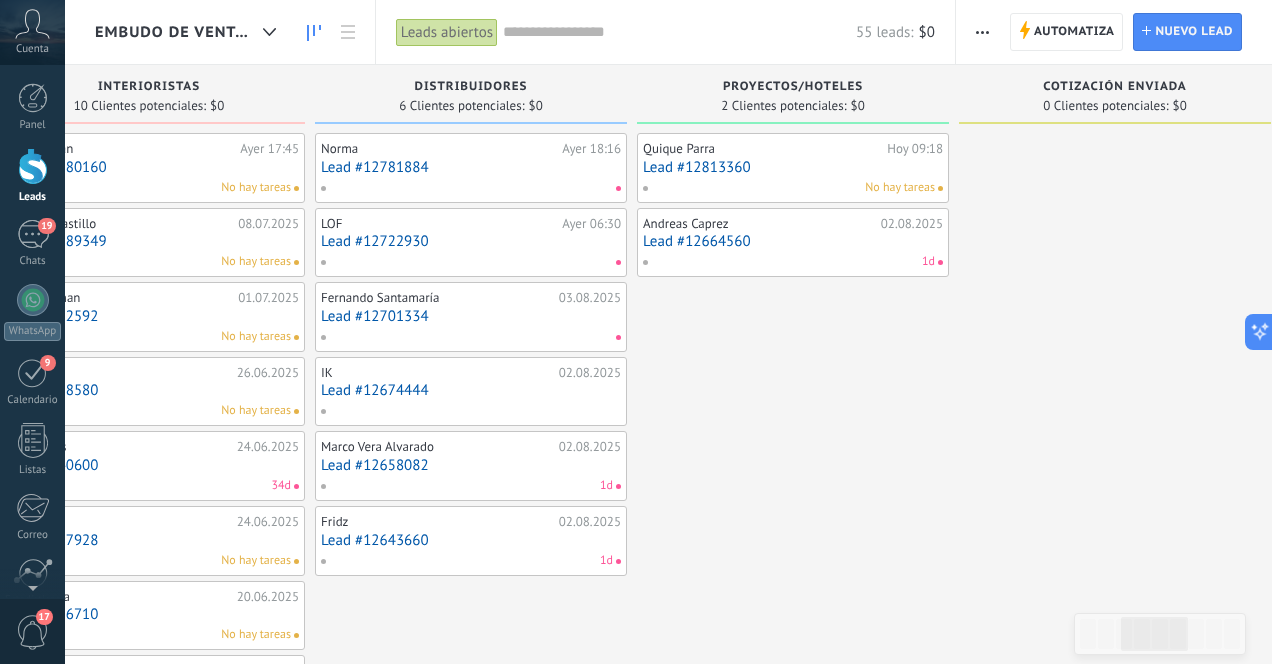 click on "No hay tareas" at bounding box center [788, 188] 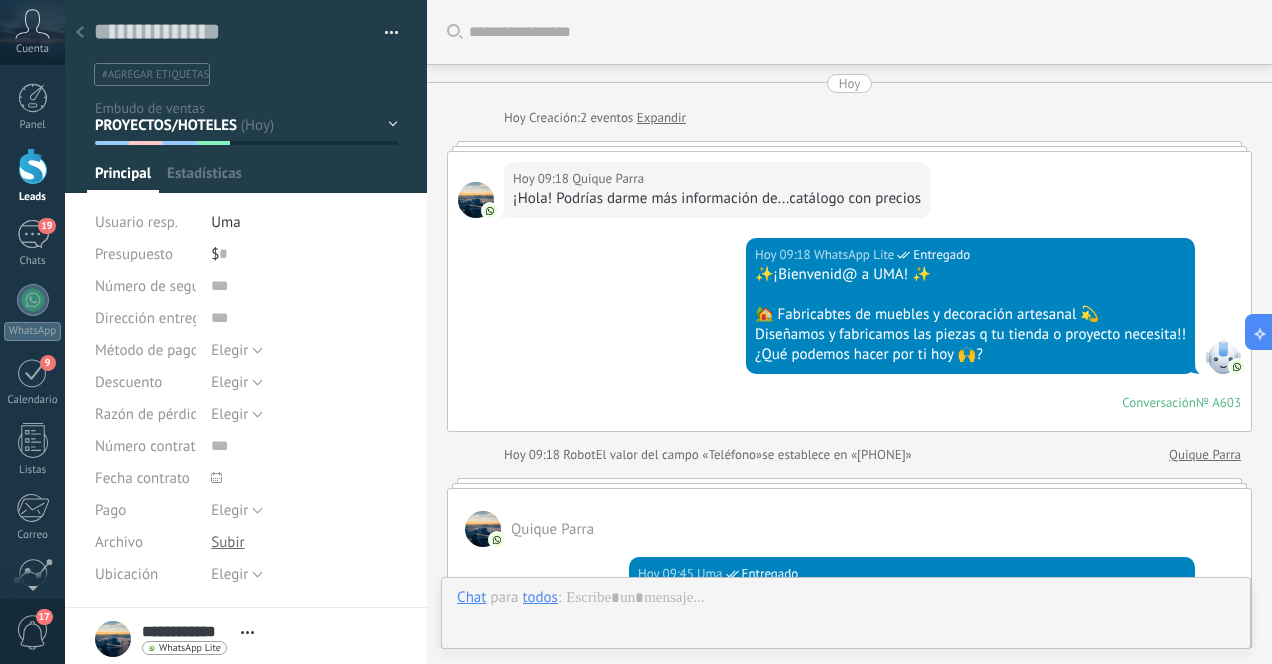 scroll, scrollTop: 30, scrollLeft: 0, axis: vertical 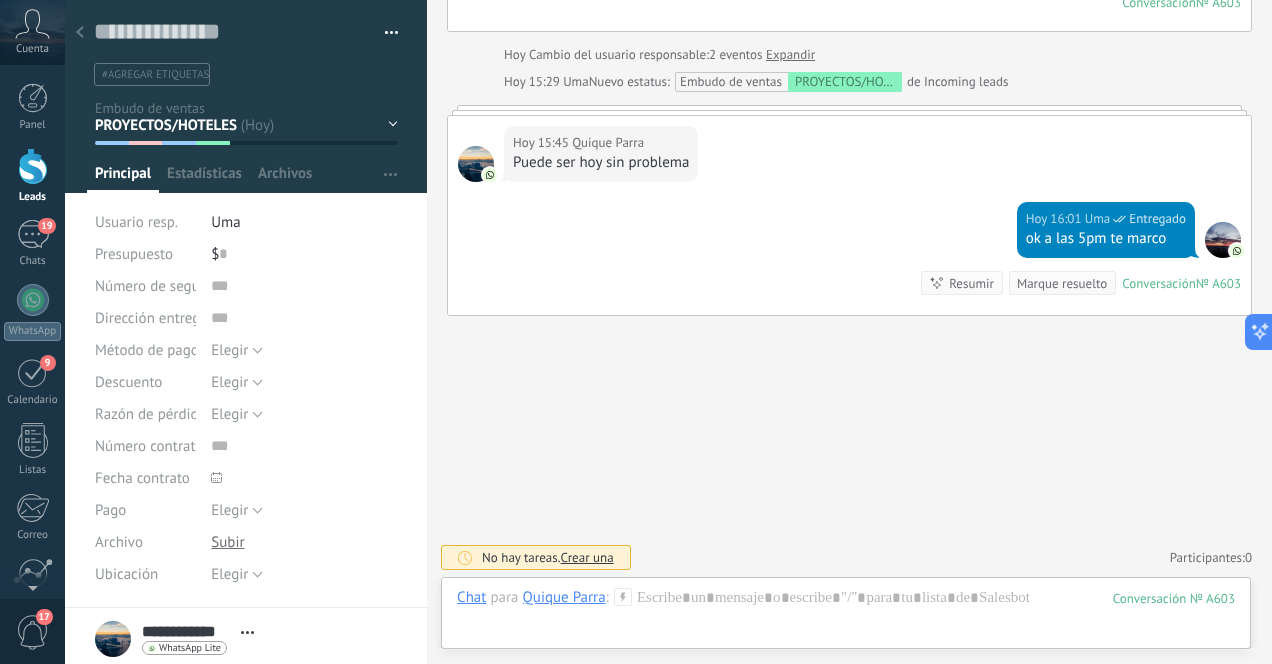 click at bounding box center (80, 33) 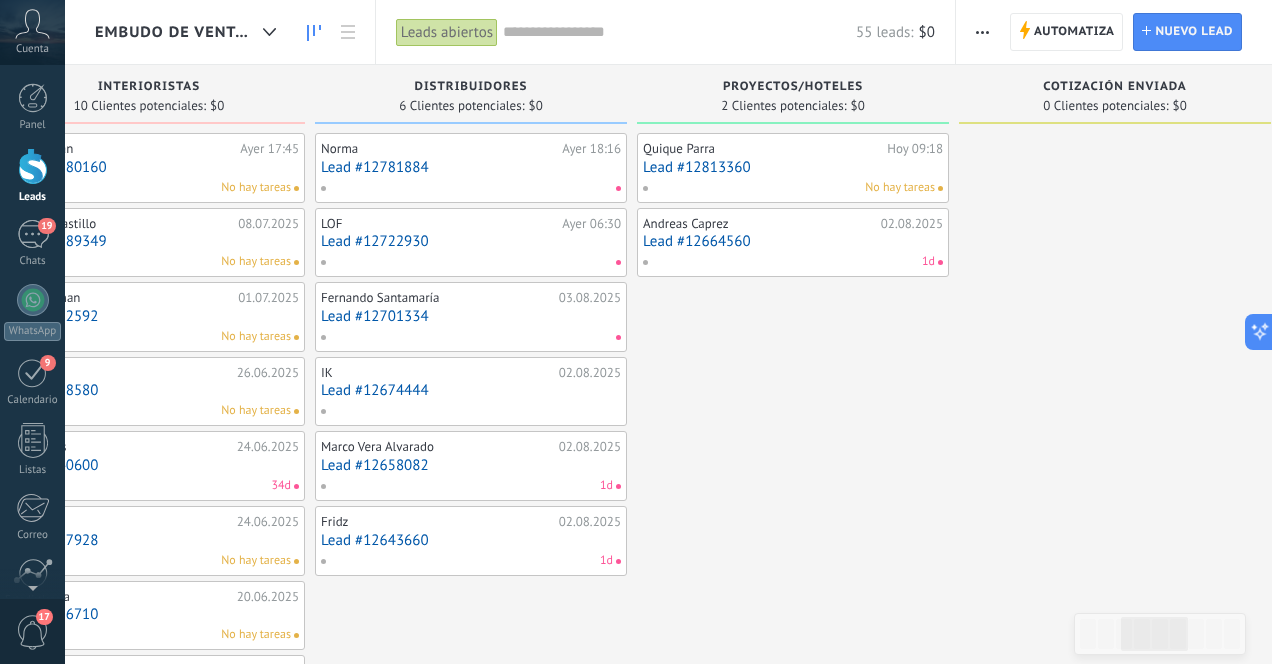 click on "Lead #12722930" at bounding box center [471, 241] 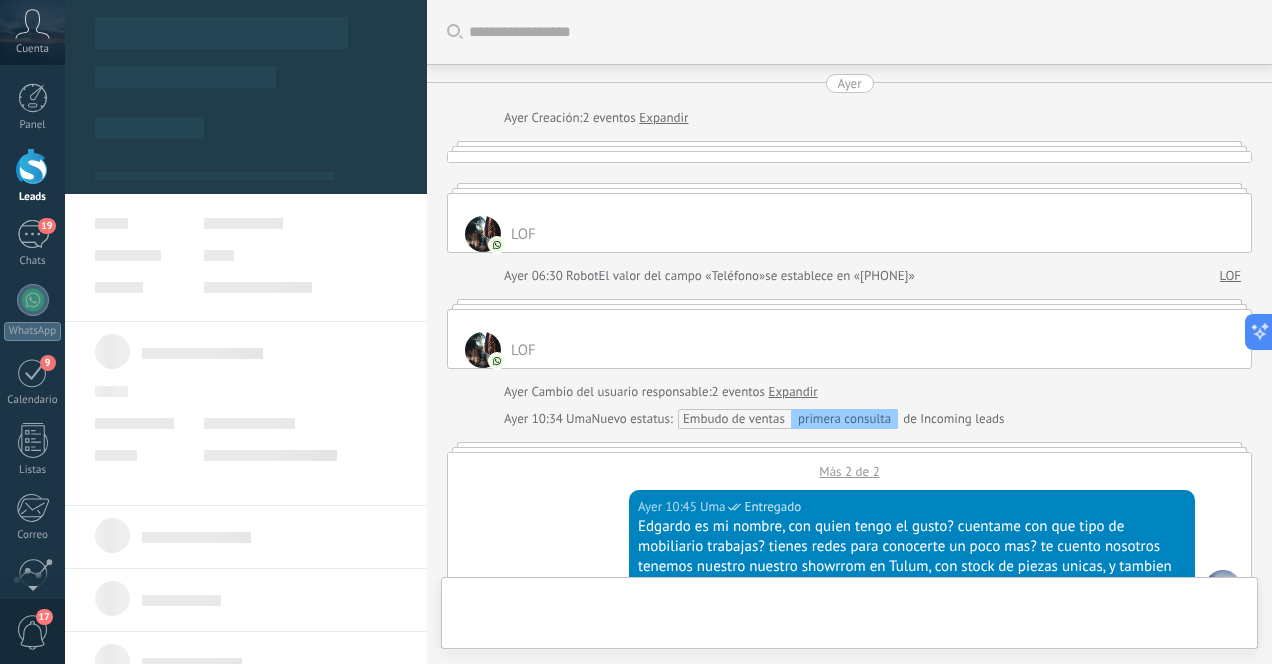 scroll, scrollTop: 30, scrollLeft: 0, axis: vertical 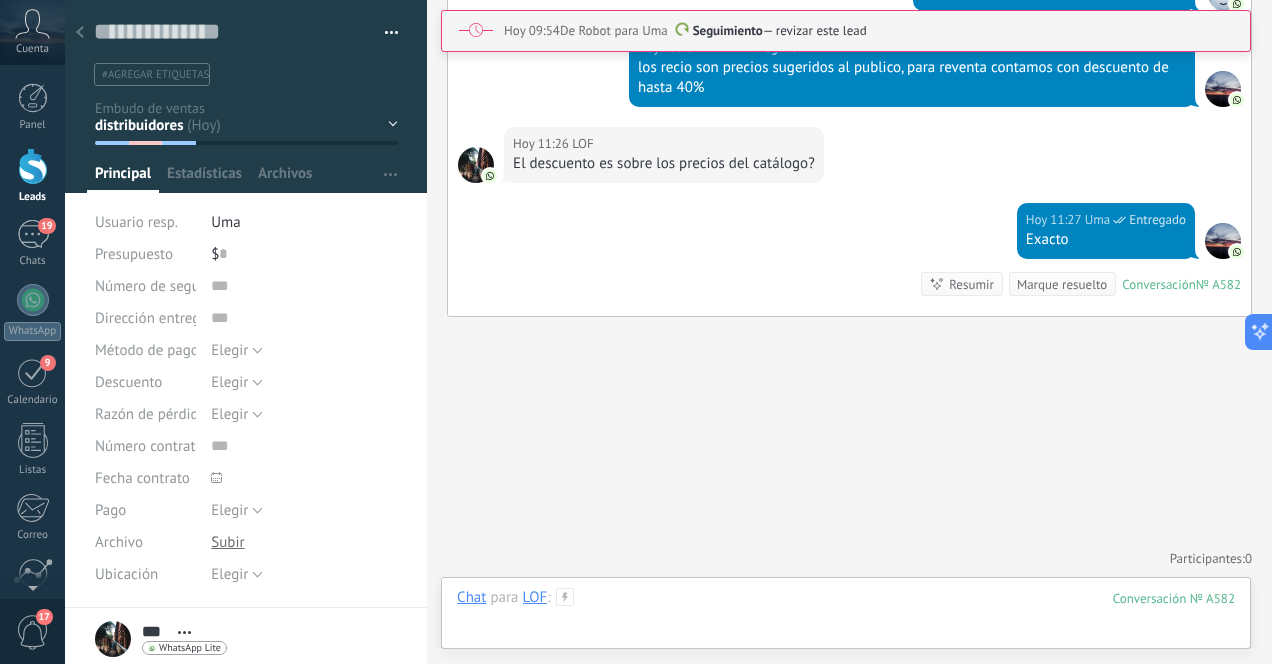 click at bounding box center [846, 618] 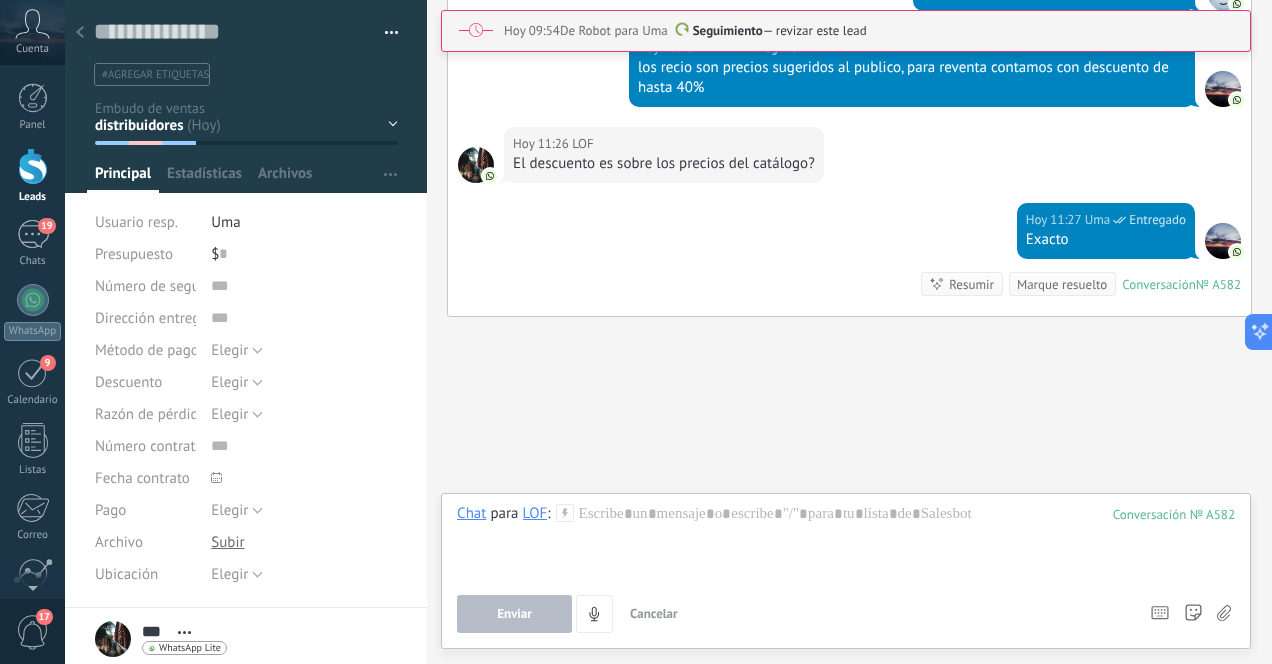 click on "Buscar Carga más Ayer Ayer Creación:  2  eventos   Expandir Ayer 06:30 LOF  ¡Hola! Podrías darme más información de... Conversación  № A582 Conversación № A582 LOF  Ayer 06:30 WhatsApp Lite  Entregado ✨¡Bienvenid@ a UMA! ✨   🏡 Fabricabtes de muebles y decoración artesanal 💫 Diseñamos y fabricamos las piezas q tu tienda o proyecto necesita!! ¿Qué podemos hacer por ti hoy 🙌? Conversación  № A582 Conversación № A582 Ayer 06:30 Robot  El valor del campo «Teléfono»  se establece en «+5214422632950» LOF LOF  Ayer 10:34 Uma  Entregado Buenos dias! con quien tengo el gusto? somos fabricantes con base en Indonesia y comercializamos a traves de distribuidores, muebles y decoracion artesanal, cuentame tienes muebleria, eres arquitecta interiorista tienes algun proyecto? asi poder ofrecerte la mejor atencion posible Conversación  № A582 Conversación № A582 Ayer Cambio del usuario responsable:  2  eventos   Expandir Ayer 10:34 Uma  Nuevo estatus: Más 2 de 2 0" at bounding box center (849, -867) 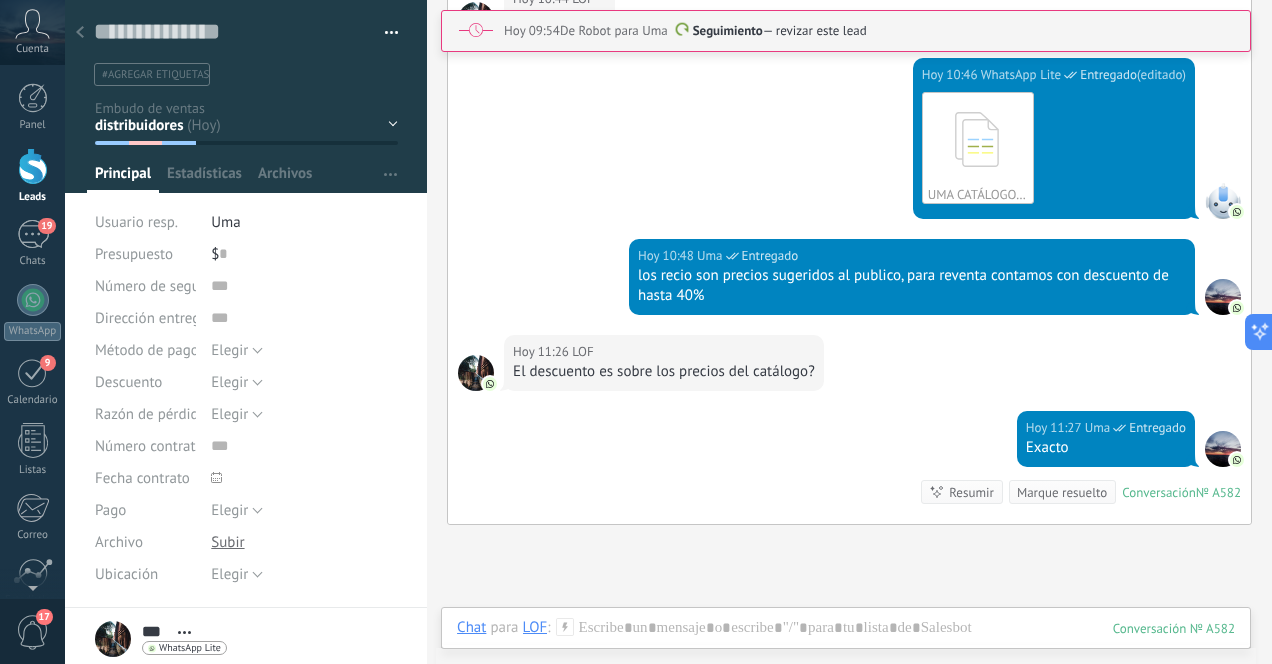 scroll, scrollTop: 2183, scrollLeft: 0, axis: vertical 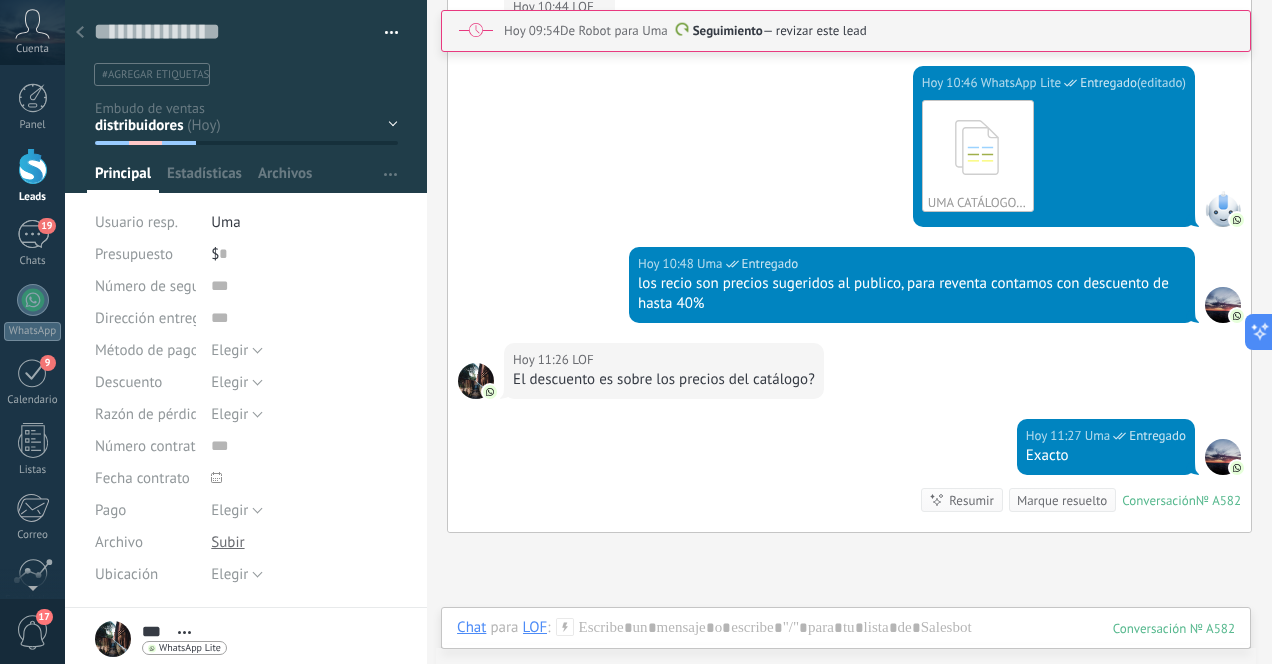 click on "Seguimiento  — revizar este lead" at bounding box center (869, 31) 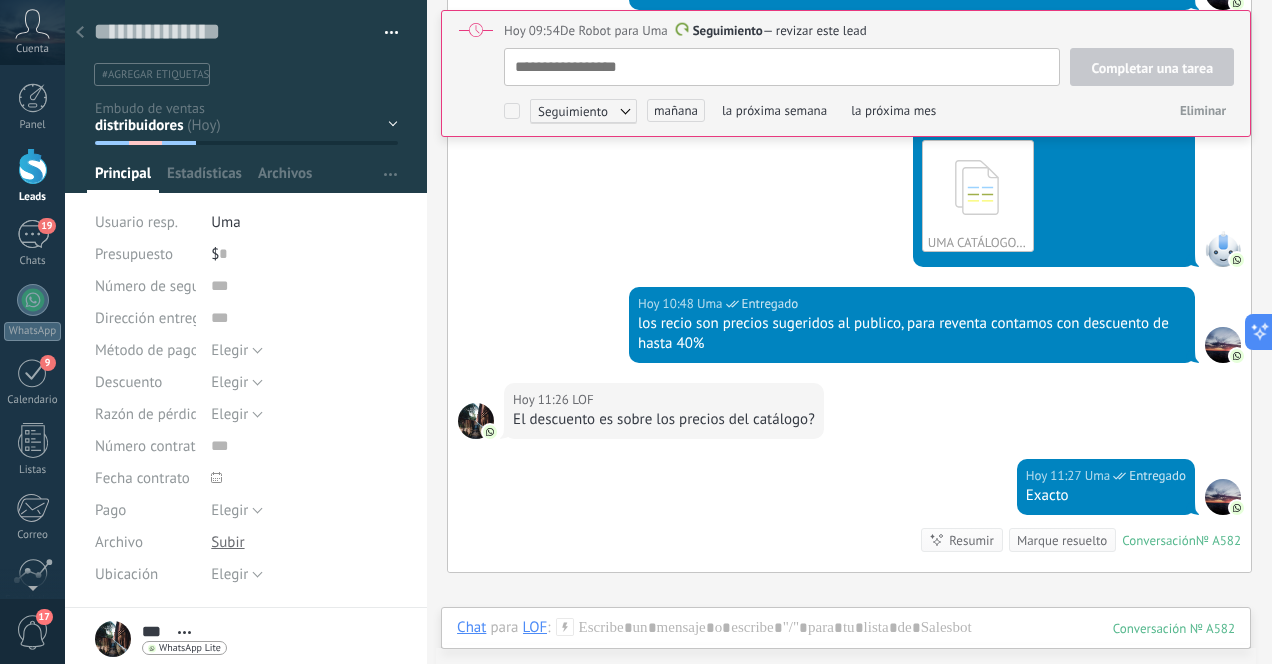 scroll, scrollTop: 2411, scrollLeft: 0, axis: vertical 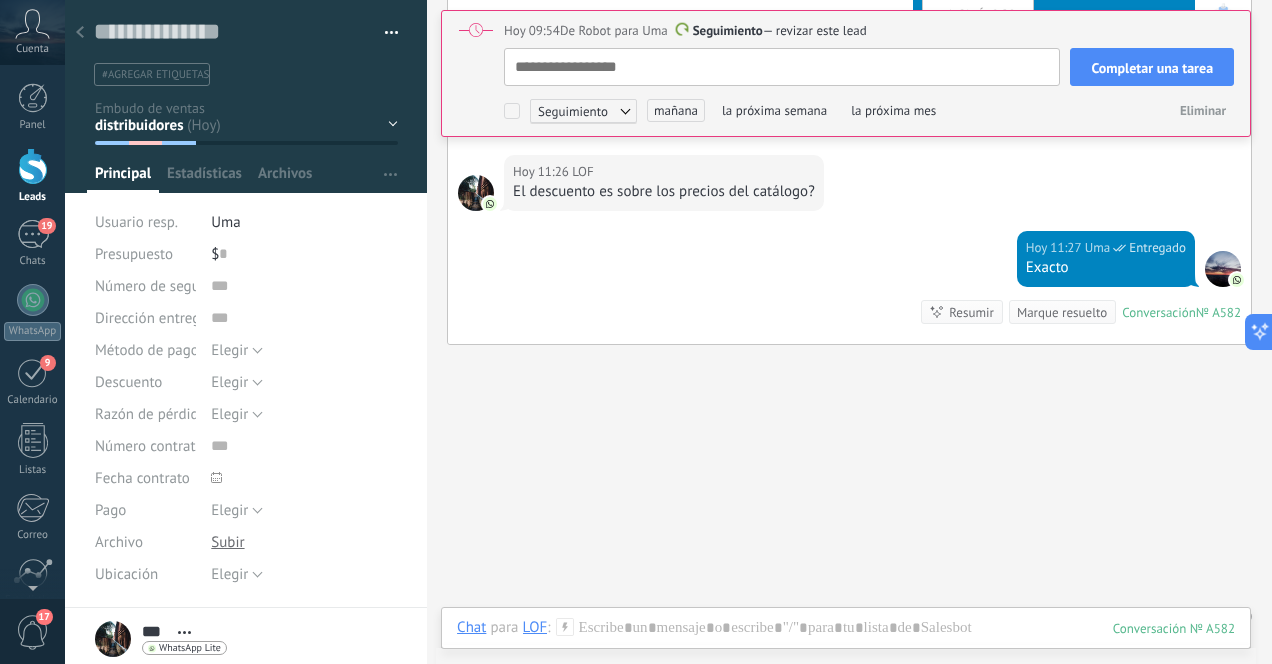 click on "Completar una tarea" at bounding box center [1152, 68] 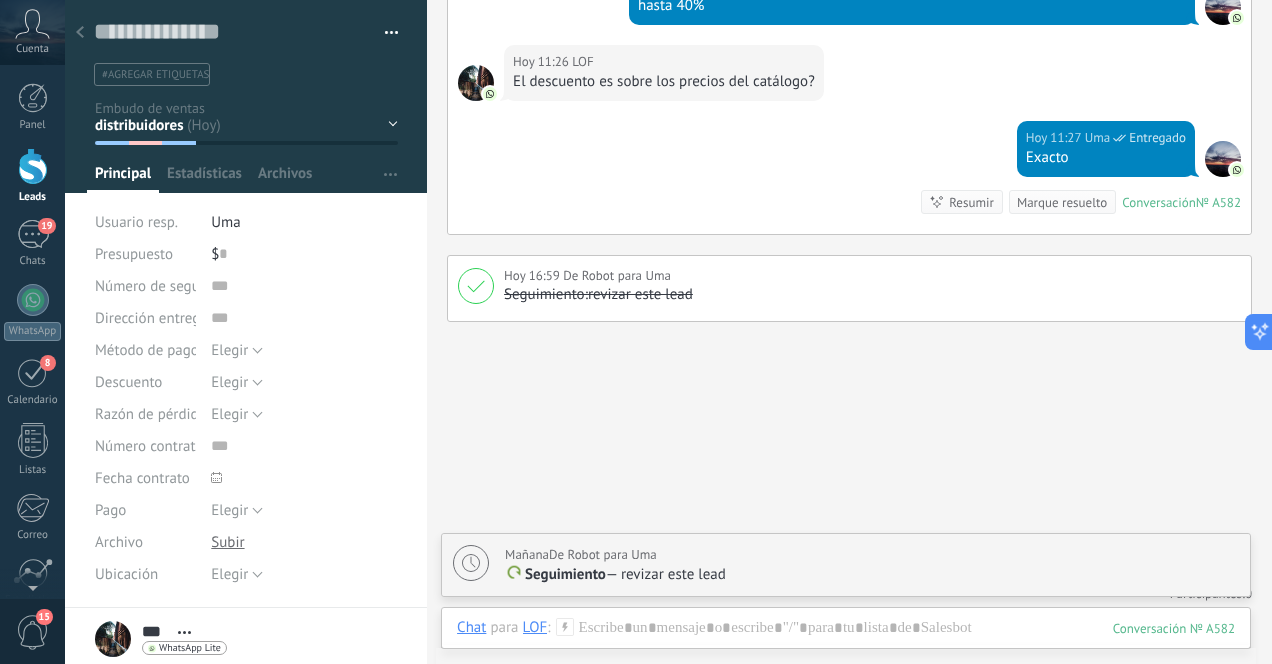 scroll, scrollTop: 2429, scrollLeft: 0, axis: vertical 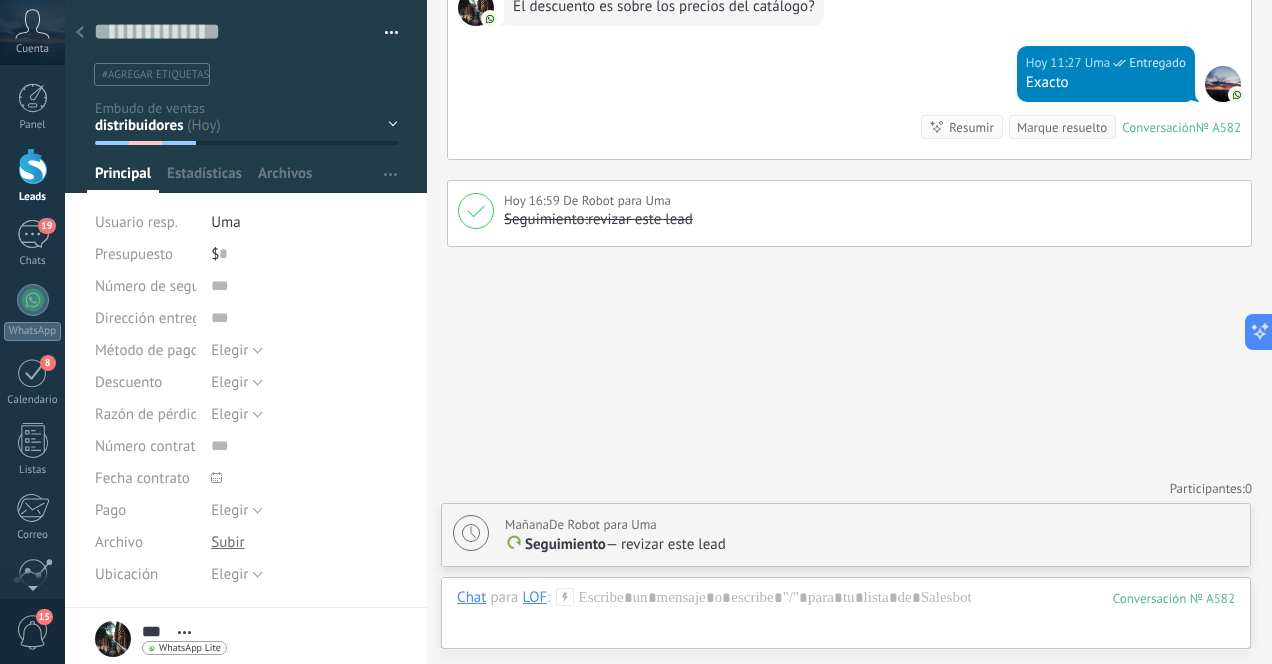 click 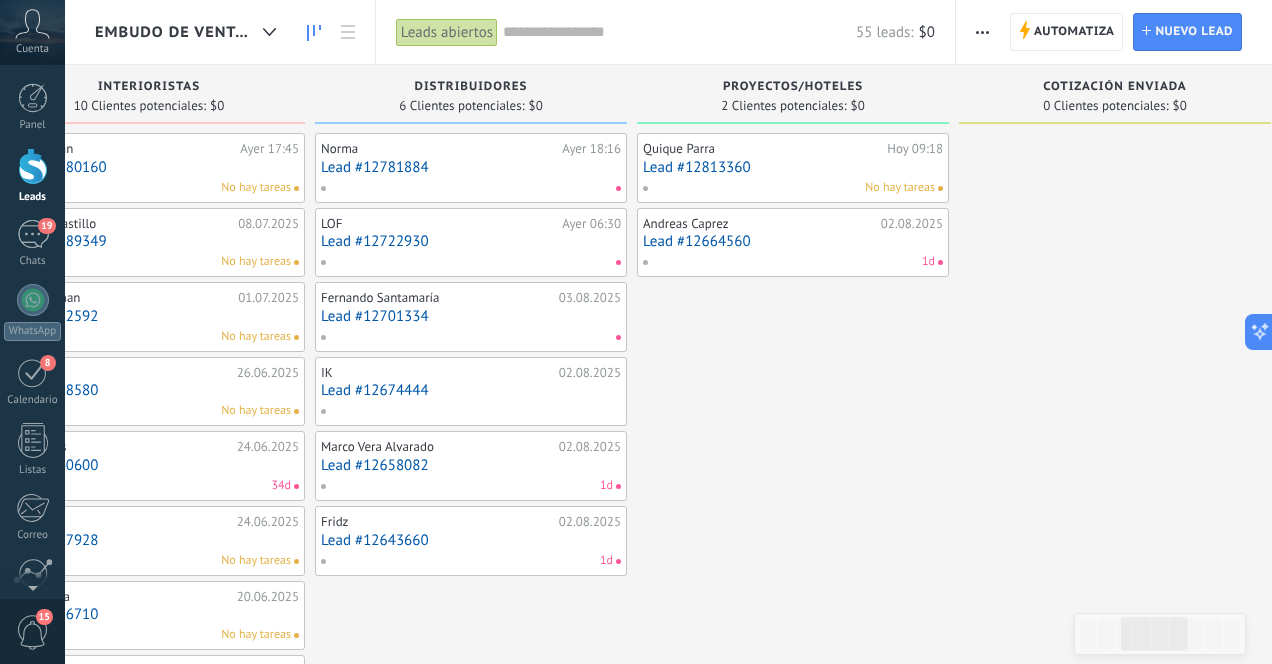 click on "Lead #12701334" at bounding box center [471, 316] 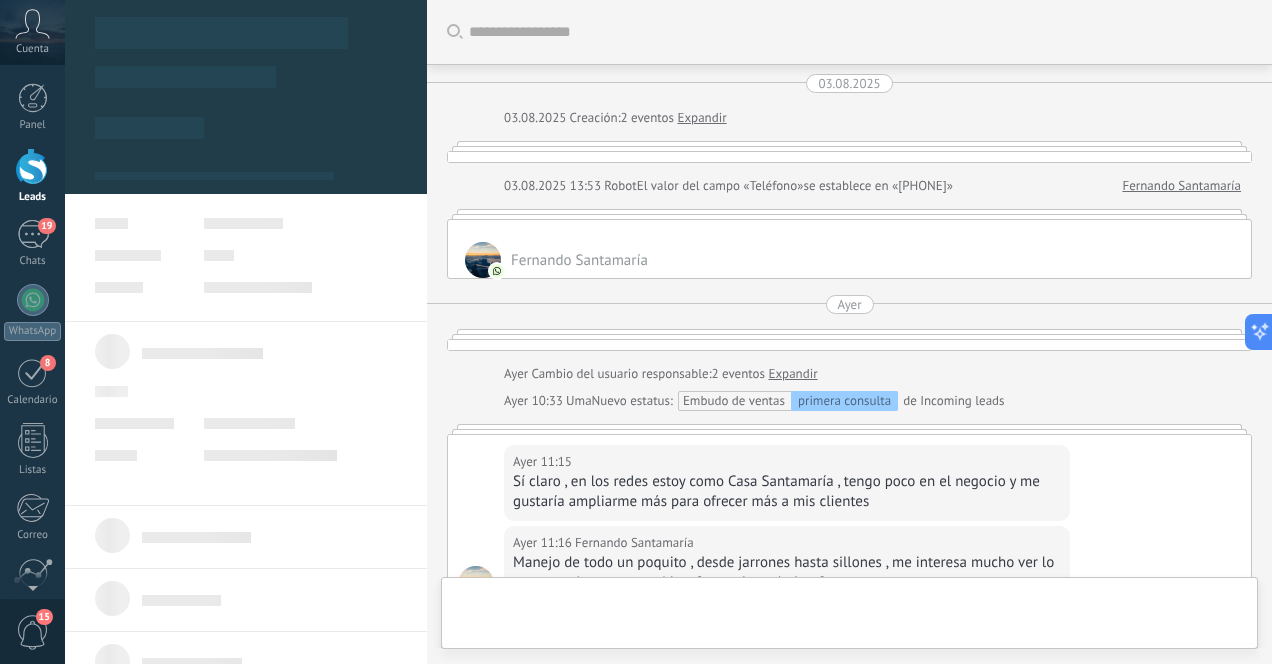 scroll, scrollTop: 2230, scrollLeft: 0, axis: vertical 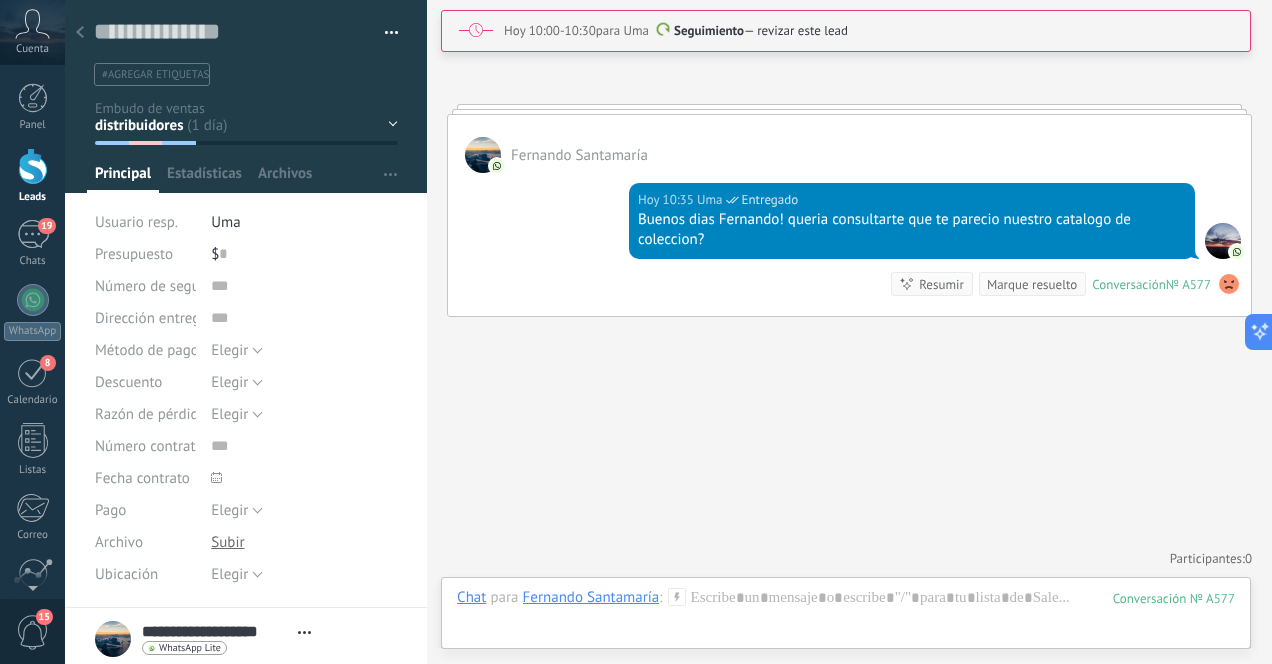 click 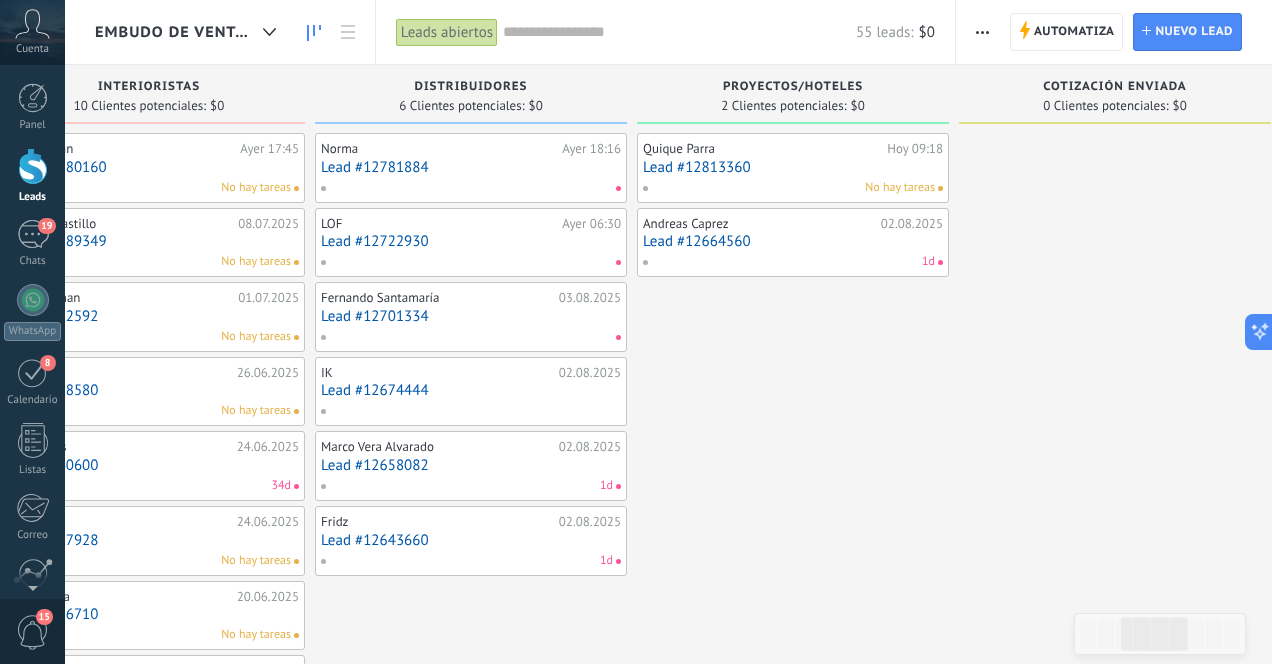 click on "Lead #12674444" at bounding box center [471, 390] 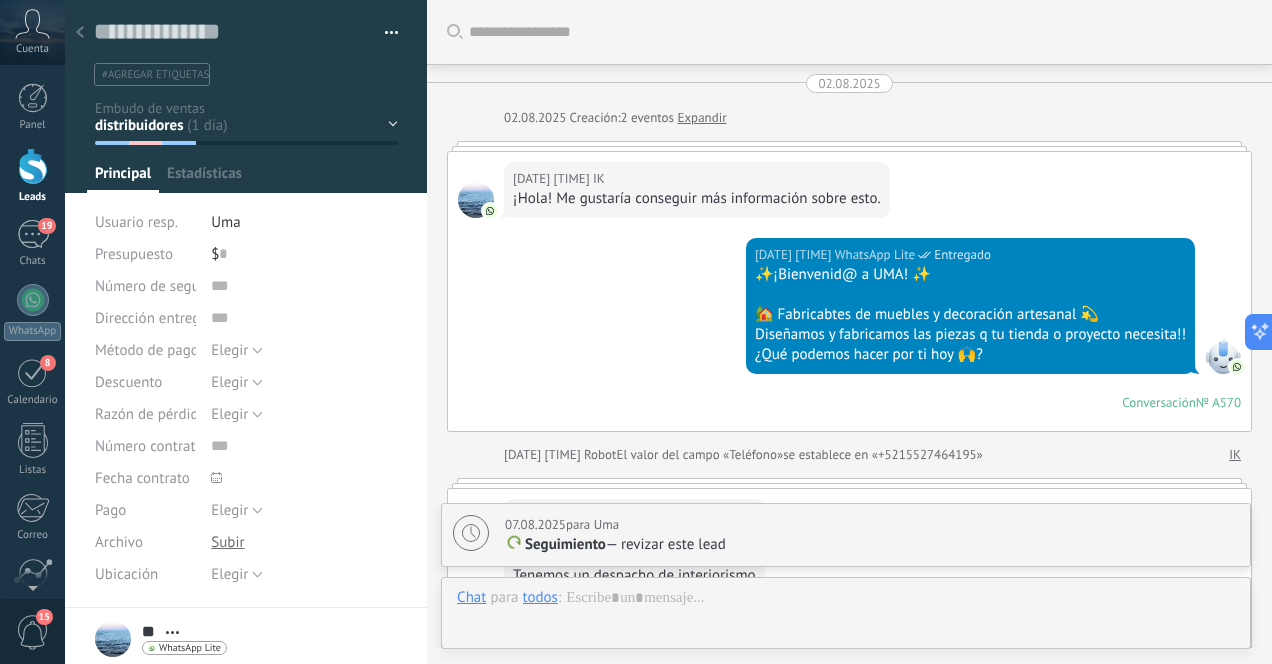 scroll, scrollTop: 30, scrollLeft: 0, axis: vertical 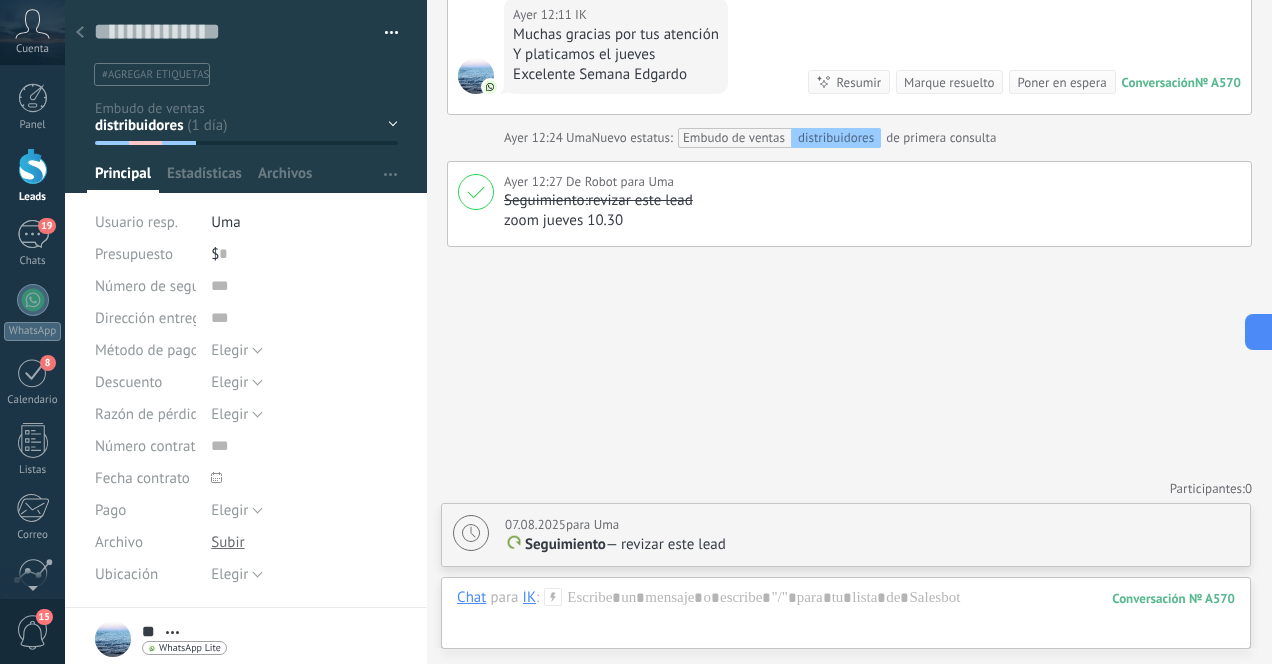 click at bounding box center [80, 33] 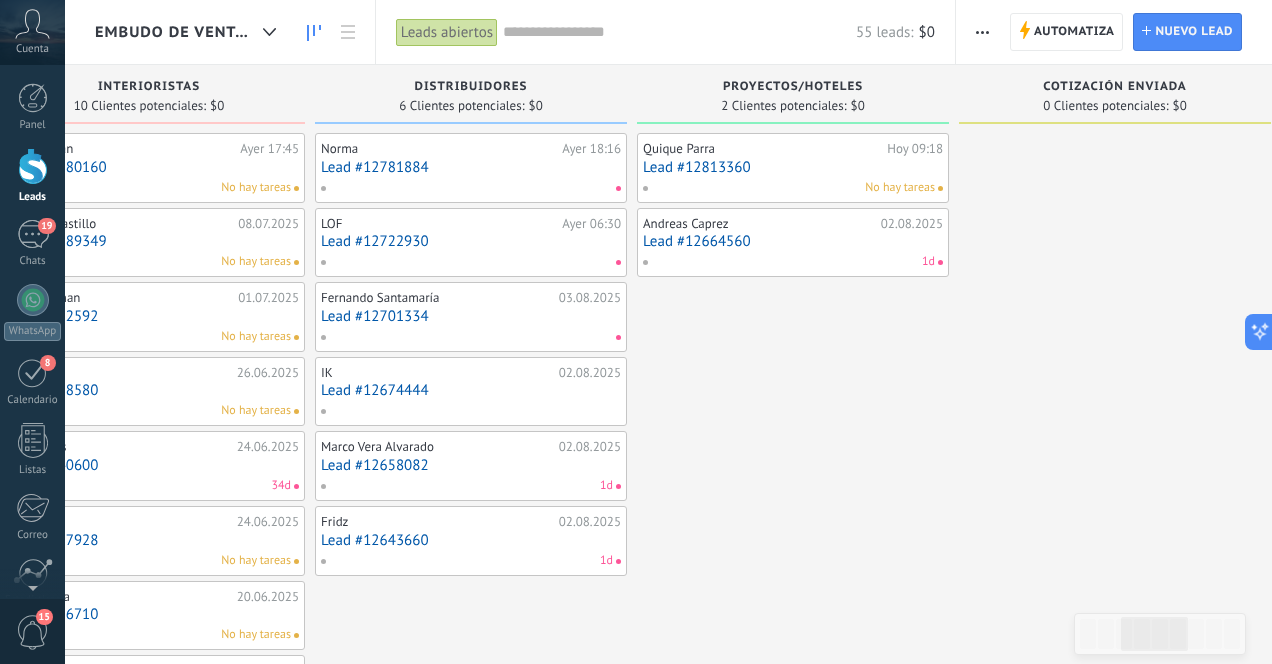 click on "Lead #12658082" at bounding box center (471, 465) 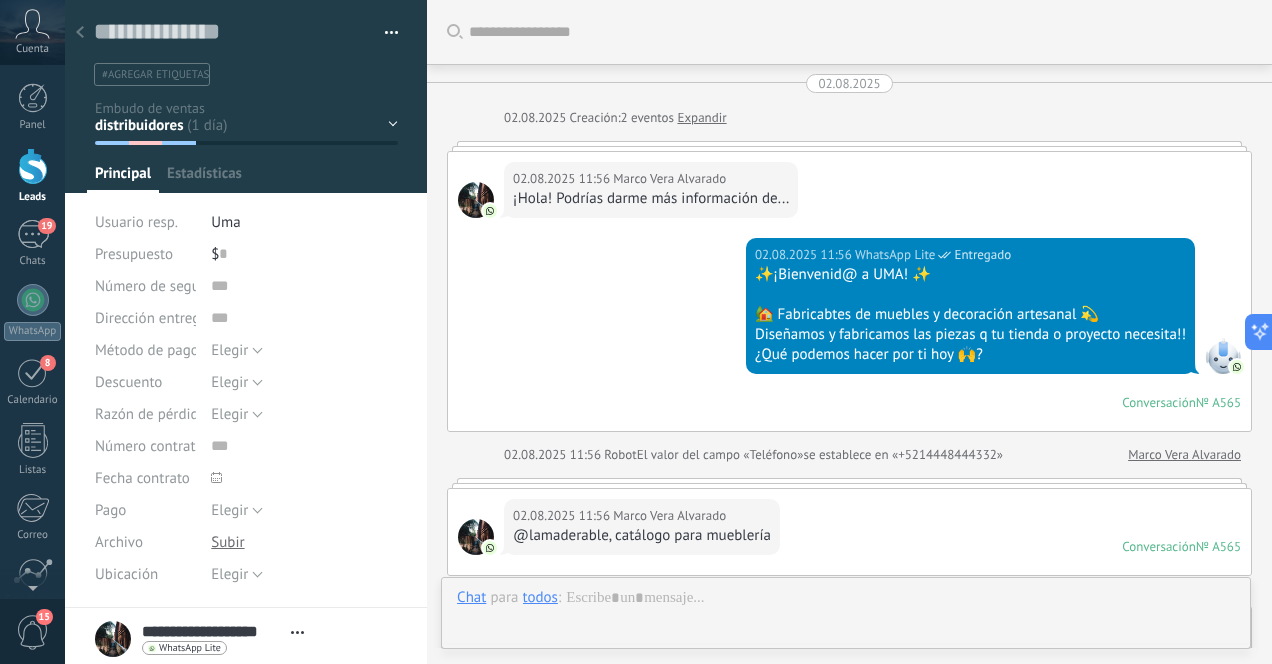 scroll, scrollTop: 1552, scrollLeft: 0, axis: vertical 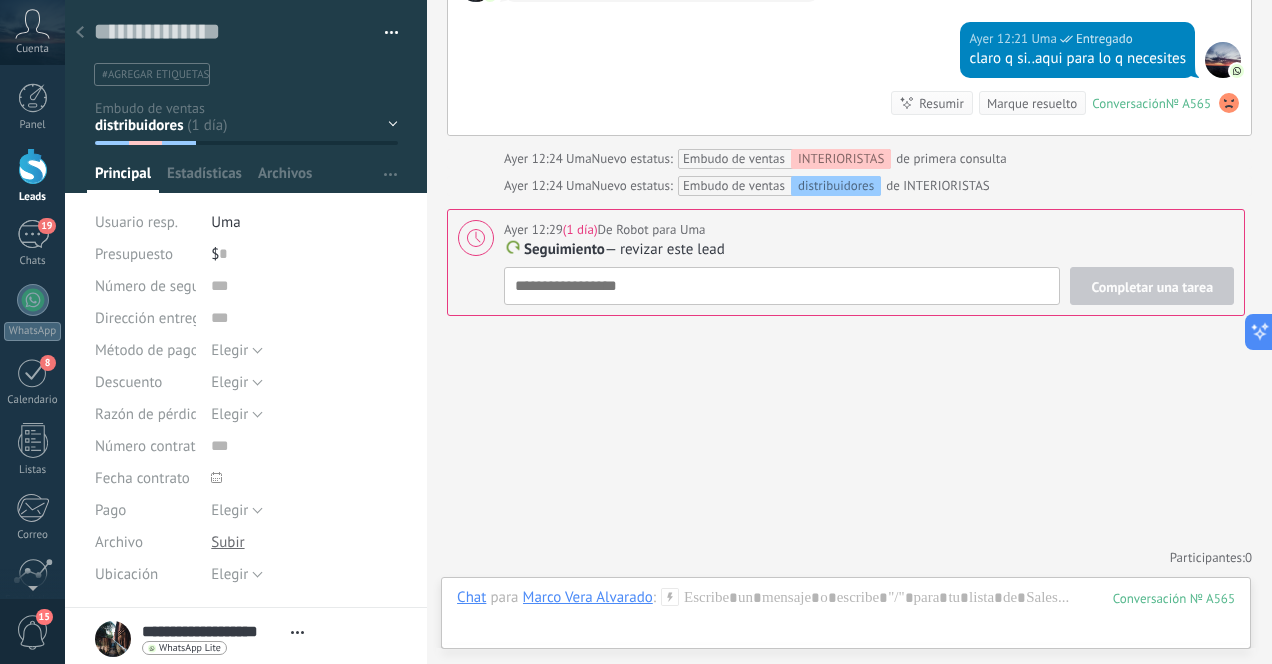 click at bounding box center (80, 33) 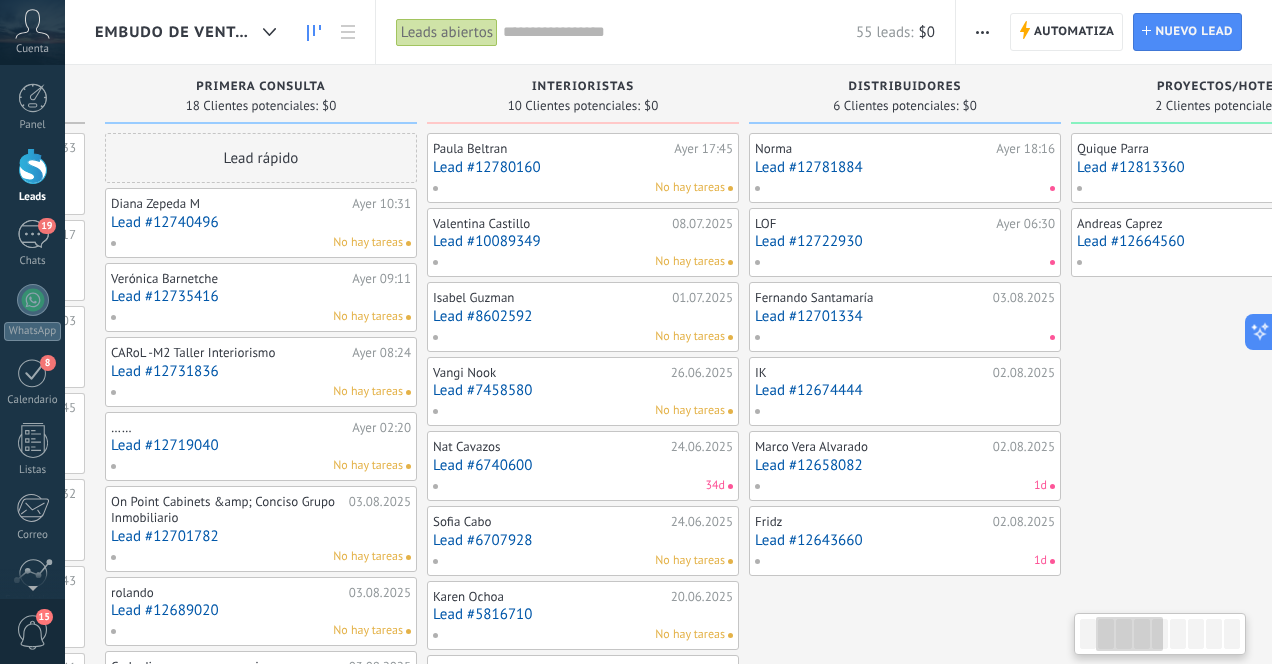 scroll, scrollTop: 0, scrollLeft: 315, axis: horizontal 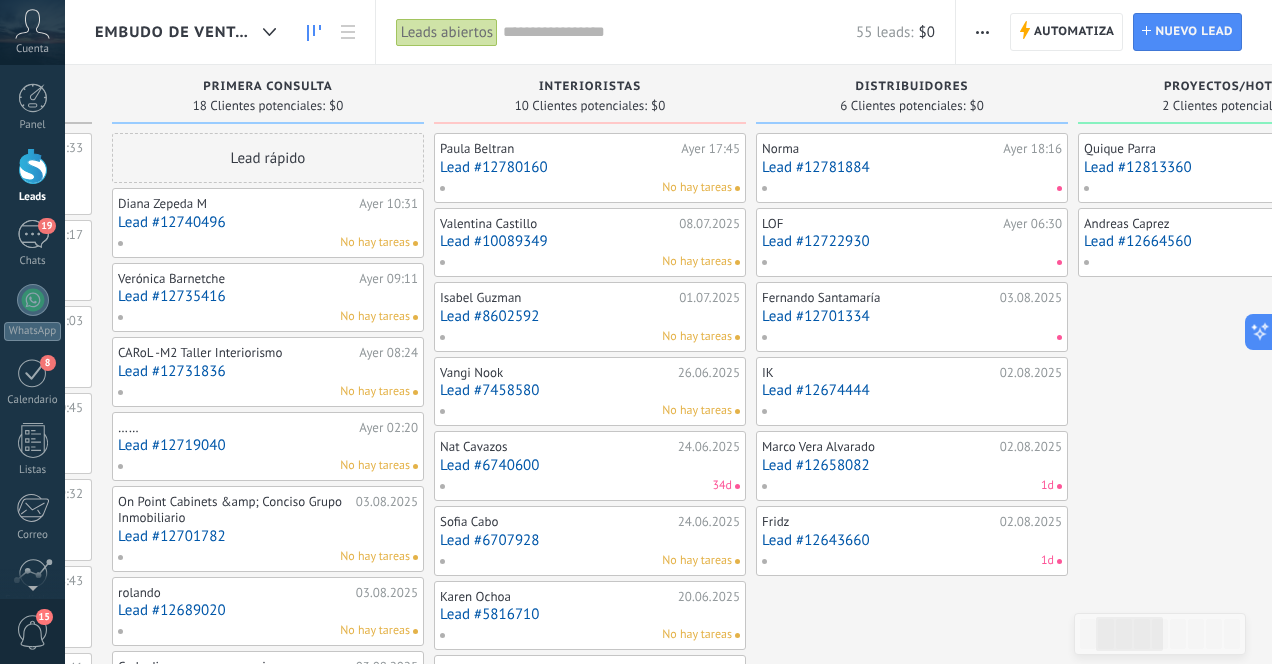 click on "Lead #12780160" at bounding box center [590, 167] 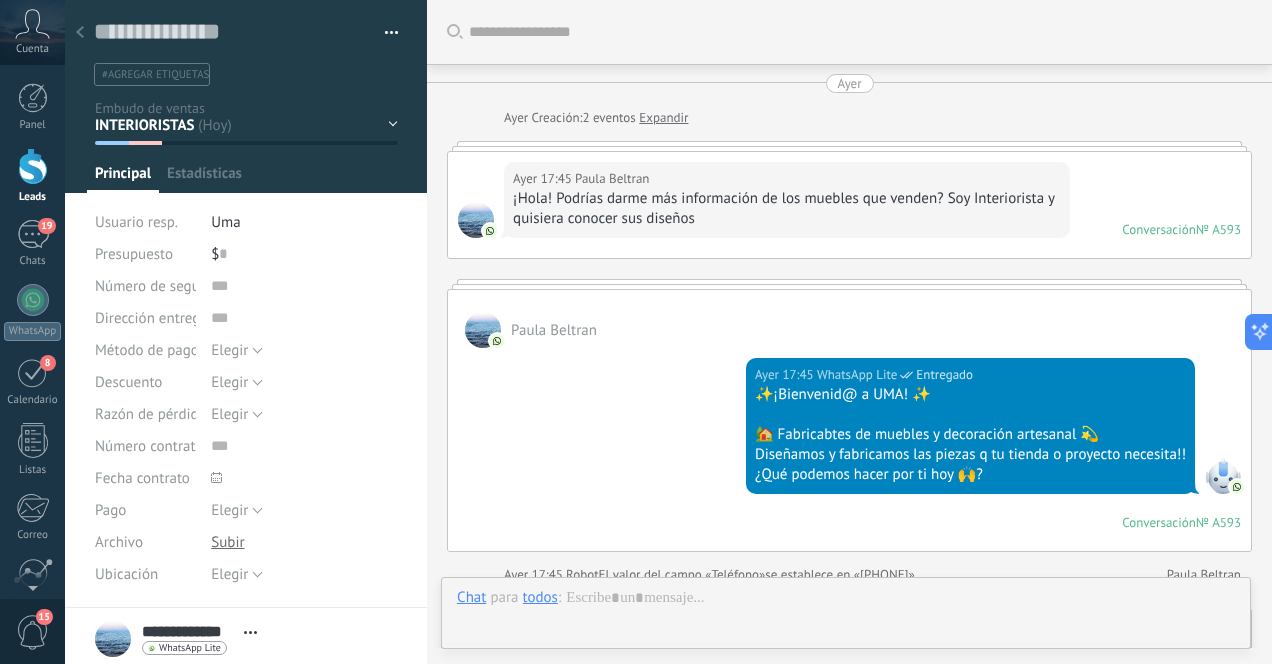 scroll, scrollTop: 30, scrollLeft: 0, axis: vertical 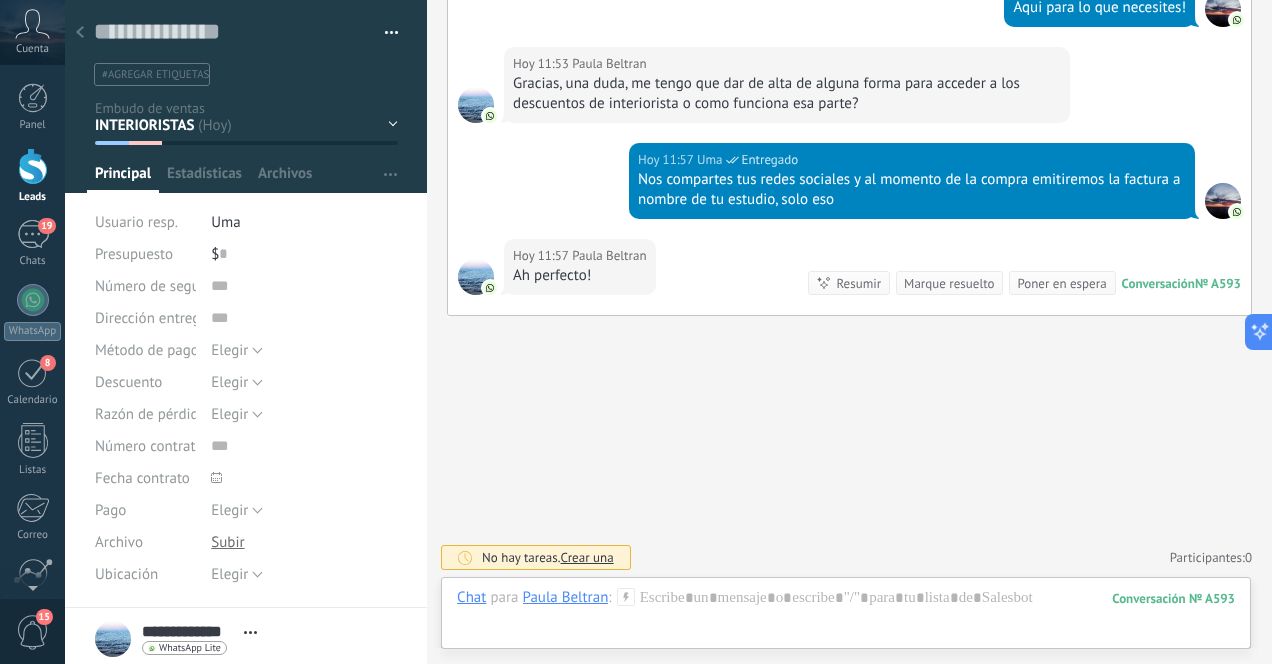 click 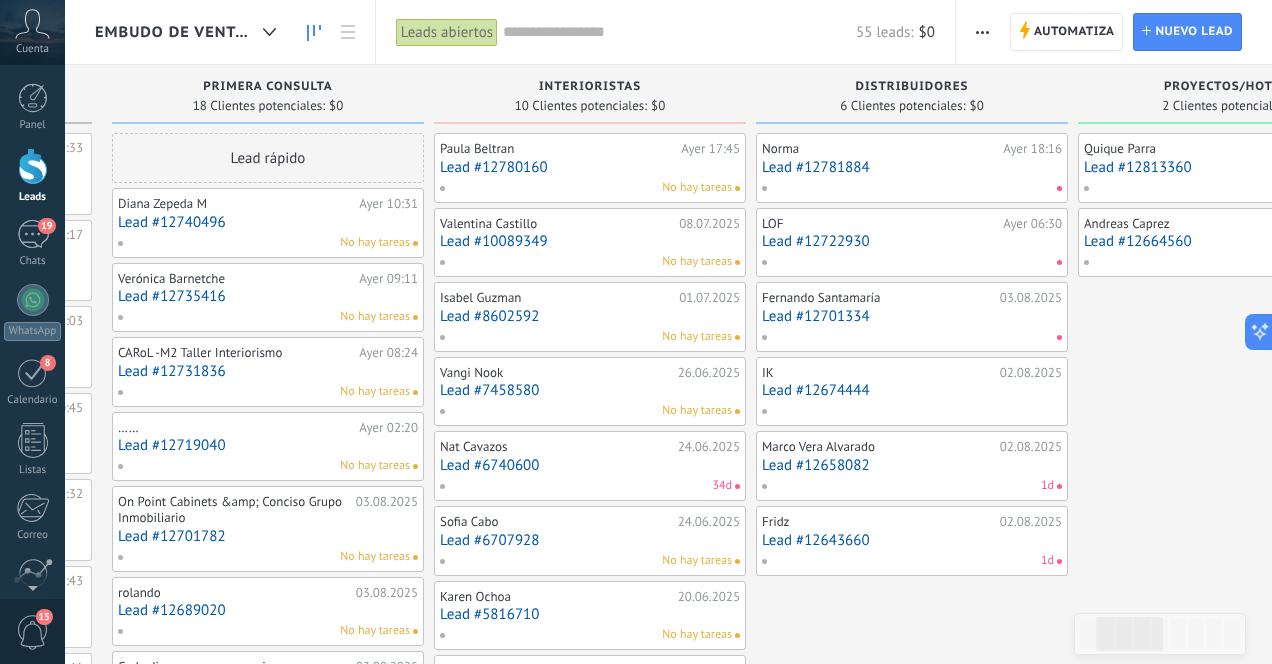 click on "Lead #10089349" at bounding box center [590, 241] 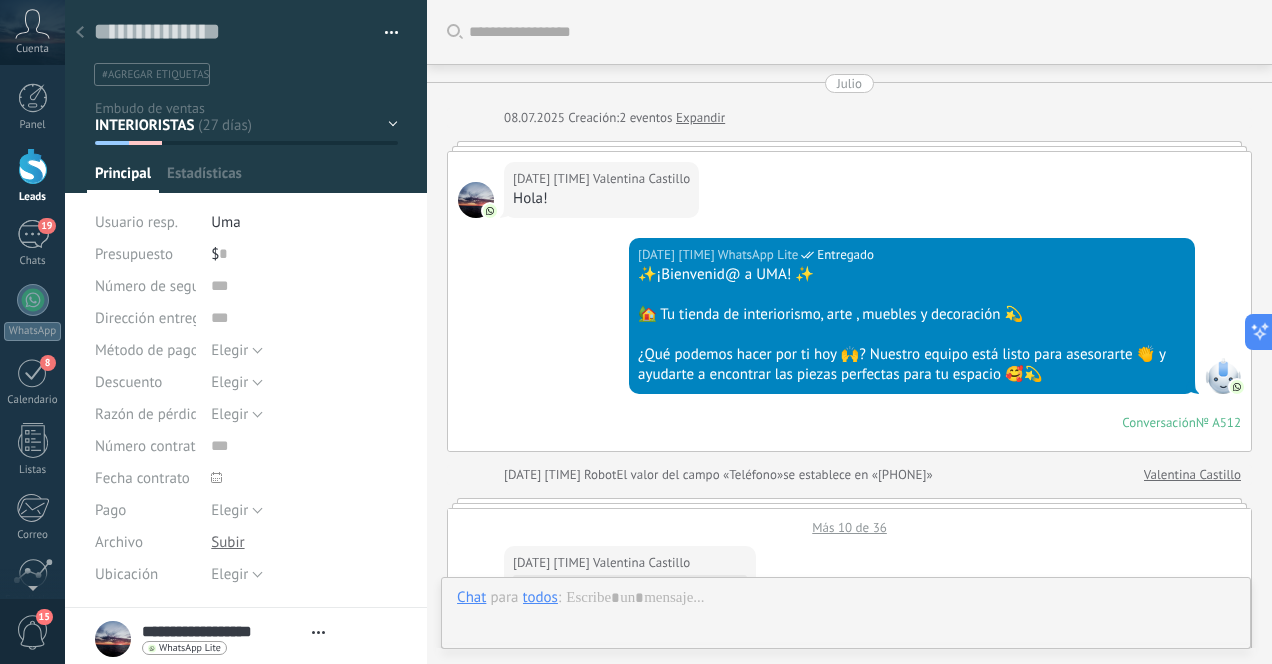 scroll, scrollTop: 2532, scrollLeft: 0, axis: vertical 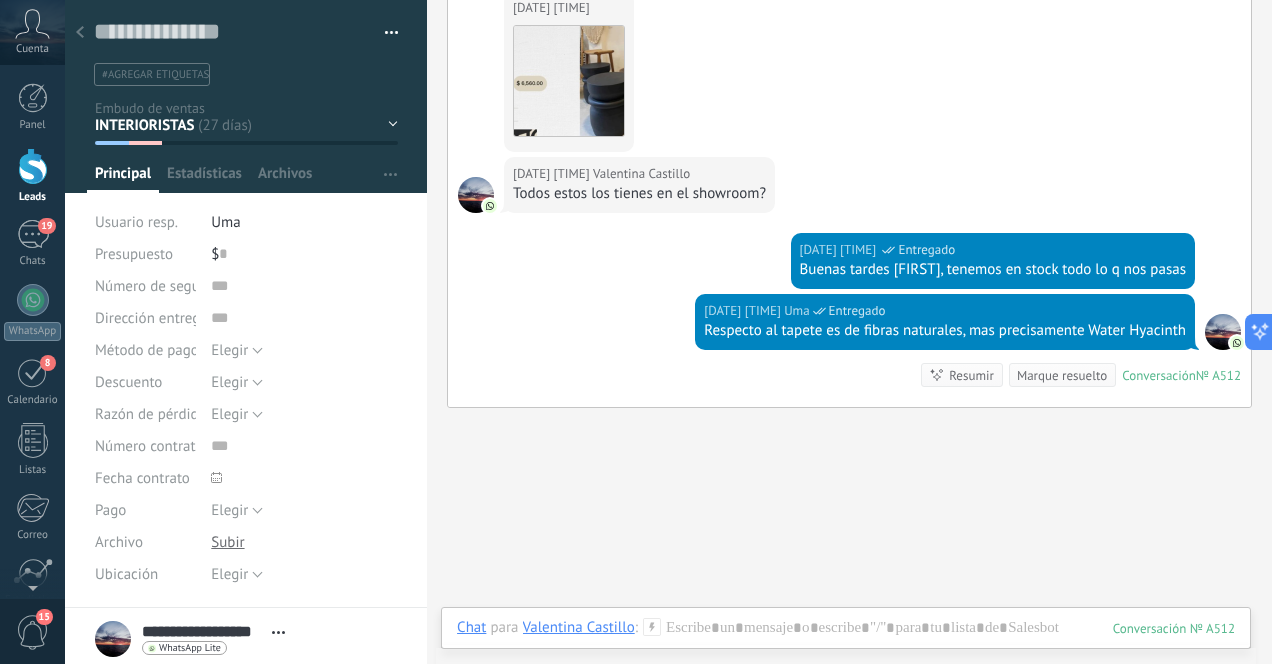 click at bounding box center (80, 33) 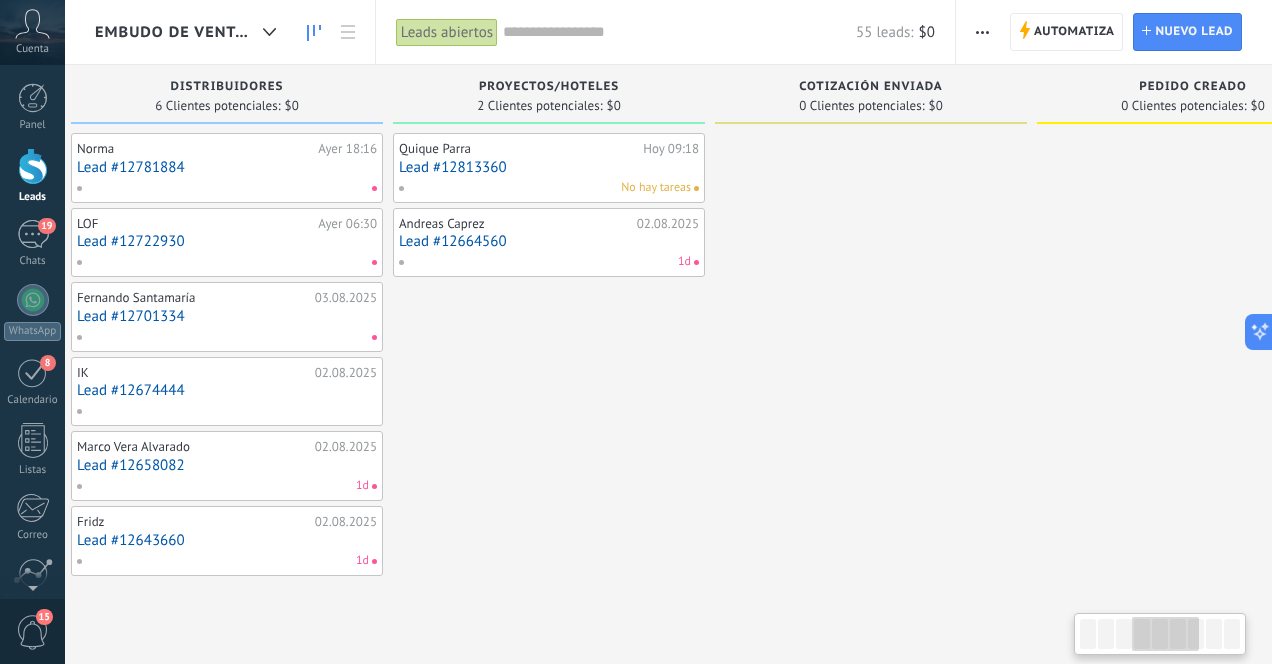 scroll, scrollTop: 0, scrollLeft: 965, axis: horizontal 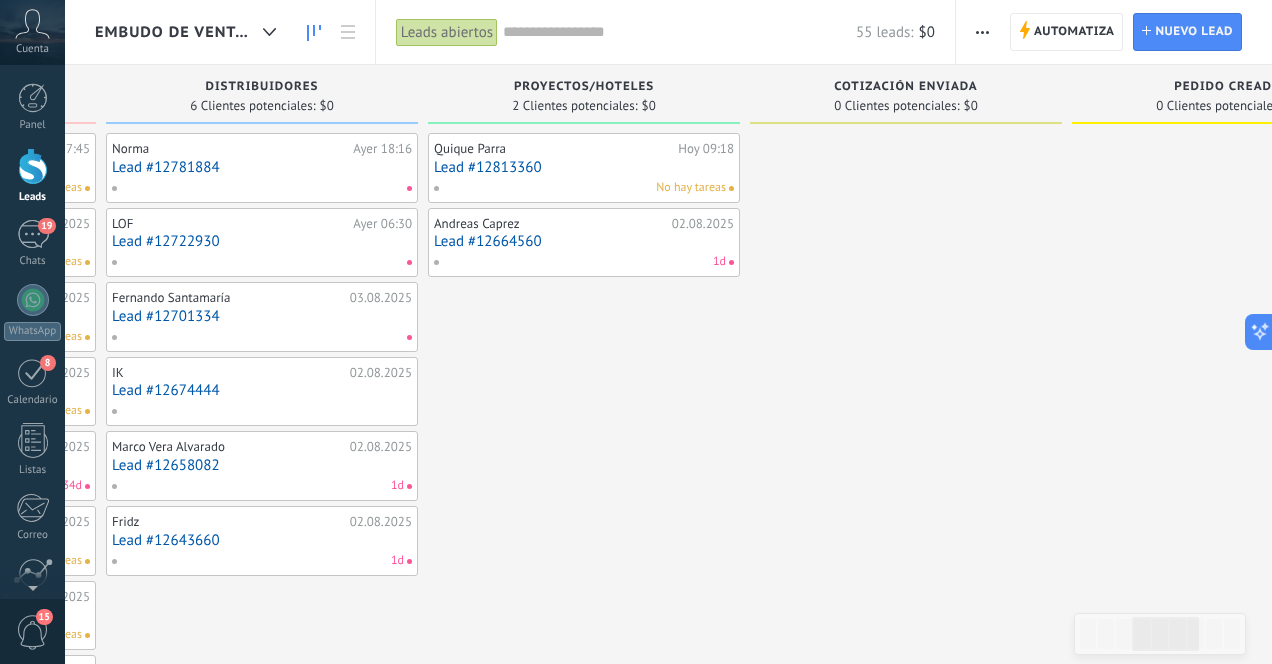 click on "Lead #12813360" at bounding box center (584, 167) 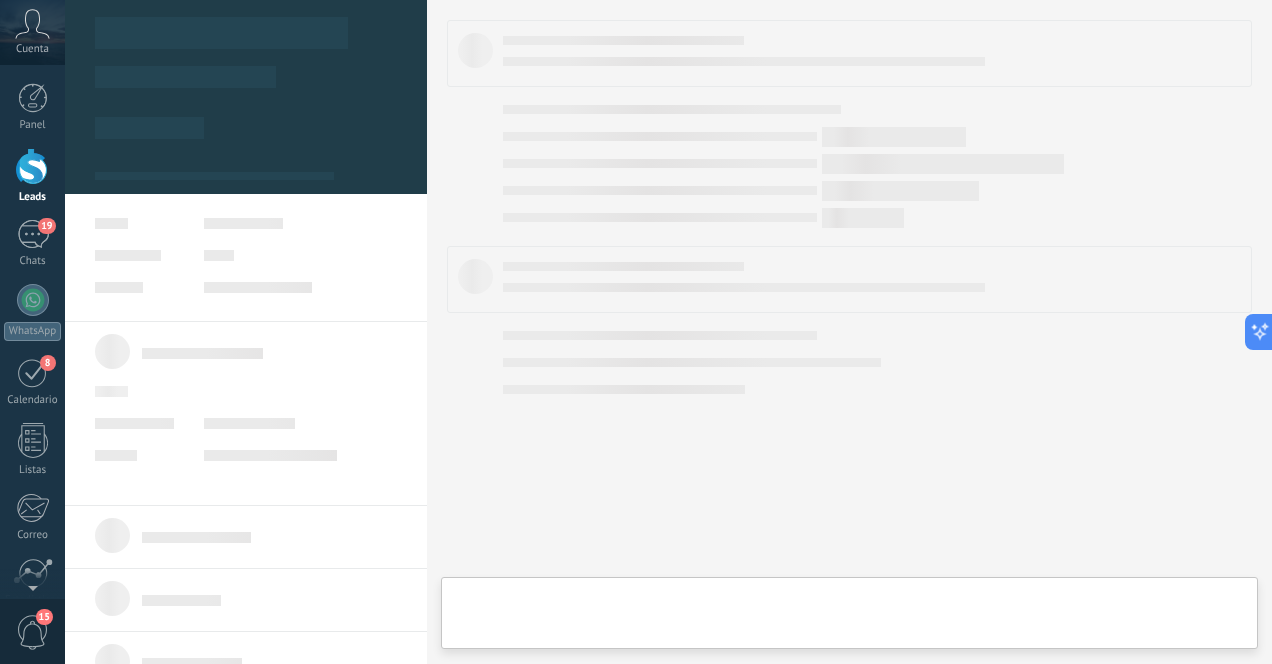 type on "**********" 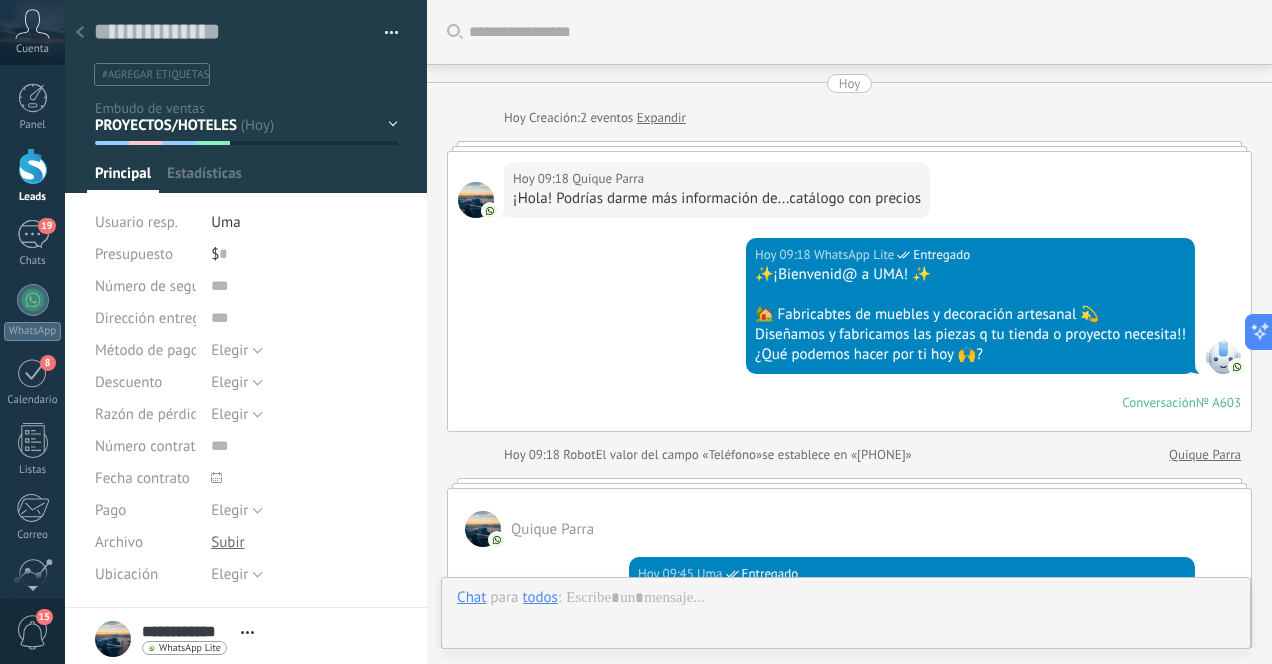 scroll, scrollTop: 30, scrollLeft: 0, axis: vertical 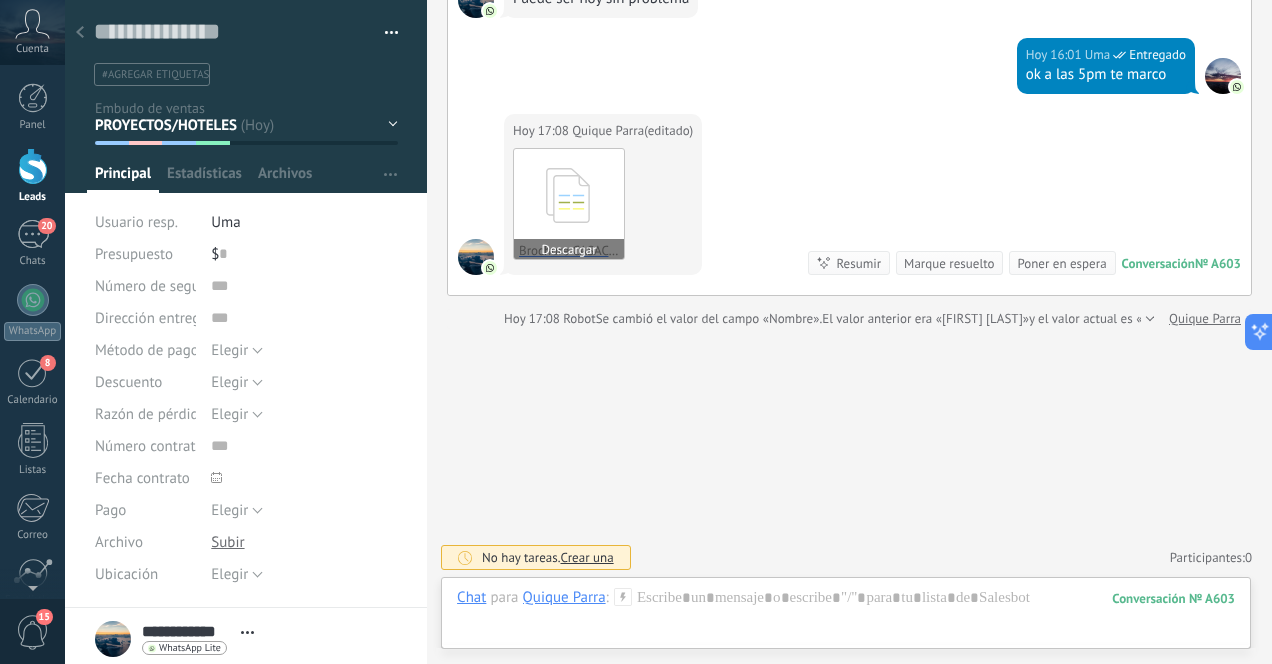 click on "Descargar" at bounding box center (569, 249) 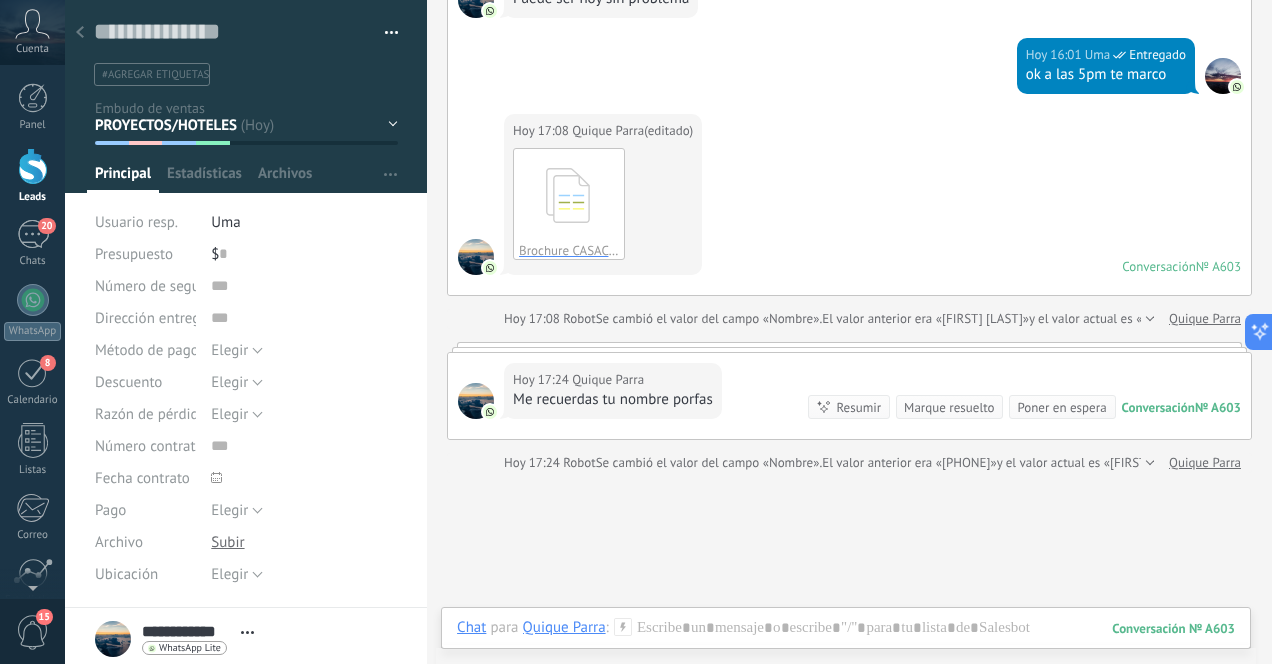 scroll, scrollTop: 1310, scrollLeft: 0, axis: vertical 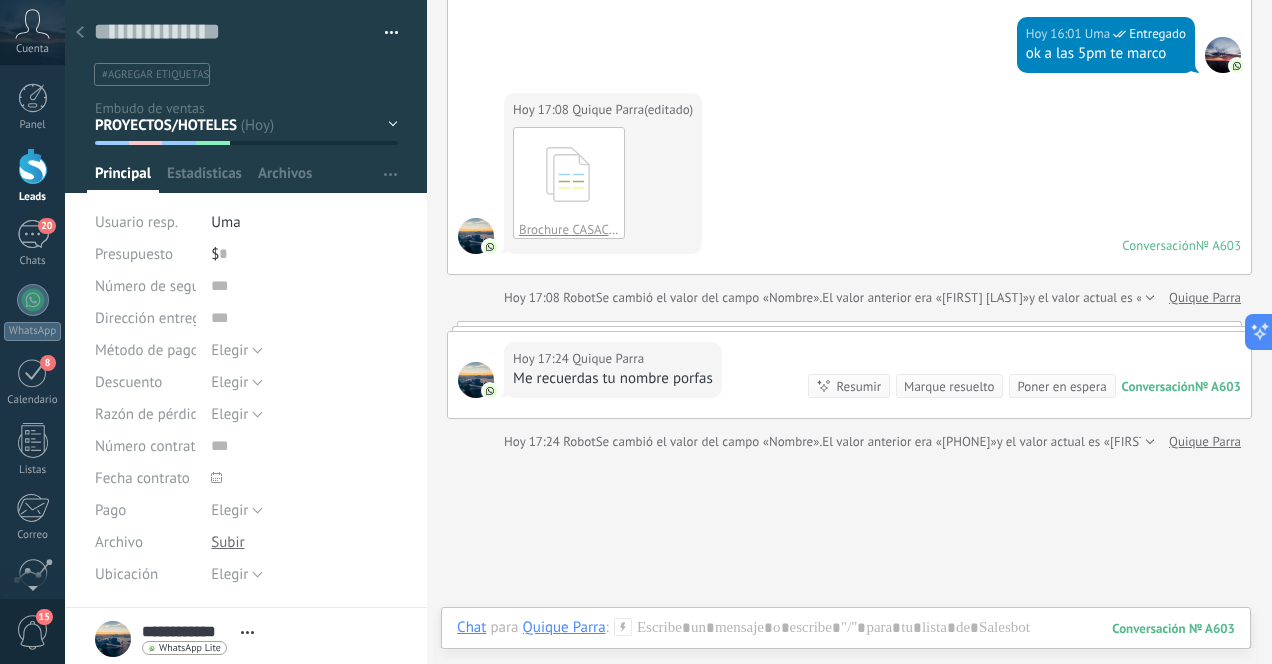 click at bounding box center (80, 33) 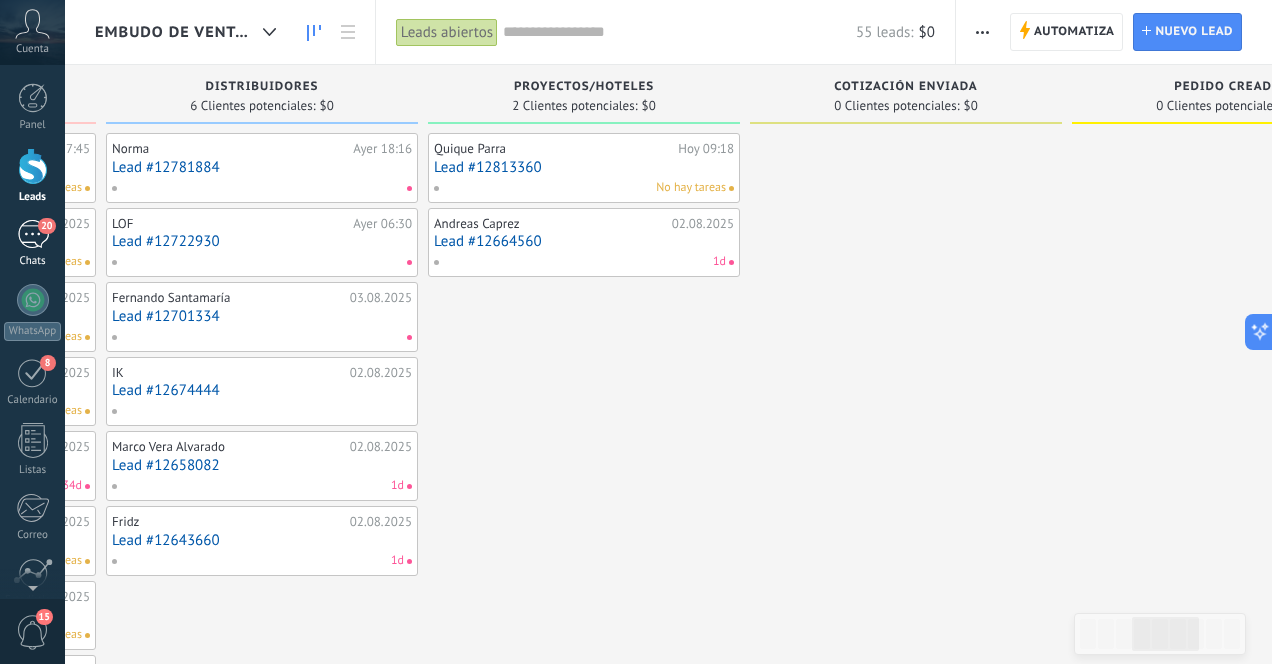 click on "20" at bounding box center (33, 234) 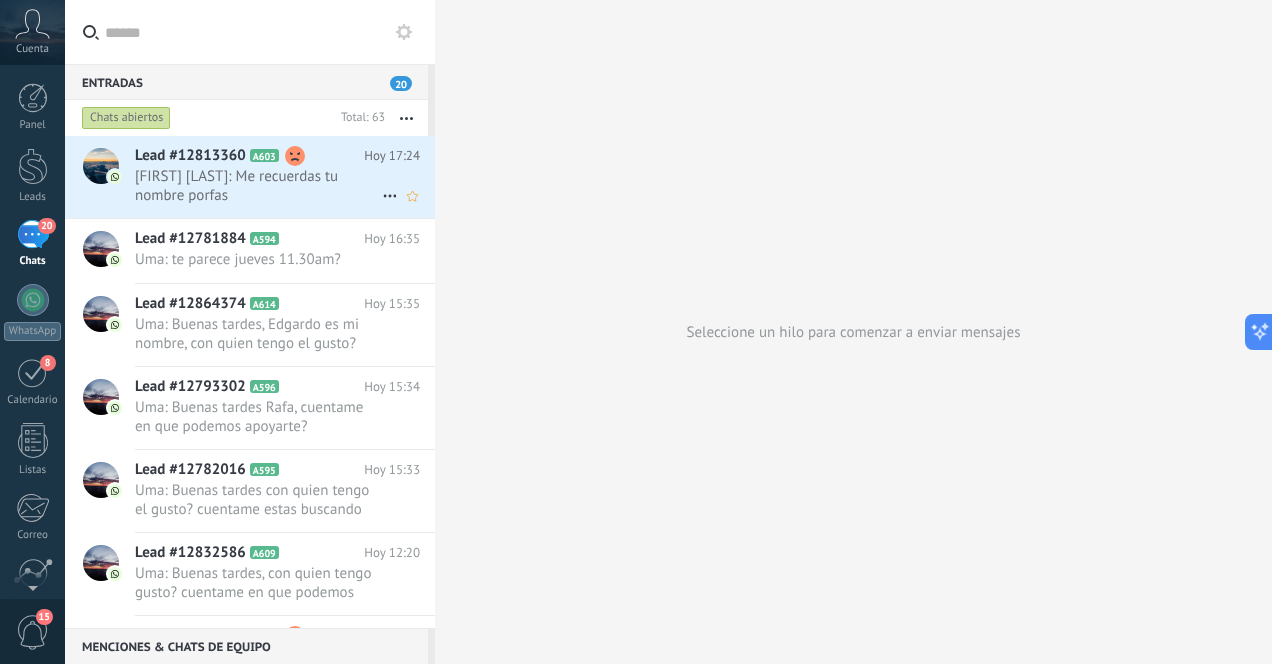 click on "Quique Parra: Me recuerdas tu nombre porfas" at bounding box center [258, 186] 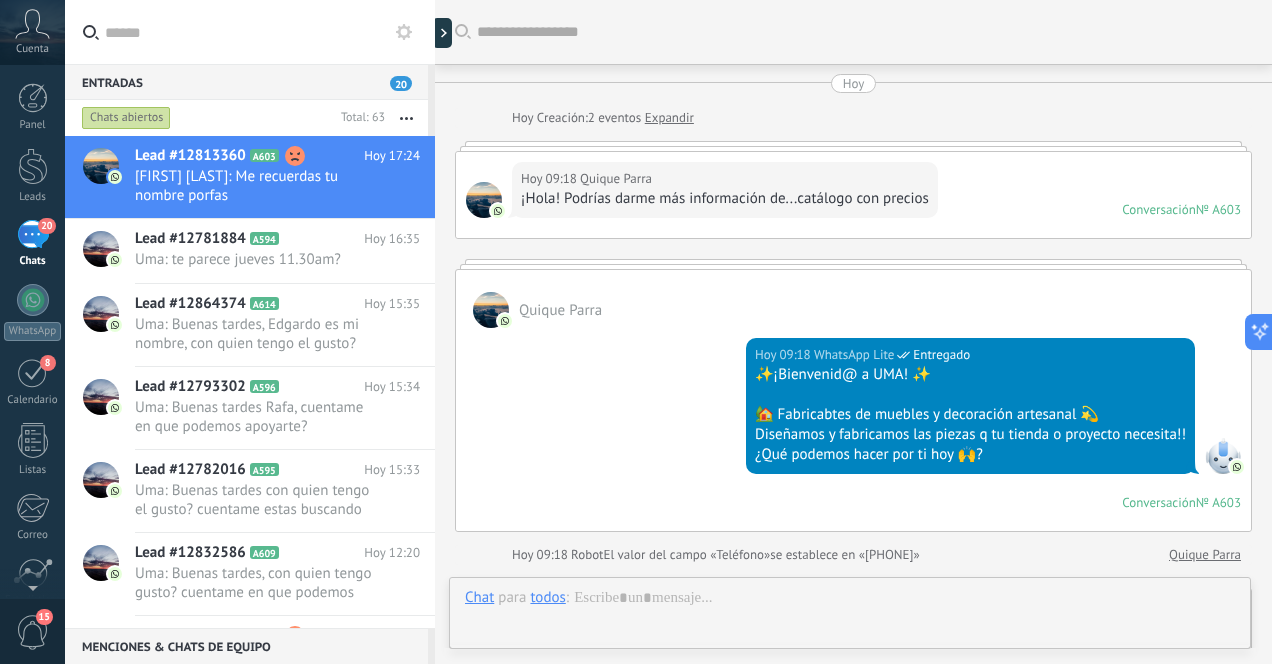 scroll, scrollTop: 1447, scrollLeft: 0, axis: vertical 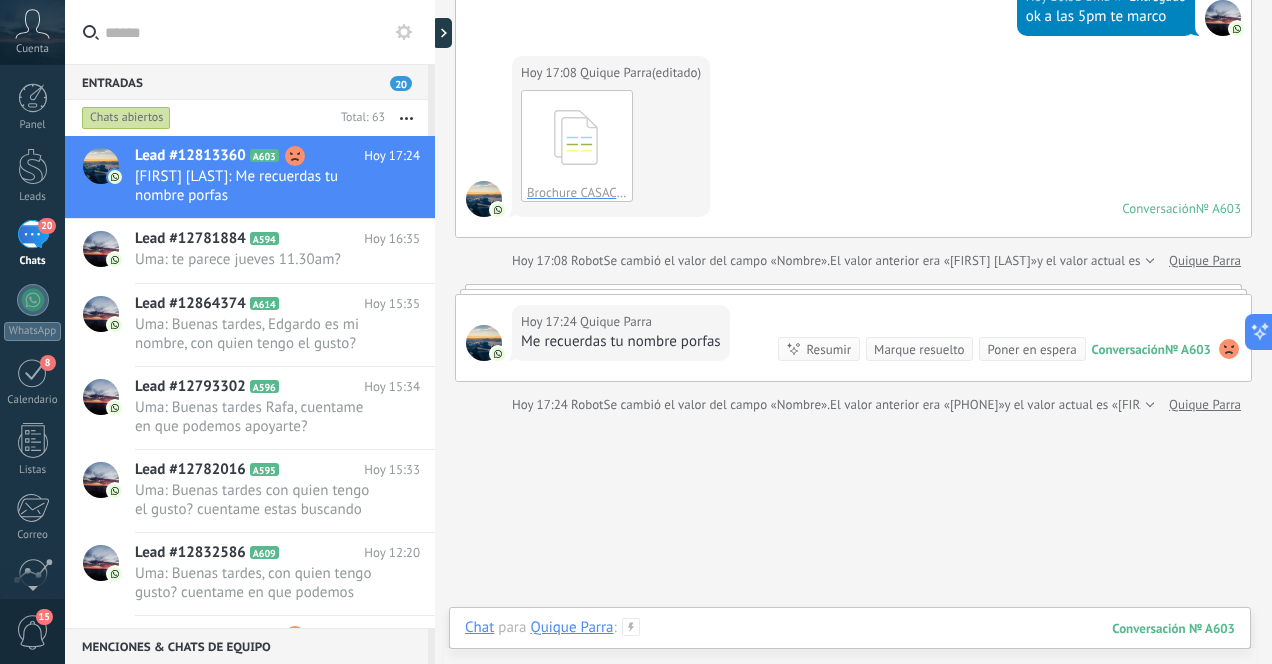 click at bounding box center (850, 648) 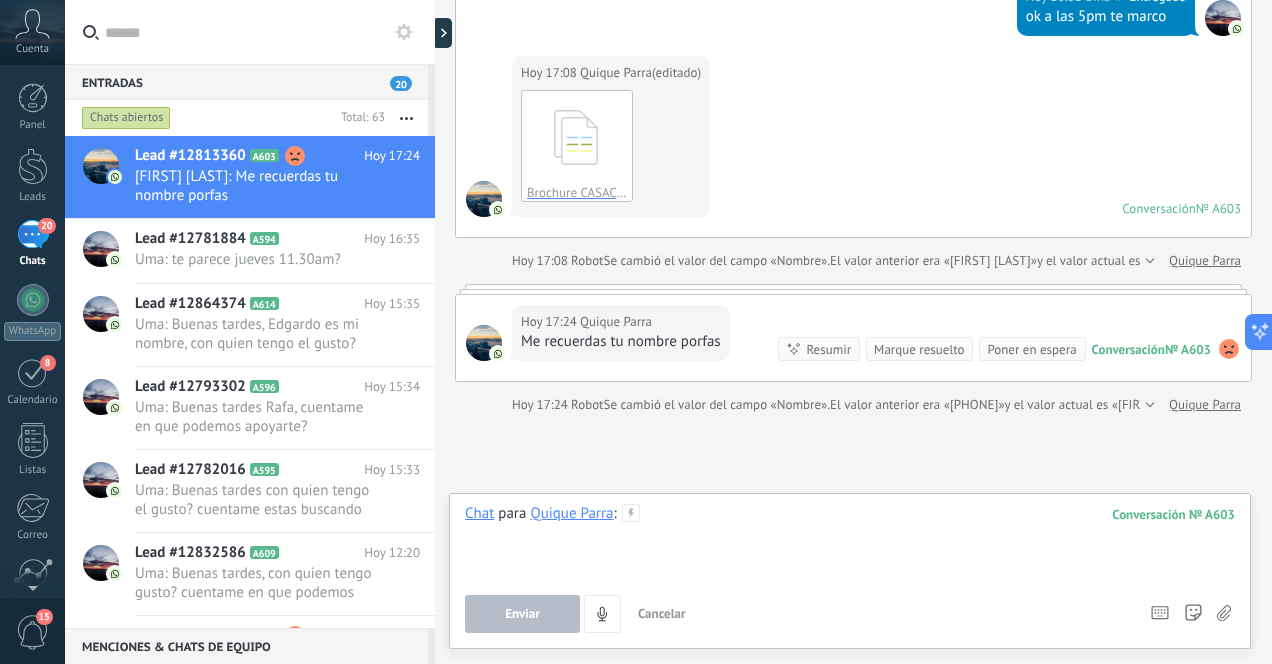 type 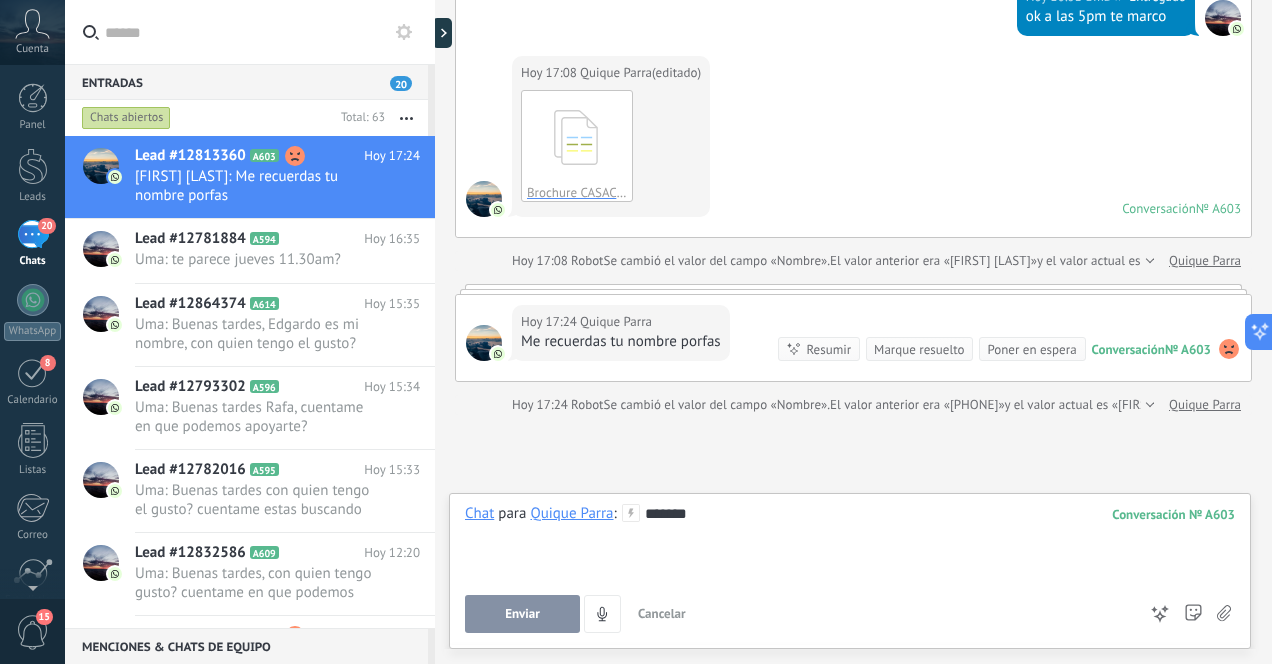 click on "Enviar" at bounding box center (522, 614) 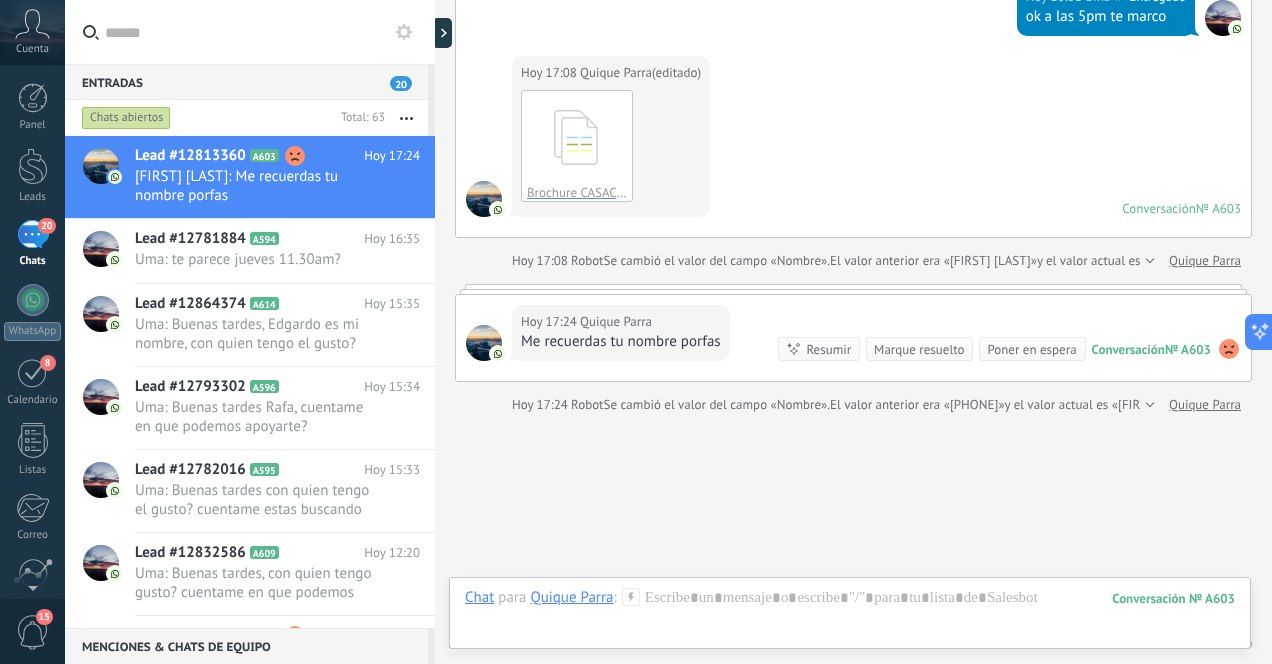 scroll, scrollTop: 1533, scrollLeft: 0, axis: vertical 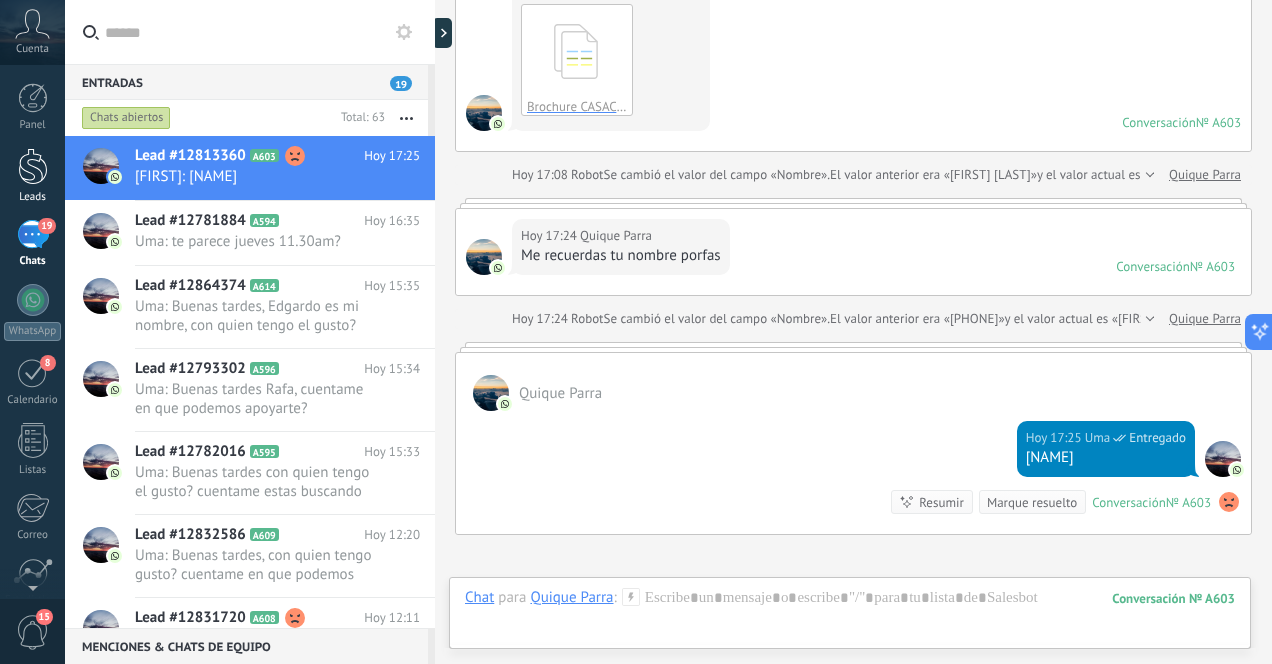 click at bounding box center [33, 166] 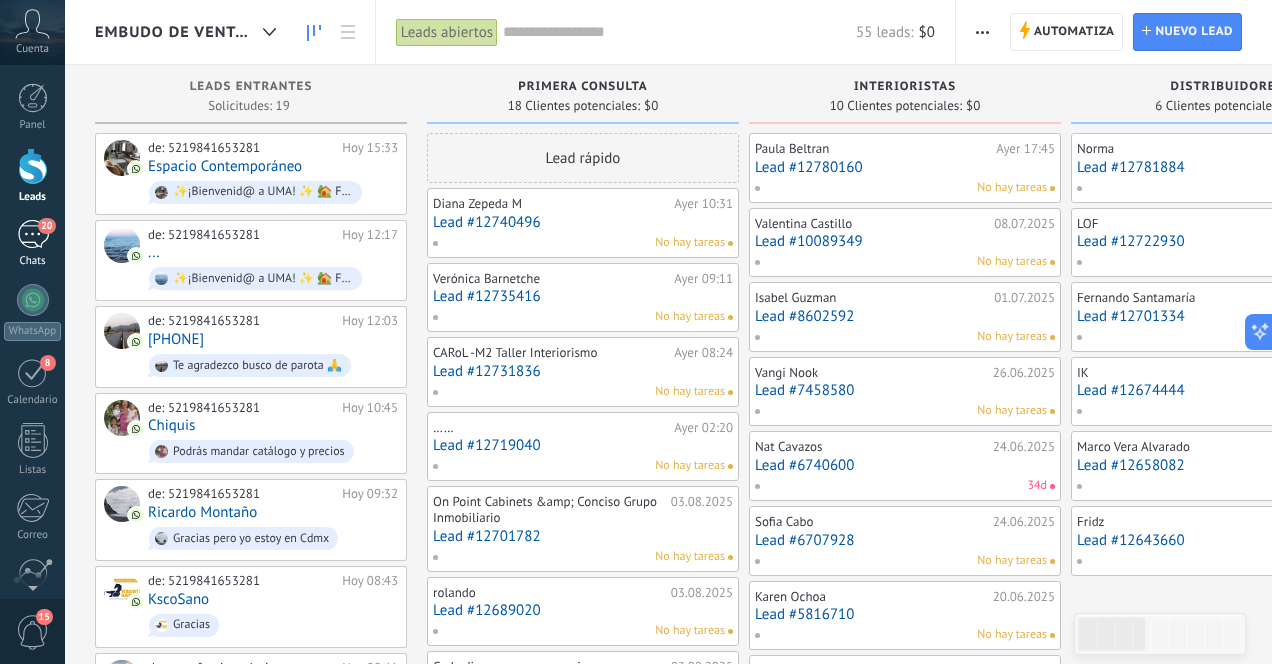 click on "20" at bounding box center (33, 234) 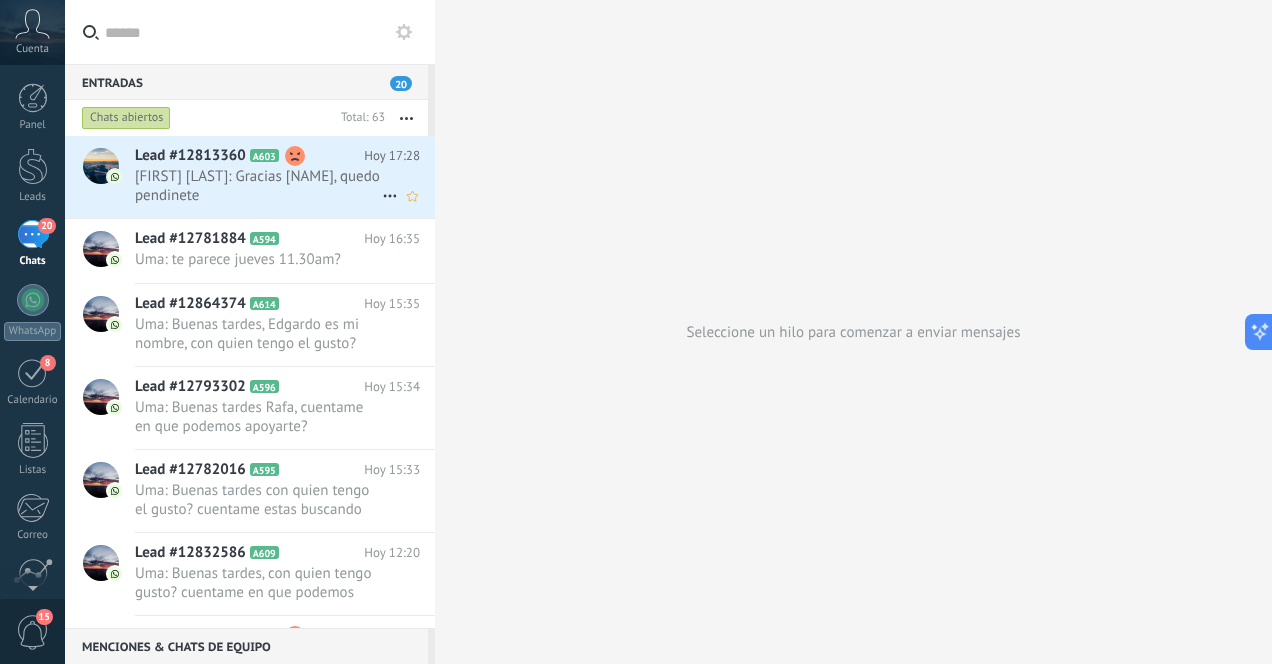 click on "Quique Parra: Gracias Edgardo, quedo pendinete" at bounding box center [258, 186] 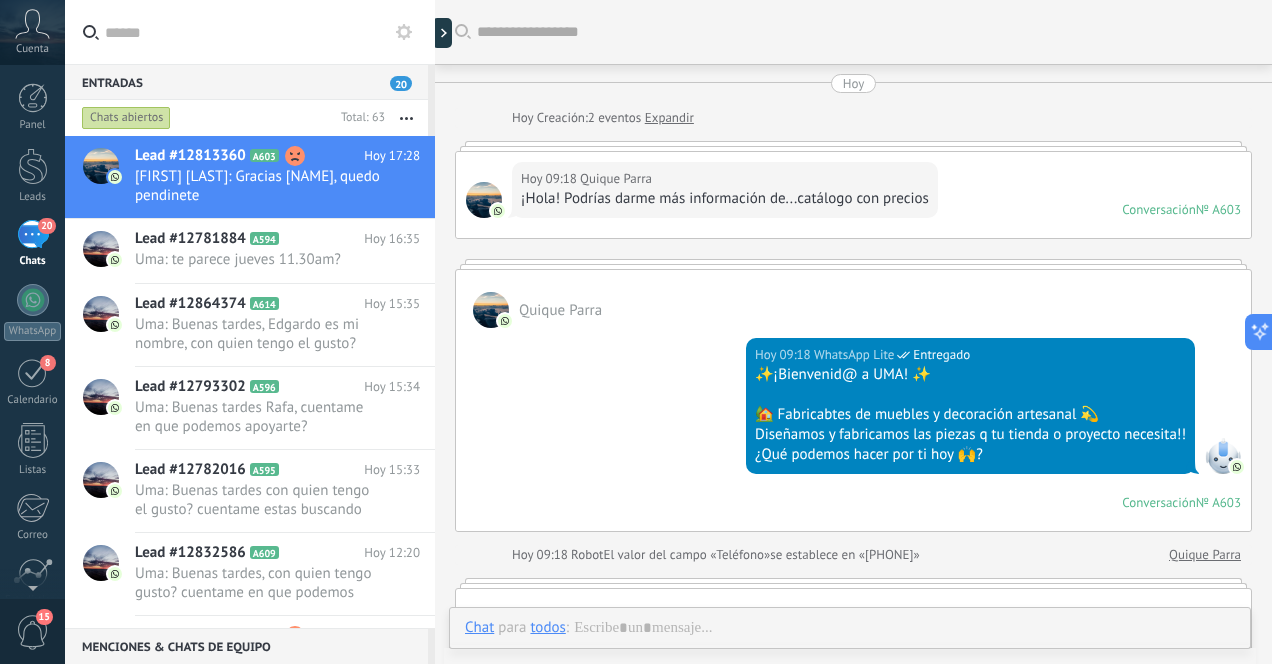 scroll, scrollTop: 1735, scrollLeft: 0, axis: vertical 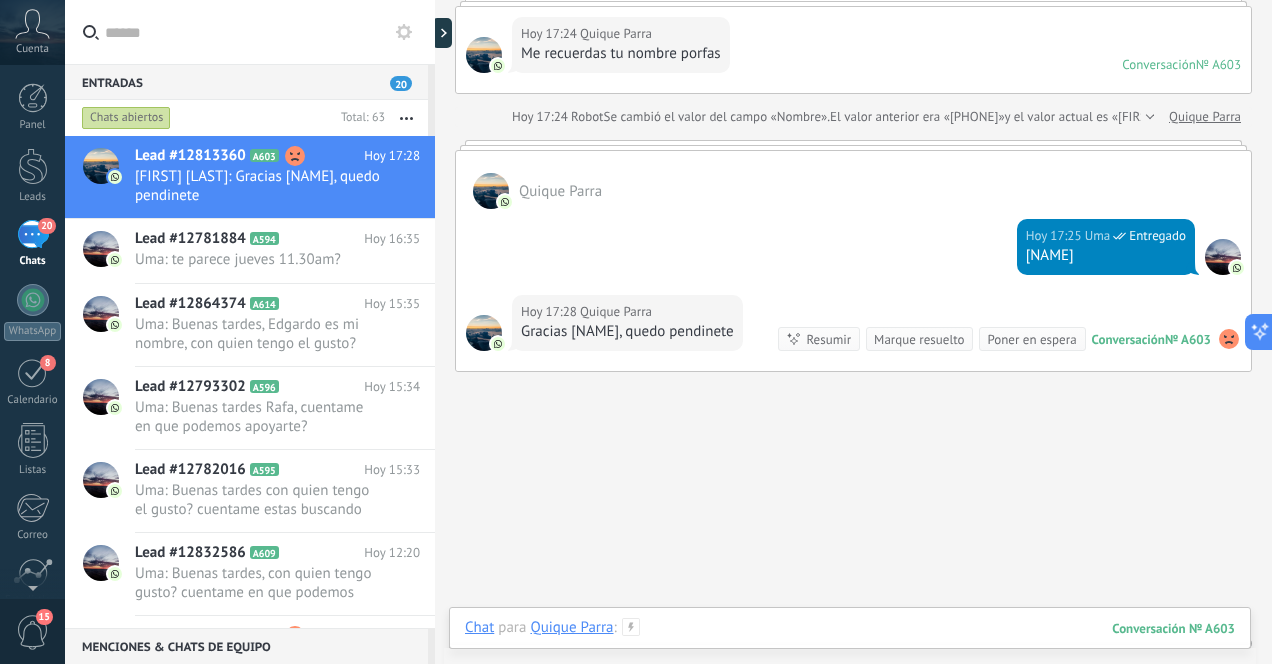 click at bounding box center (850, 648) 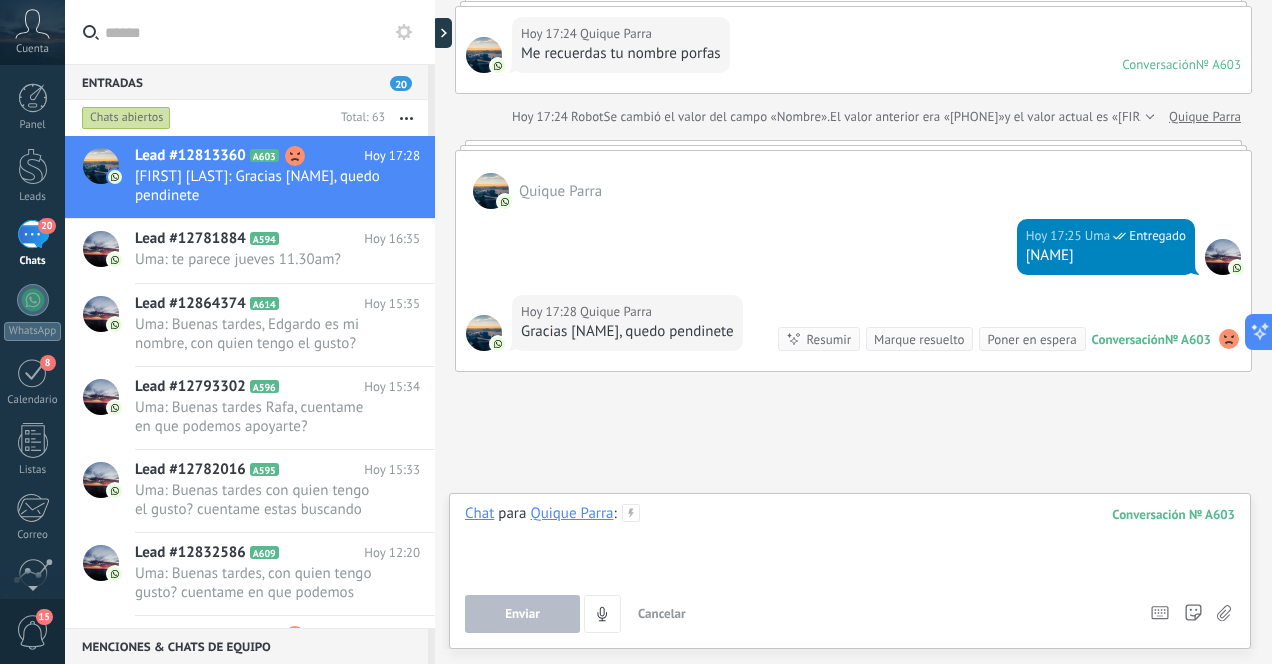 type 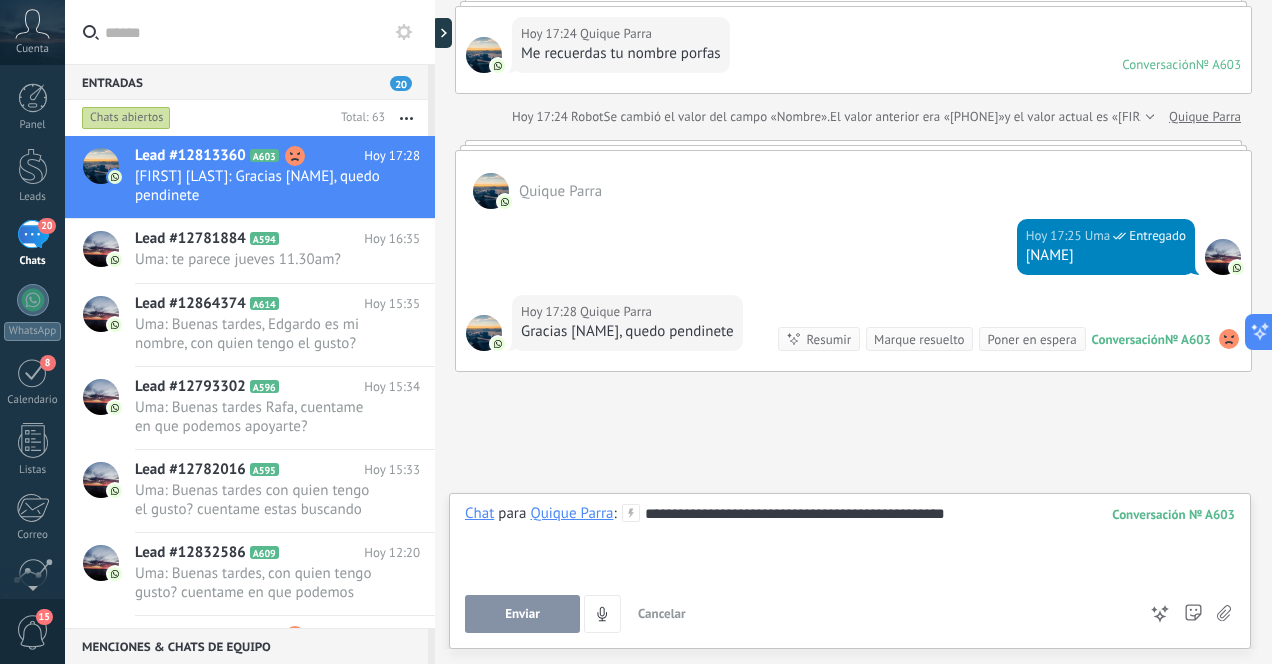 click on "Enviar" at bounding box center [522, 614] 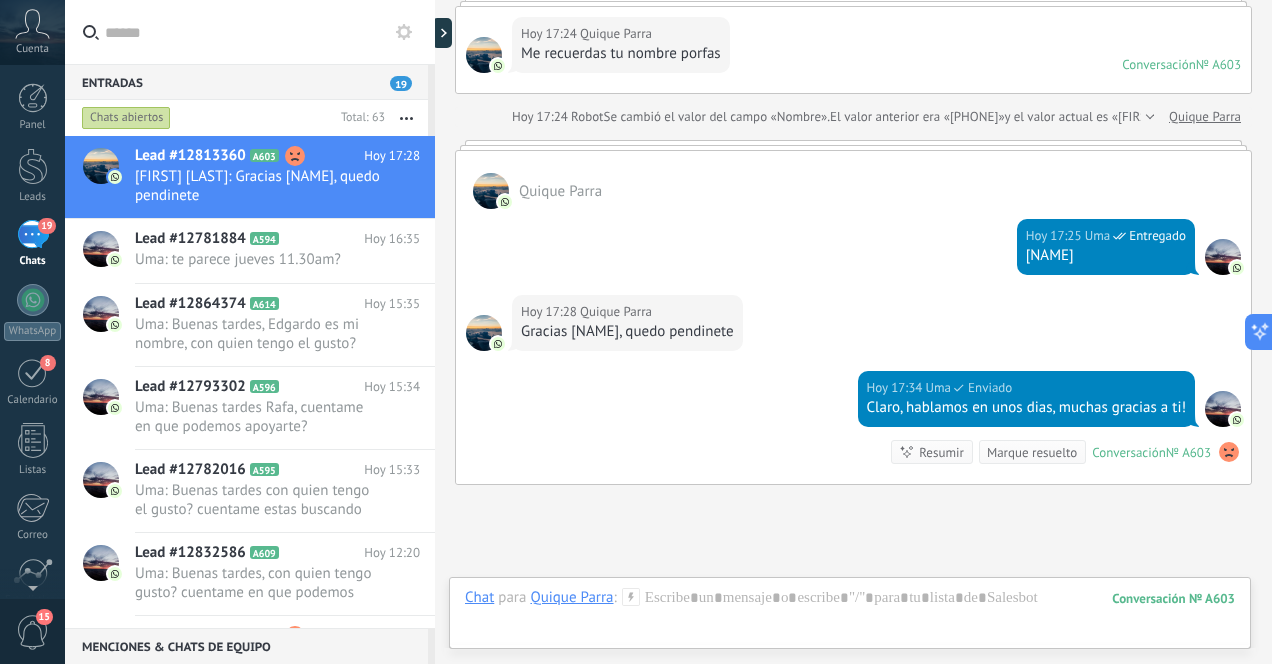 scroll, scrollTop: 1904, scrollLeft: 0, axis: vertical 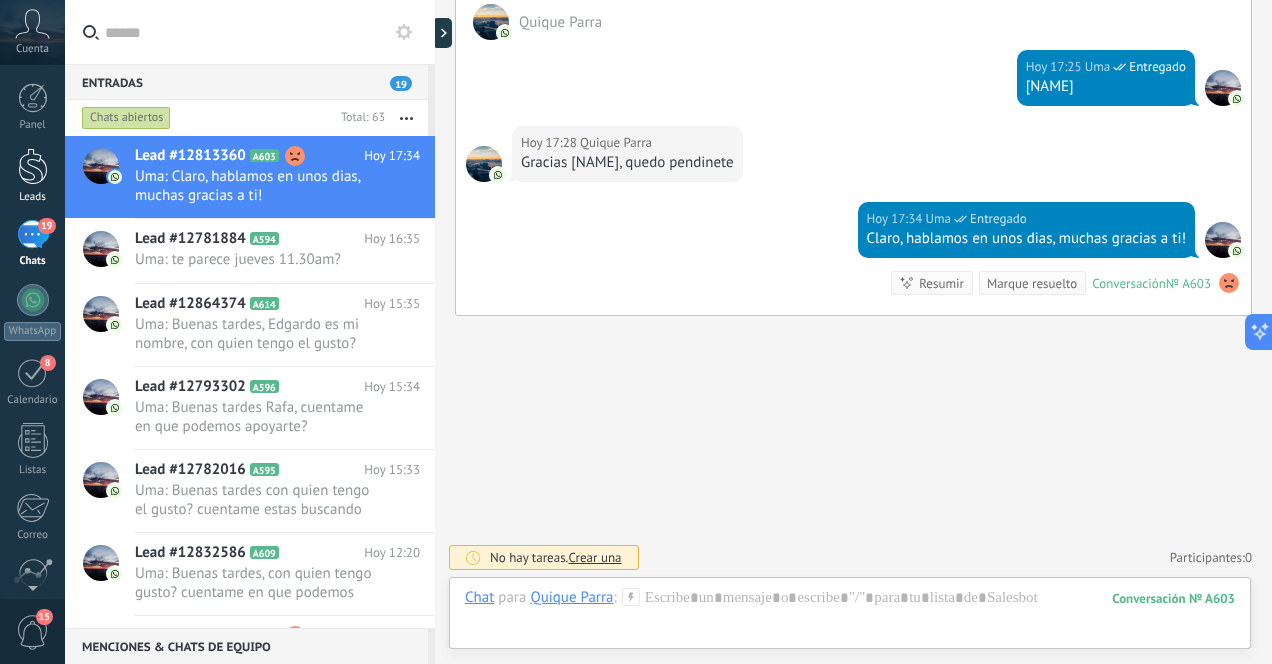 click at bounding box center (33, 166) 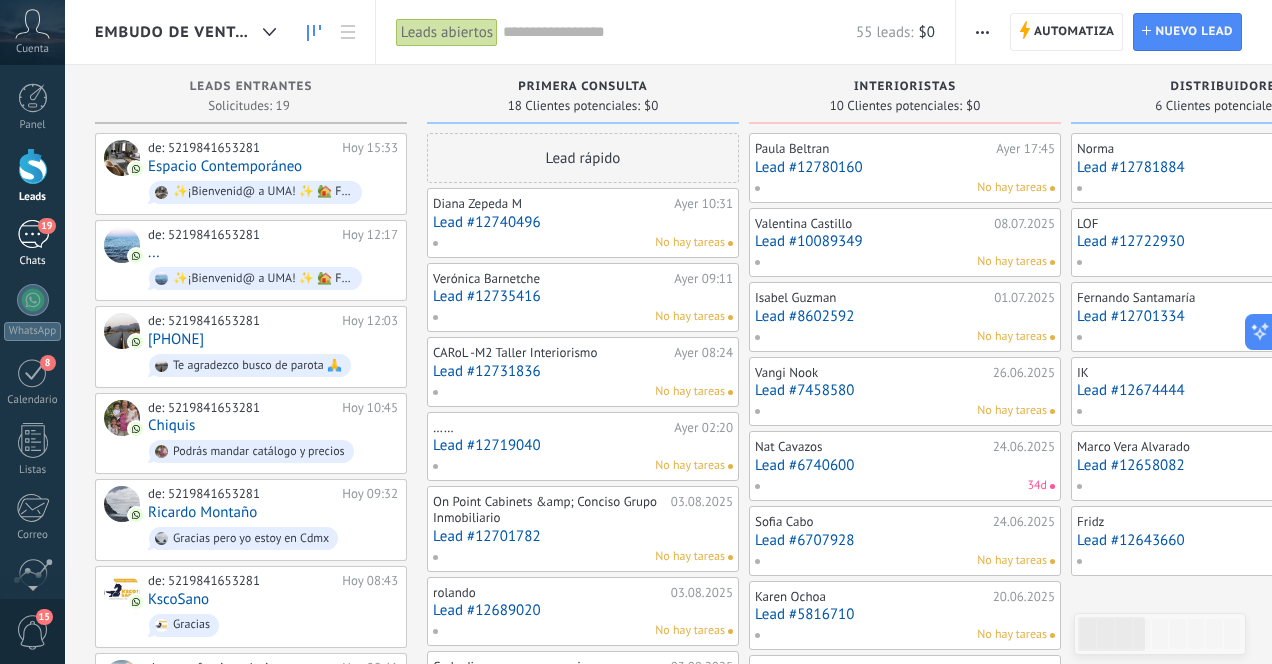 click on "19" at bounding box center [33, 234] 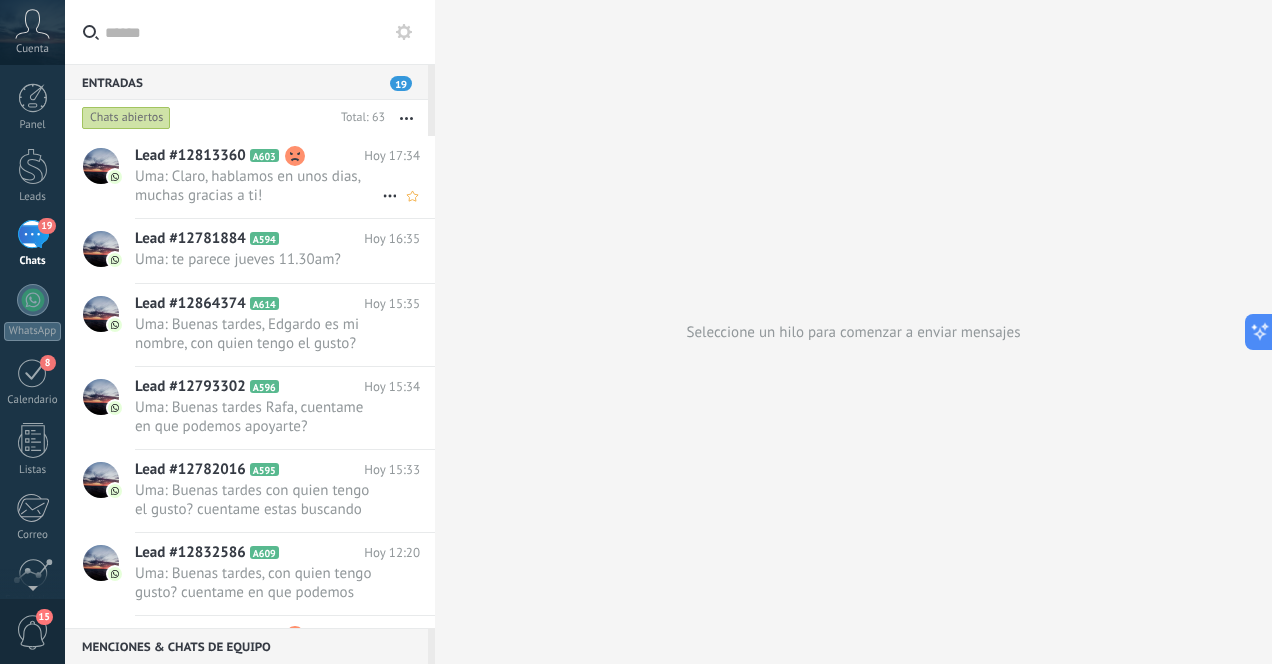 click on "Uma: Claro, hablamos en unos dias, muchas gracias a ti!" at bounding box center (258, 186) 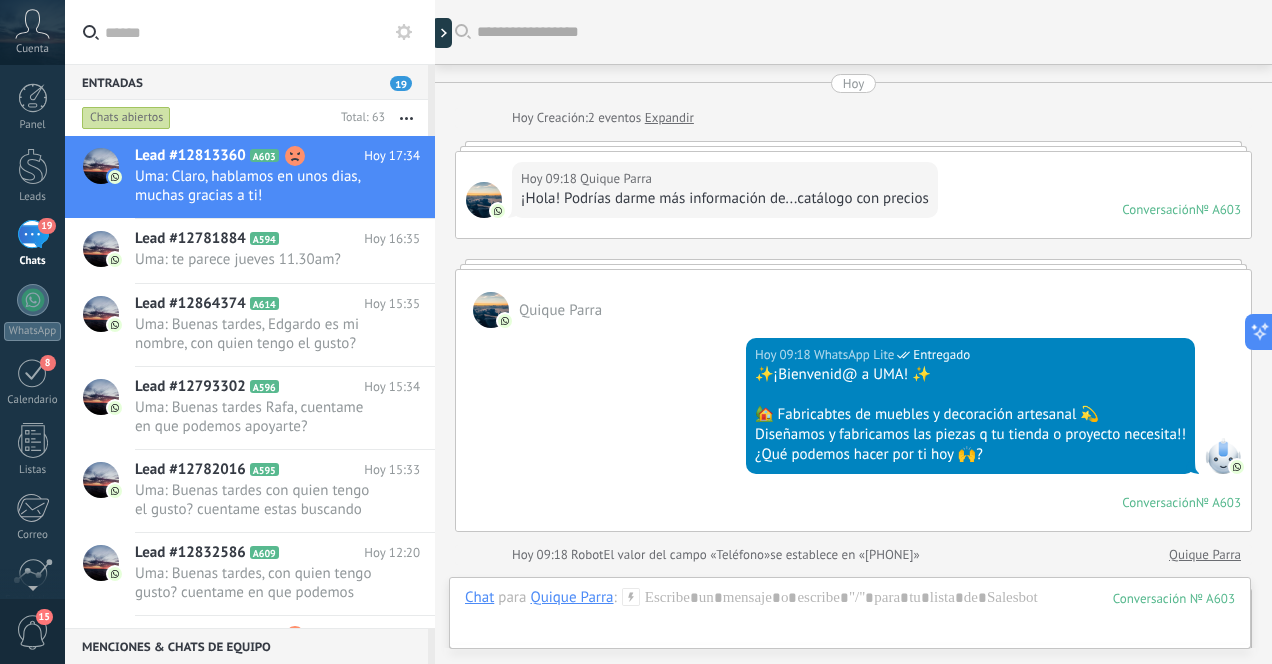 scroll, scrollTop: 1904, scrollLeft: 0, axis: vertical 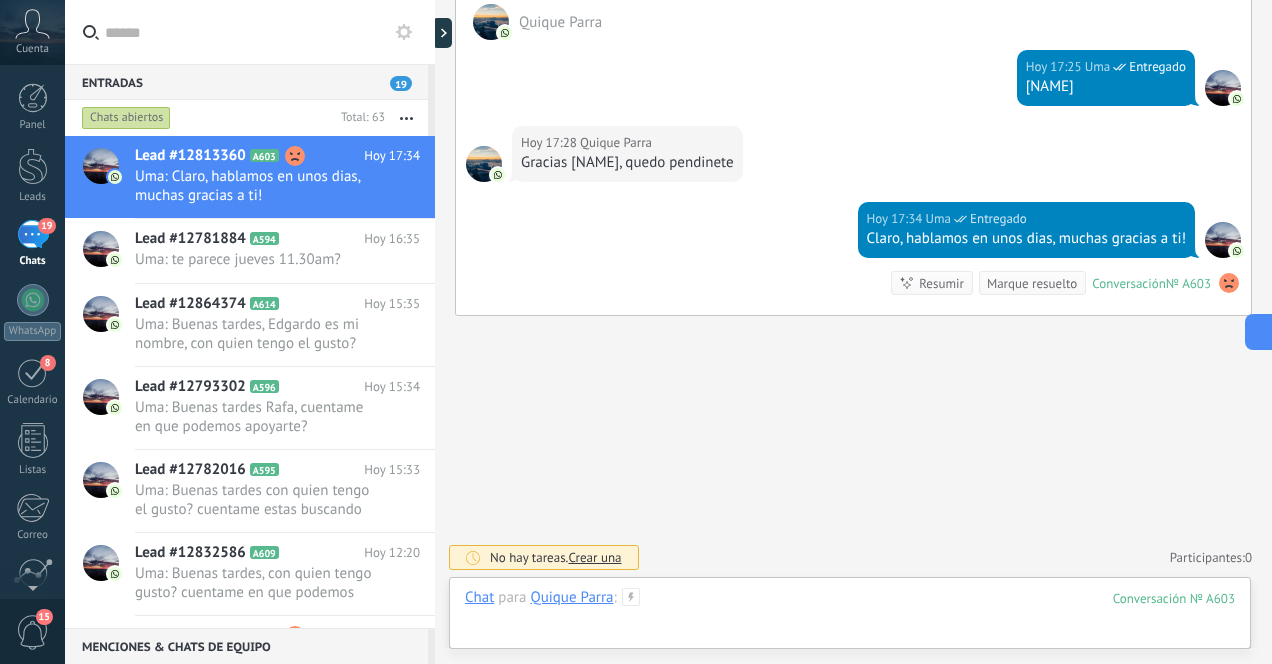 click at bounding box center (850, 618) 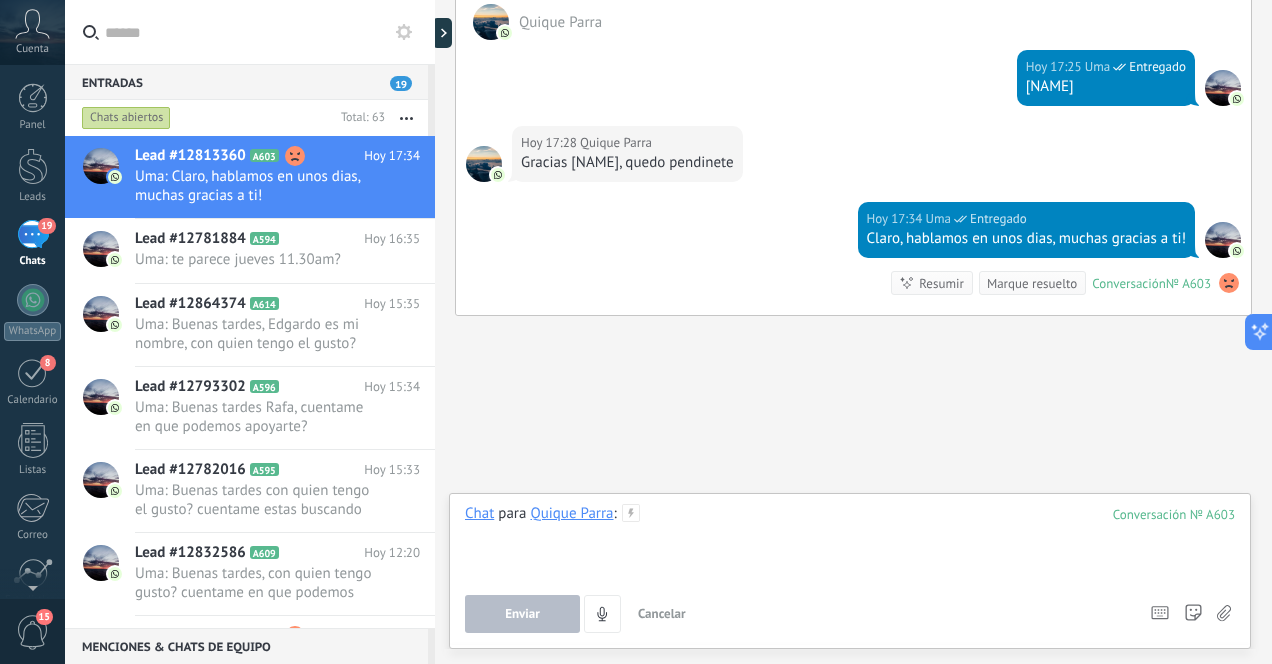 type 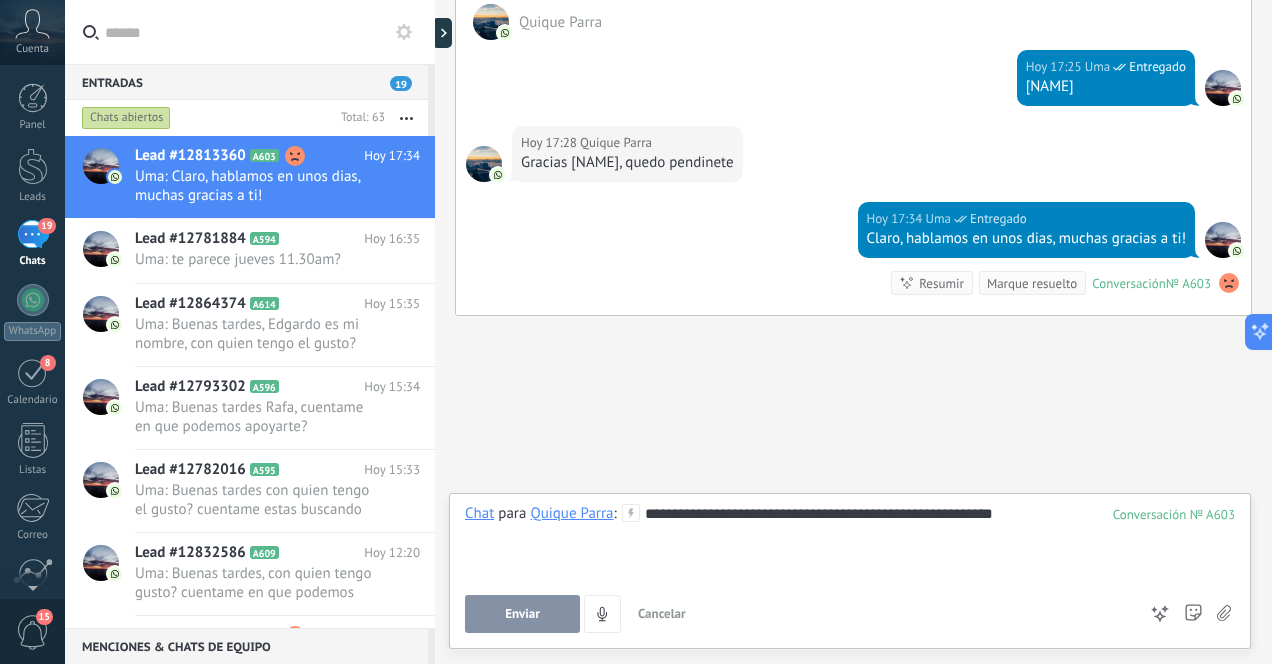 click on "Enviar" at bounding box center [522, 614] 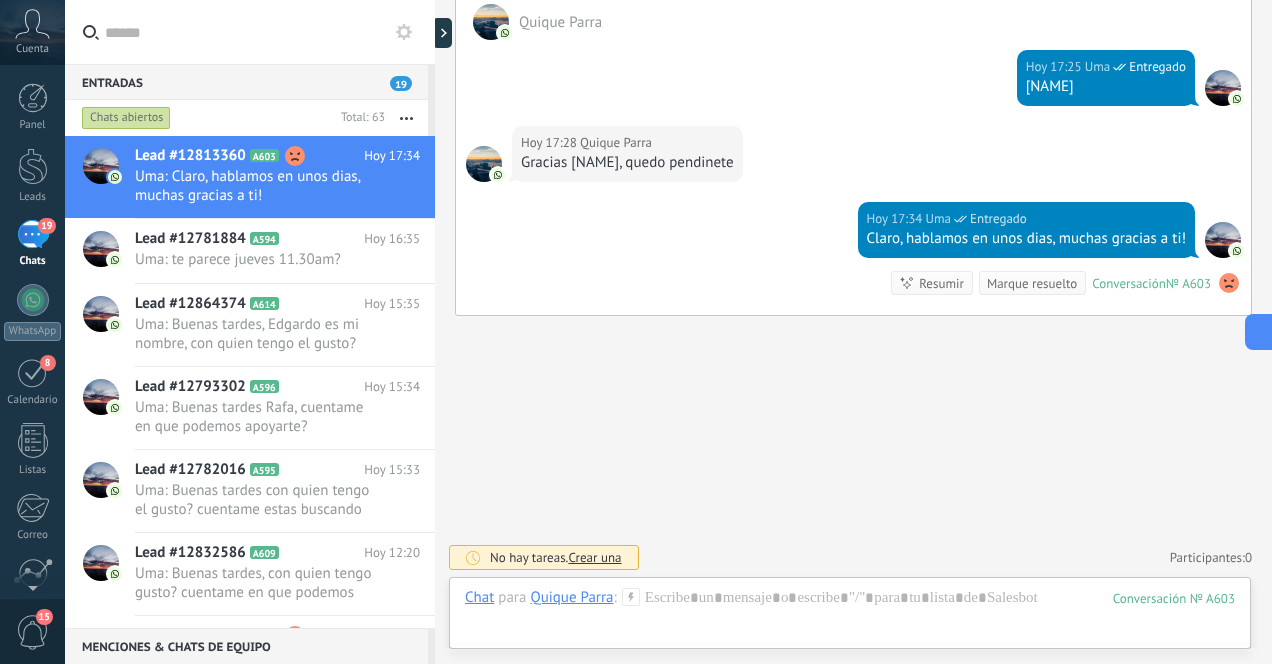 scroll, scrollTop: 1965, scrollLeft: 0, axis: vertical 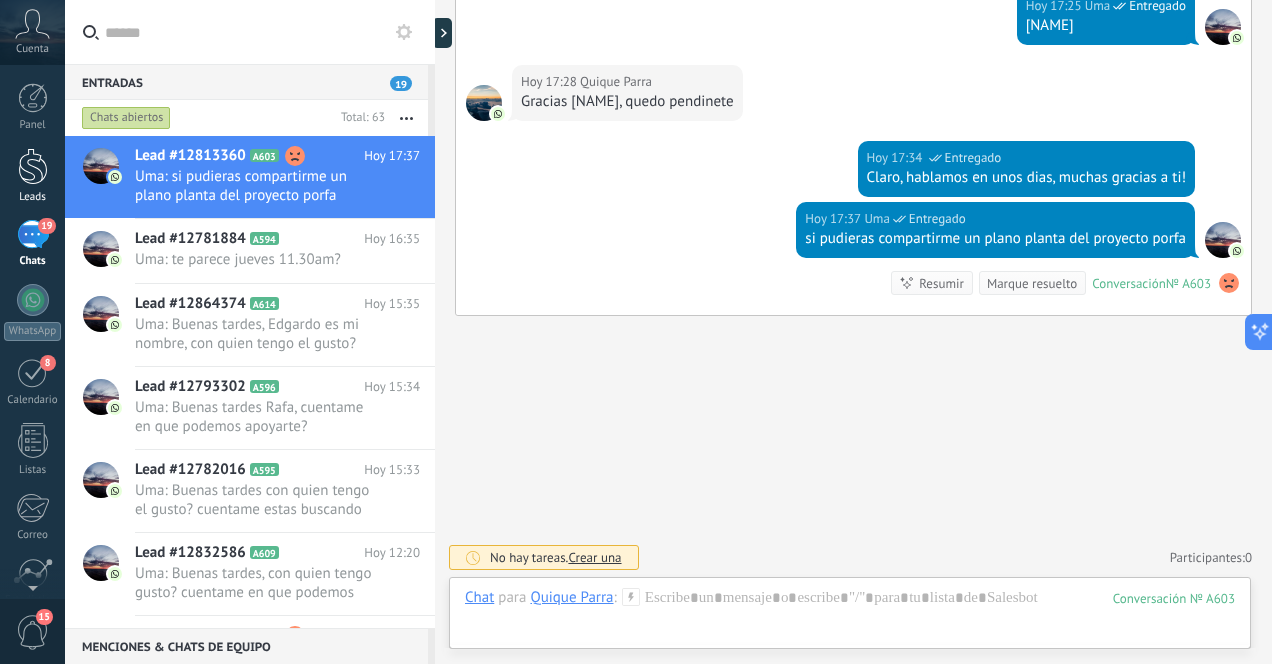 click at bounding box center [33, 166] 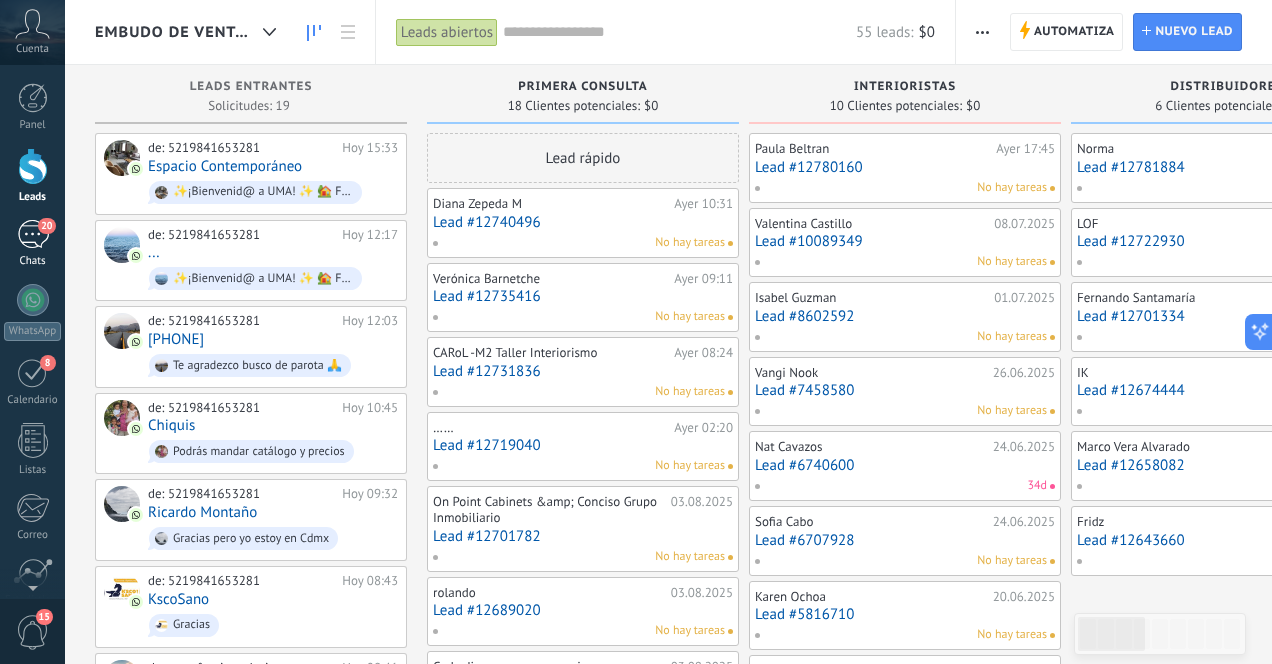 click on "20" at bounding box center (33, 234) 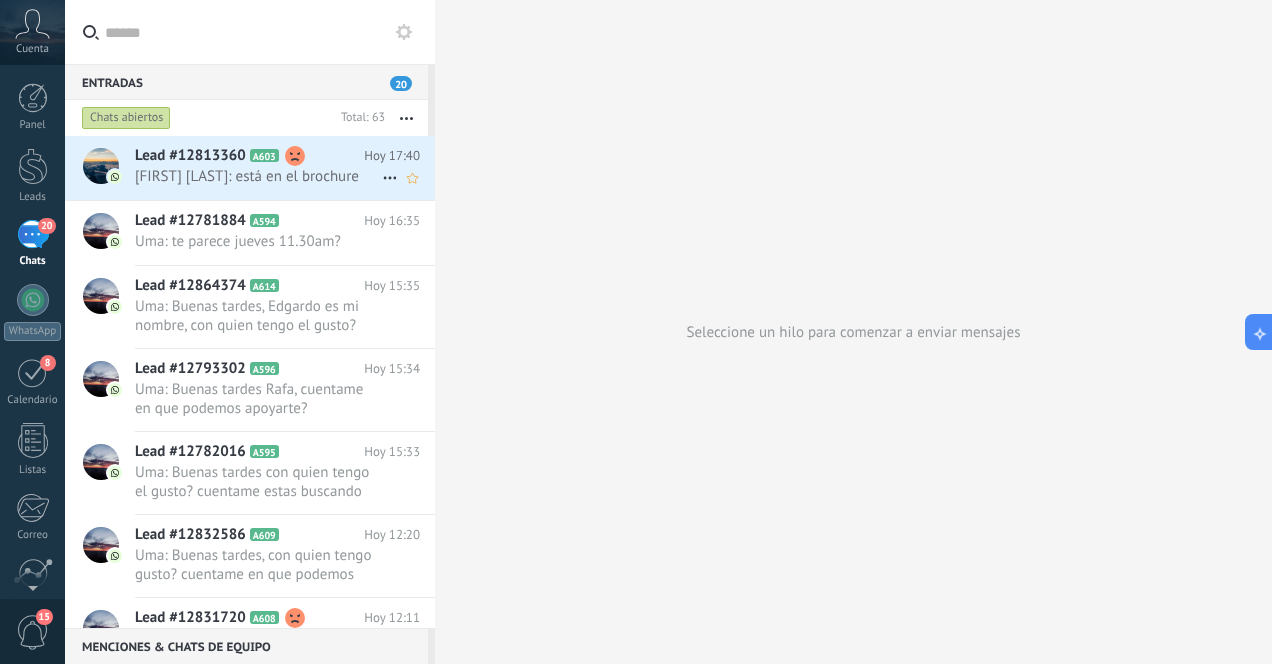 click on "Quique Parra: está en el brochure" at bounding box center [258, 176] 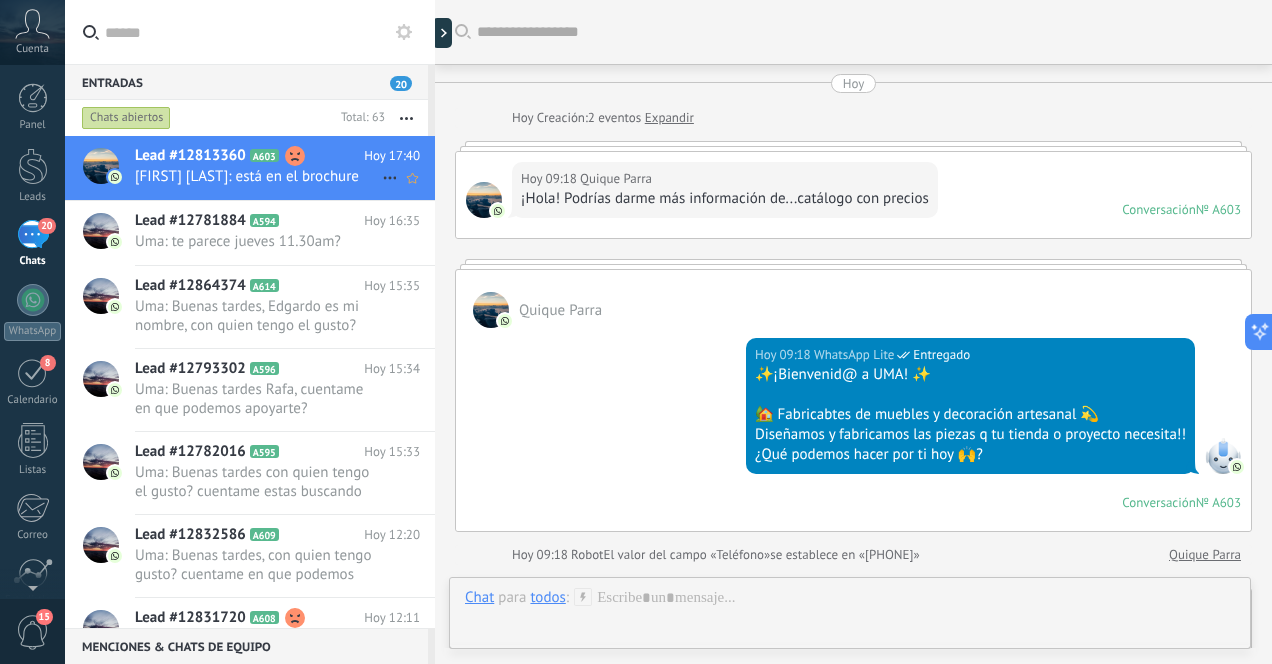 scroll, scrollTop: 2004, scrollLeft: 0, axis: vertical 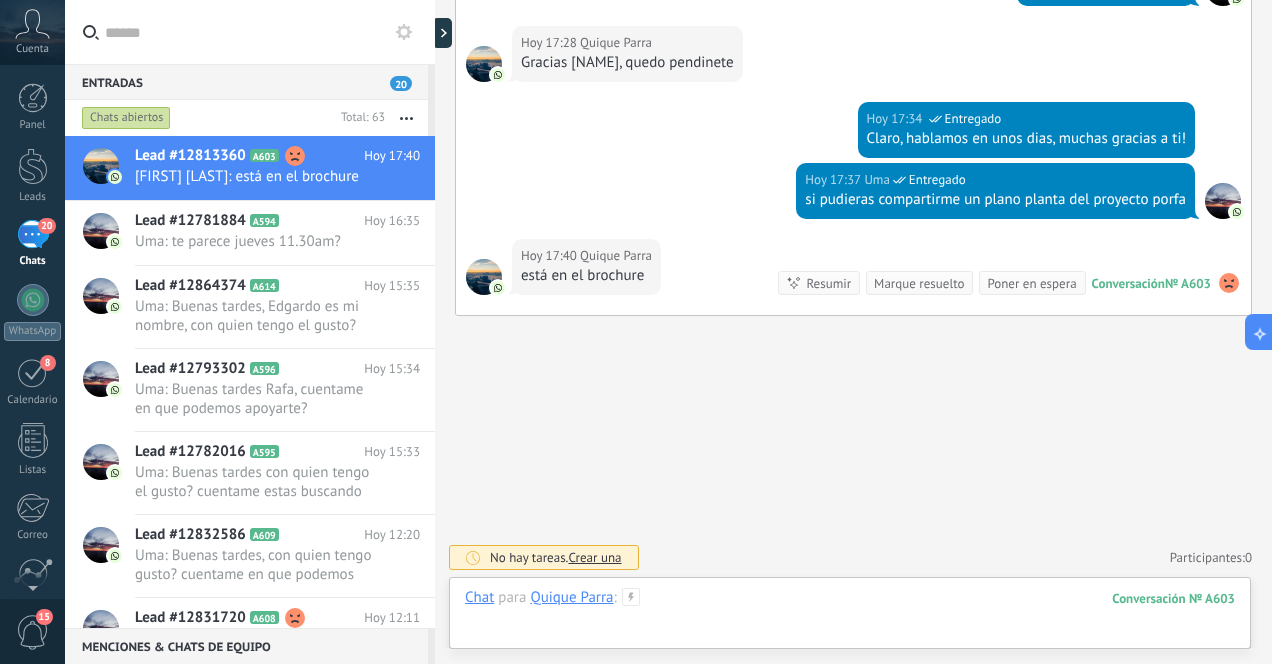 click at bounding box center [850, 618] 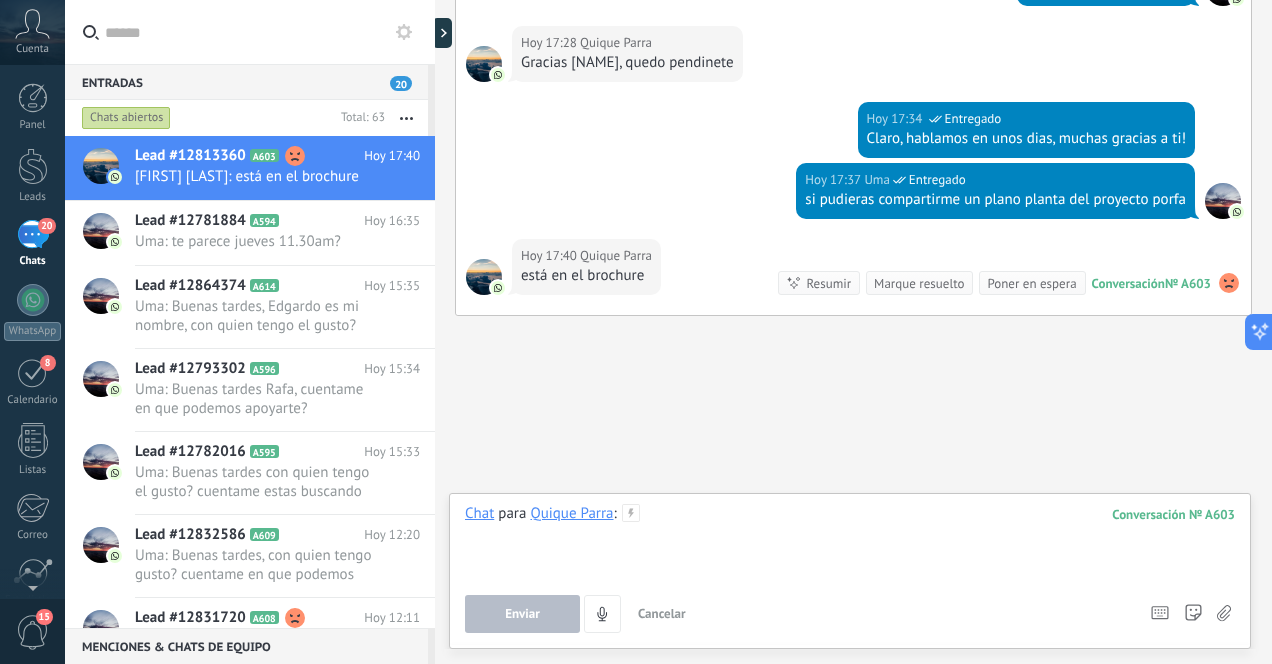 type 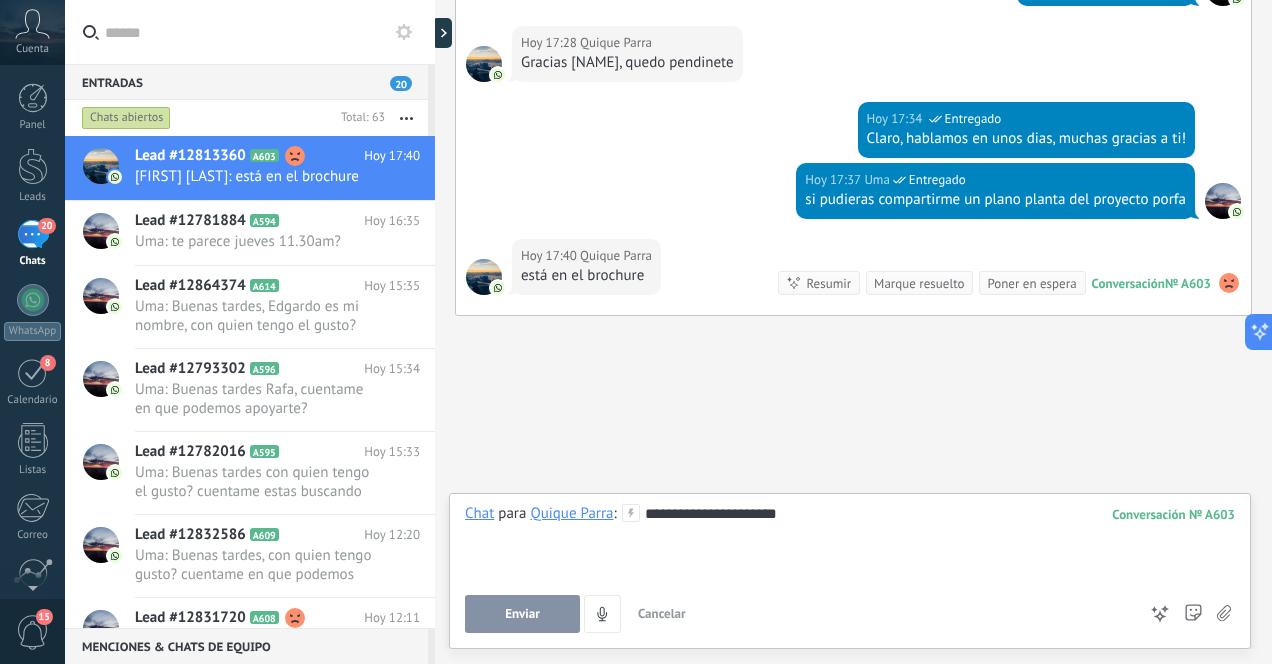 click on "Enviar" at bounding box center (522, 614) 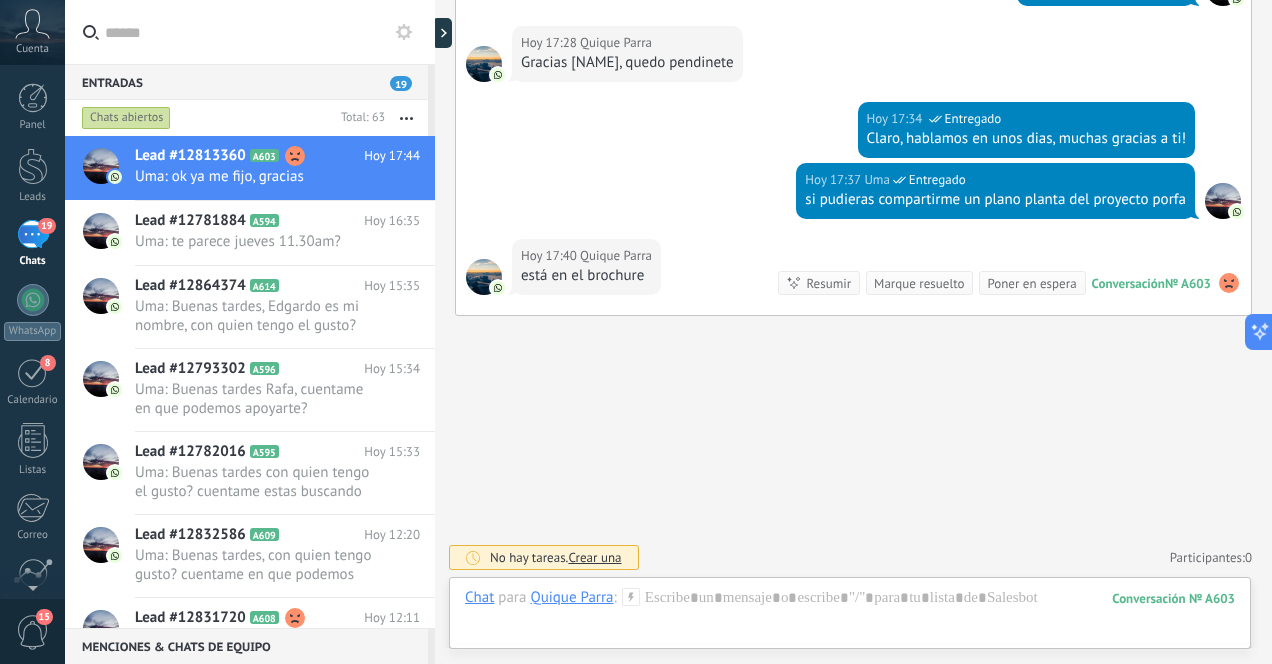 click on "19" at bounding box center (33, 234) 